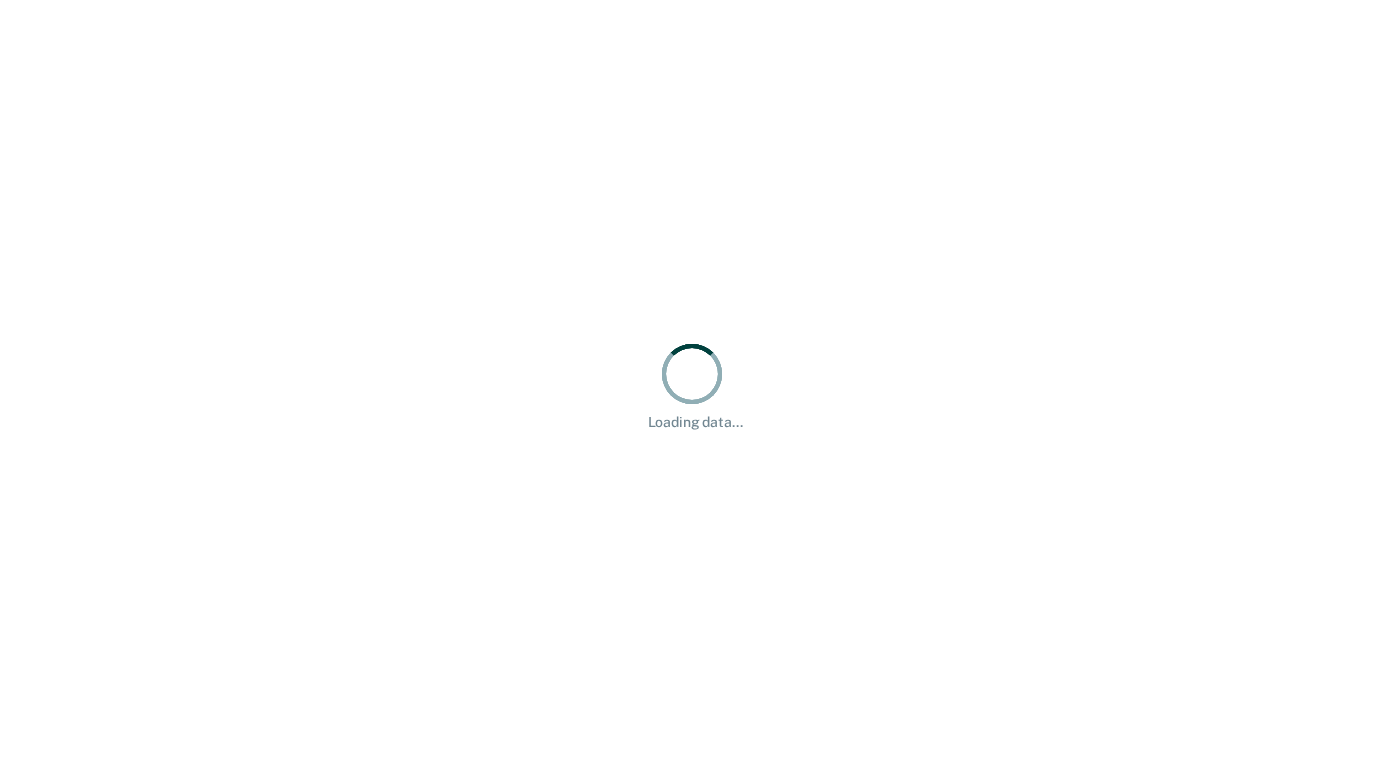 scroll, scrollTop: 0, scrollLeft: 0, axis: both 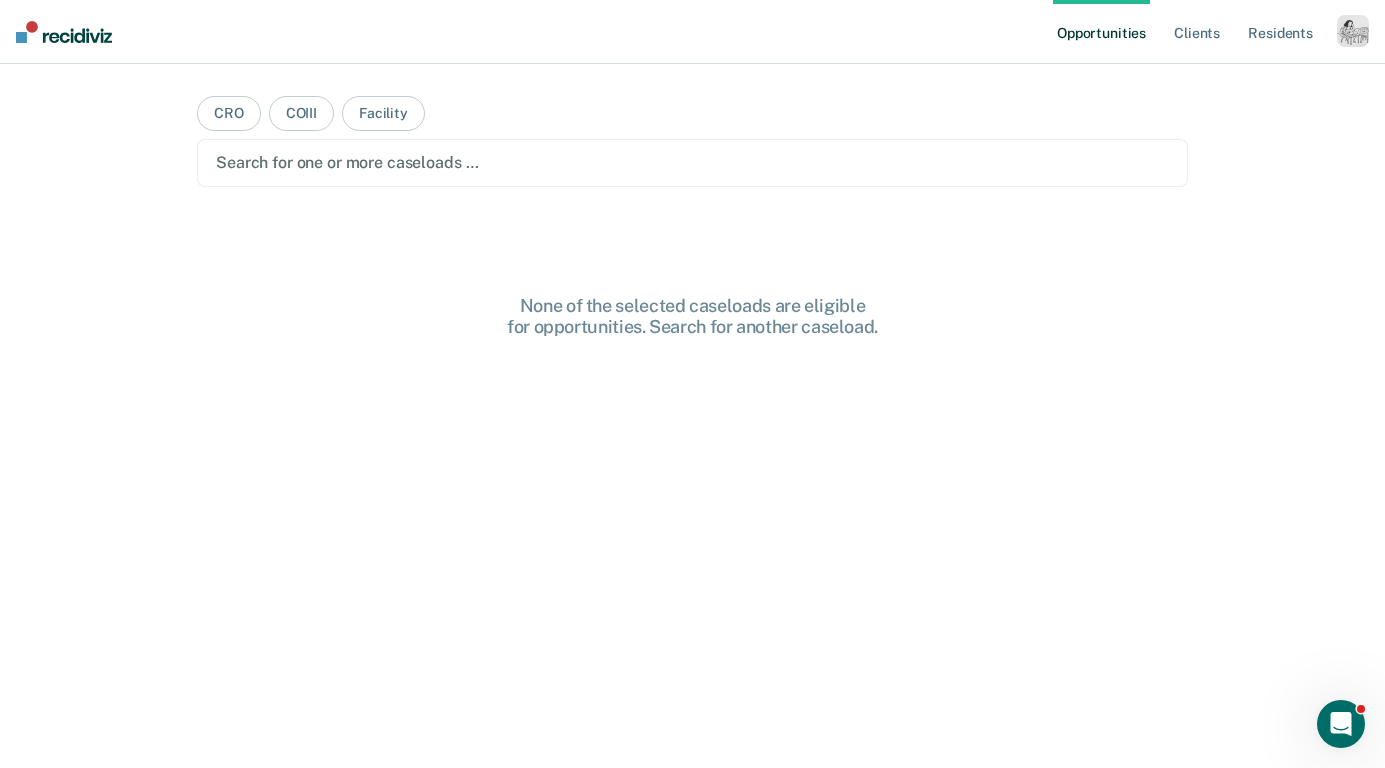 click at bounding box center [1353, 31] 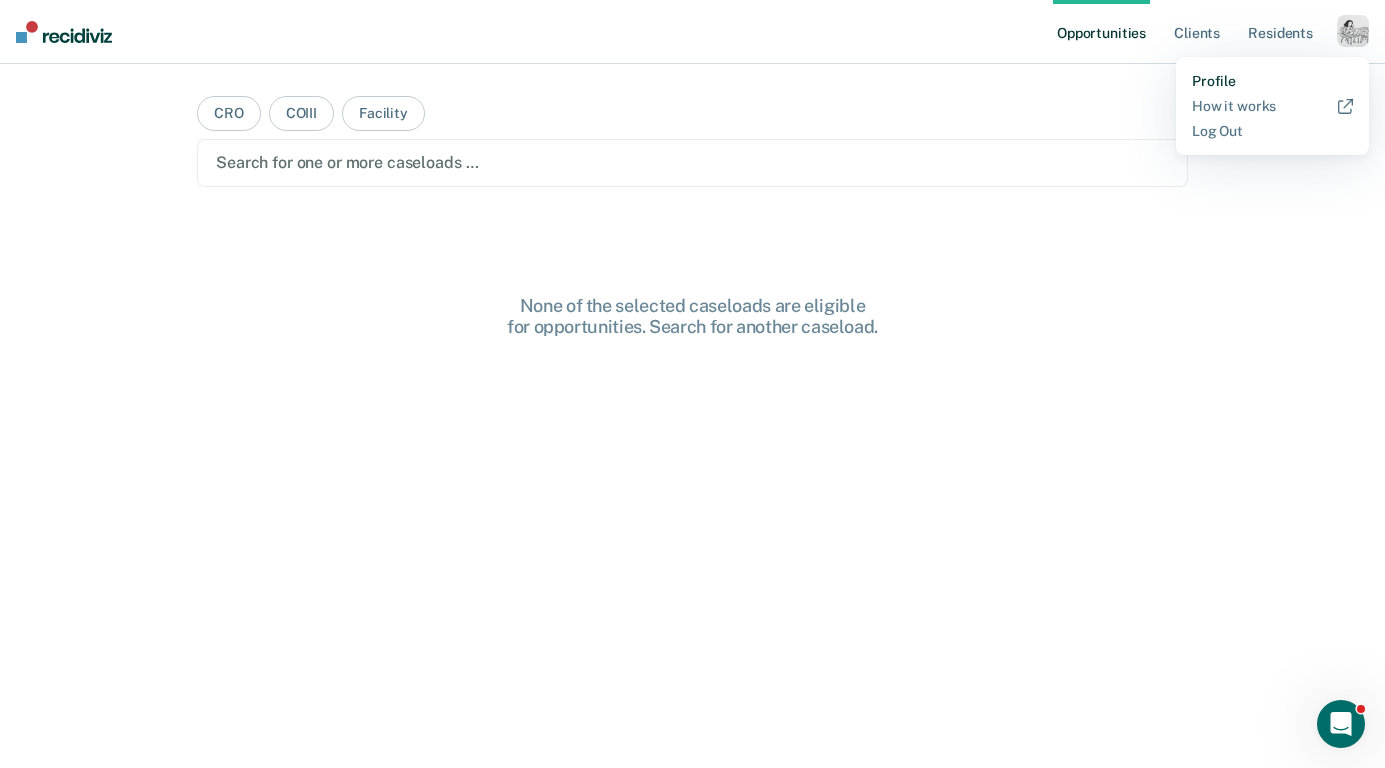 click on "Profile" at bounding box center (1272, 81) 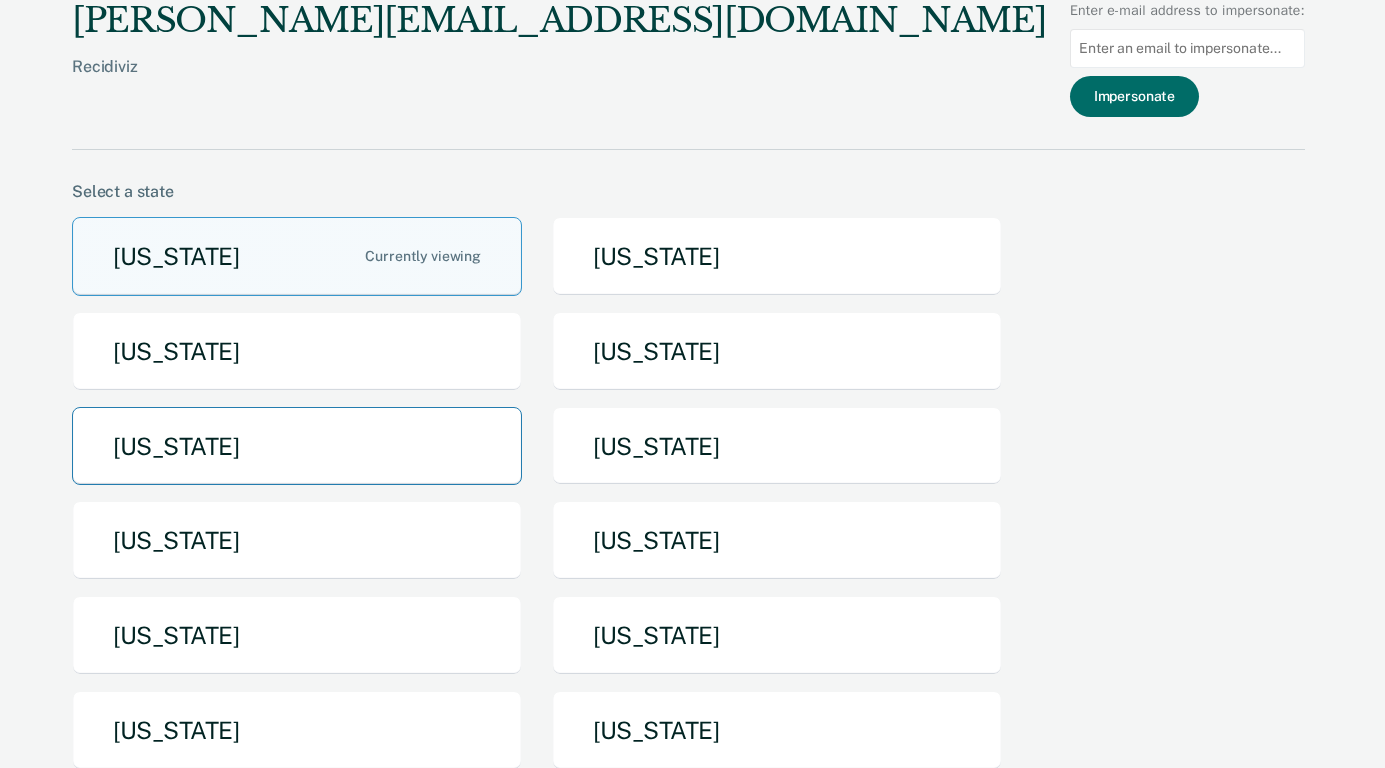 click on "[US_STATE]" at bounding box center (297, 446) 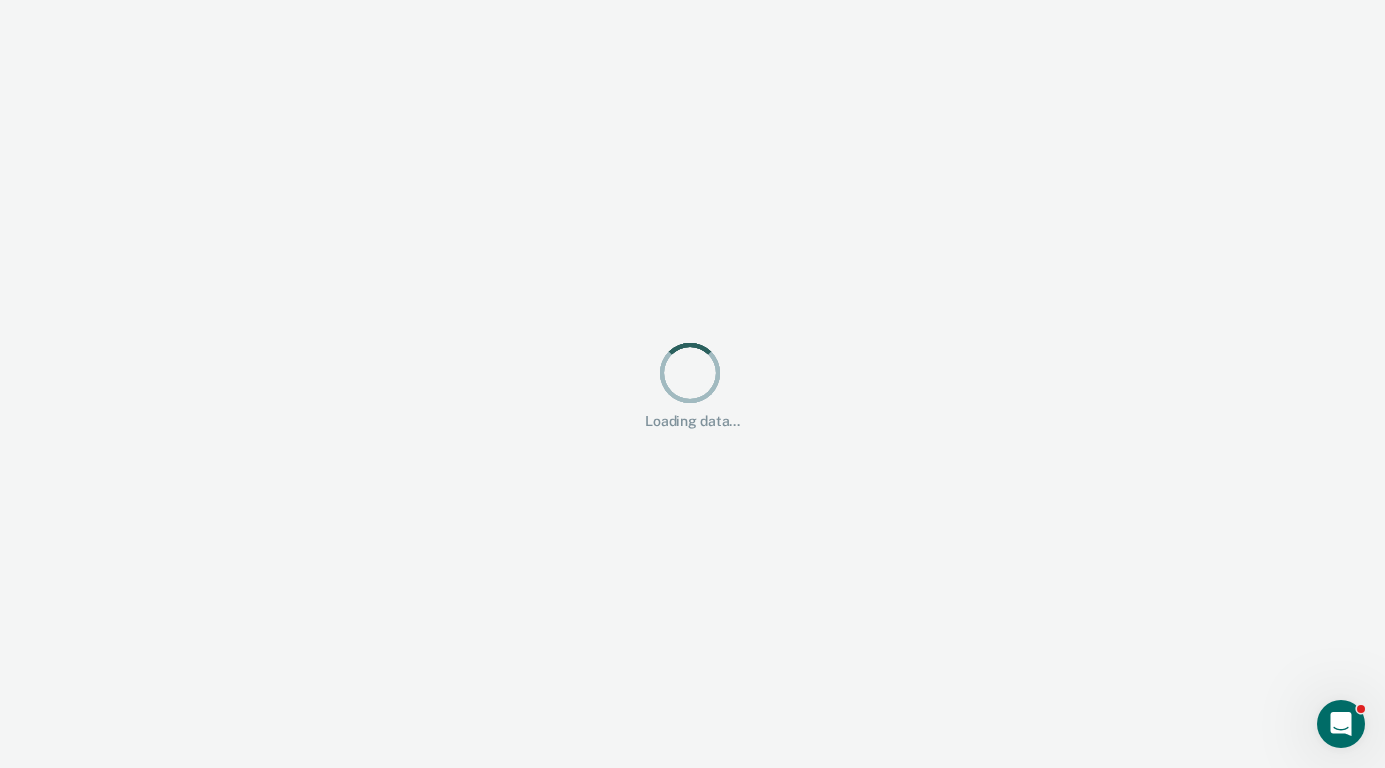 scroll, scrollTop: 0, scrollLeft: 0, axis: both 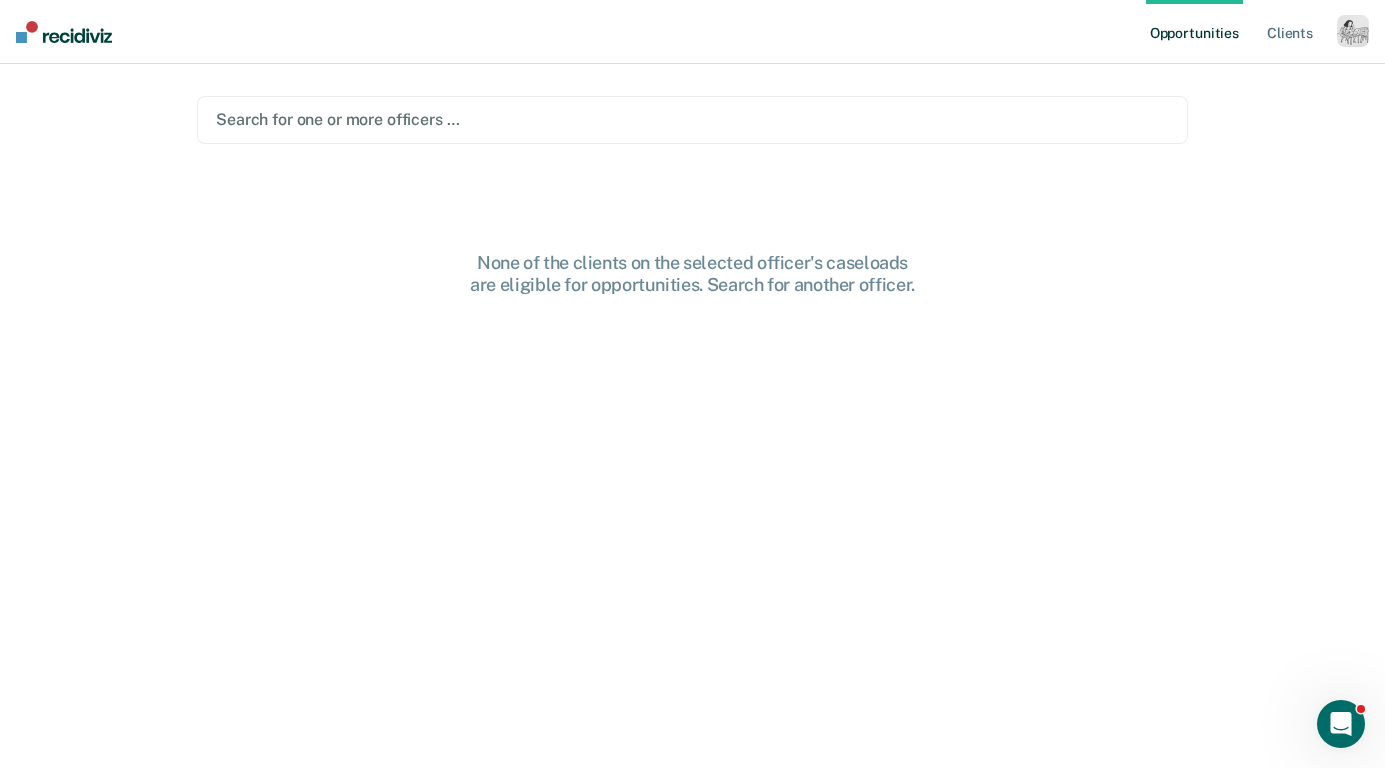 click at bounding box center [692, 119] 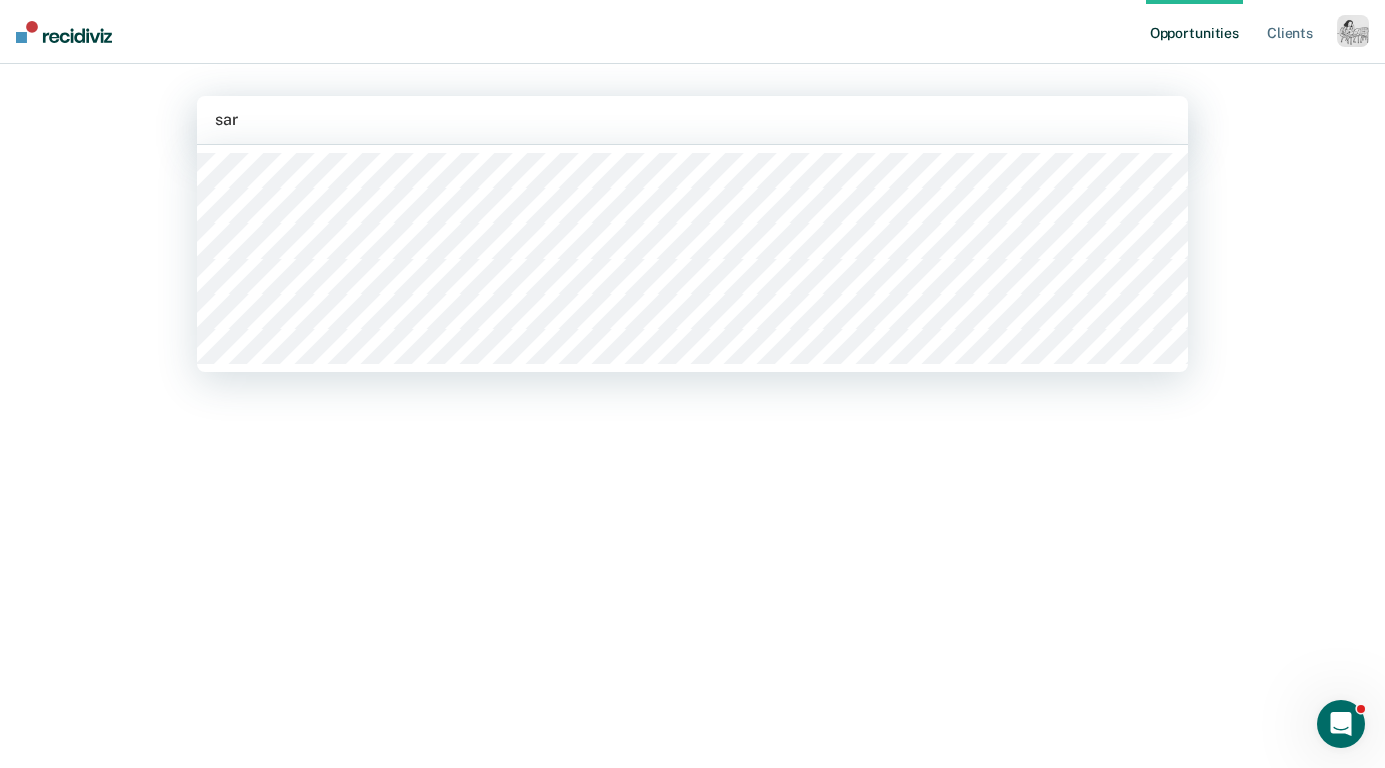 type on "sara" 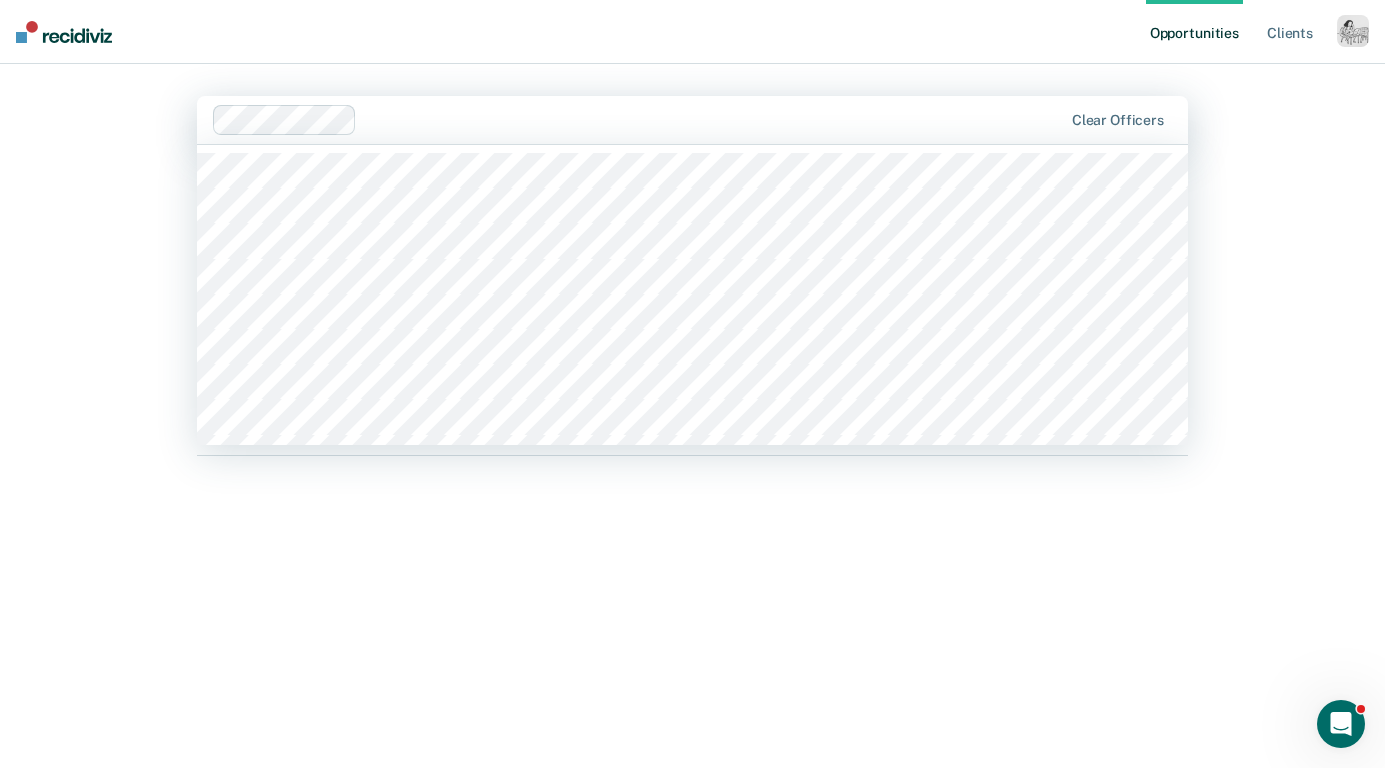 click at bounding box center (713, 119) 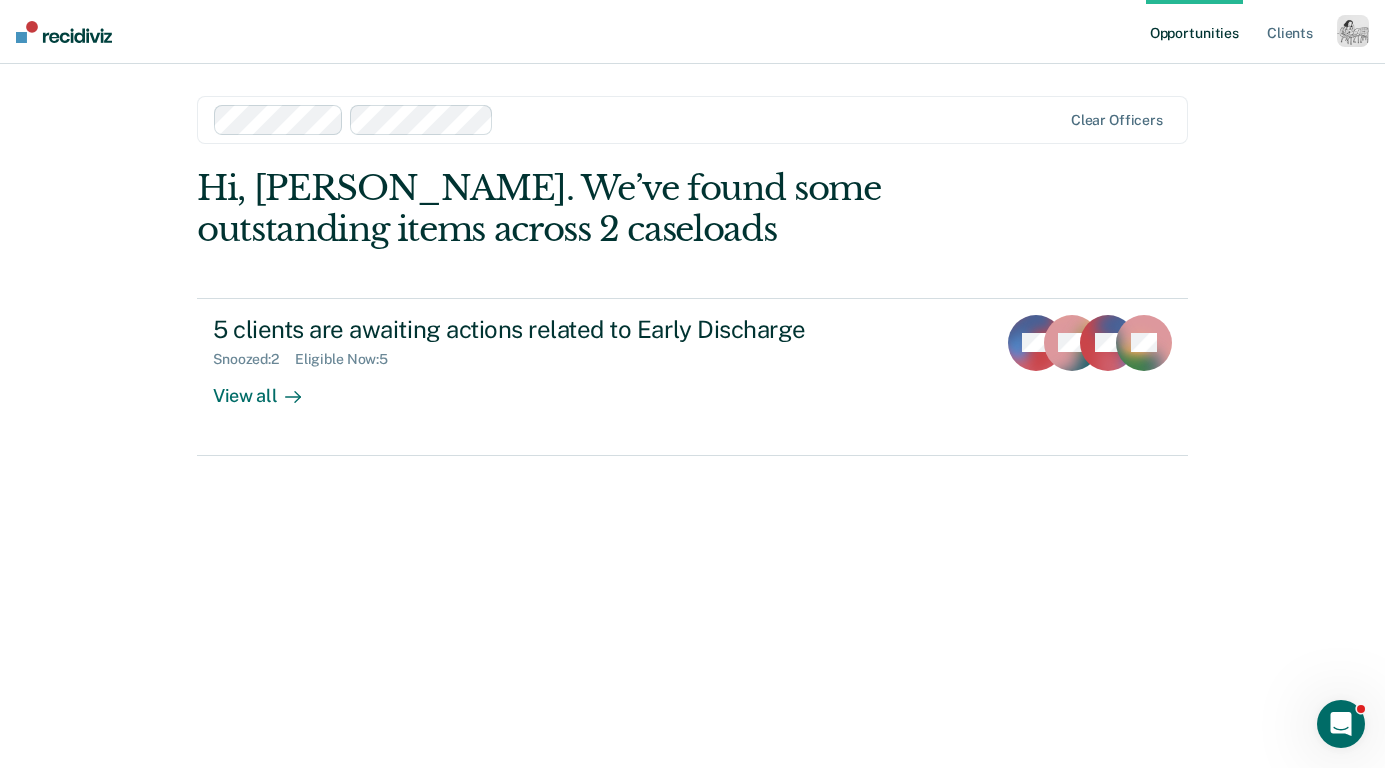 click at bounding box center [781, 119] 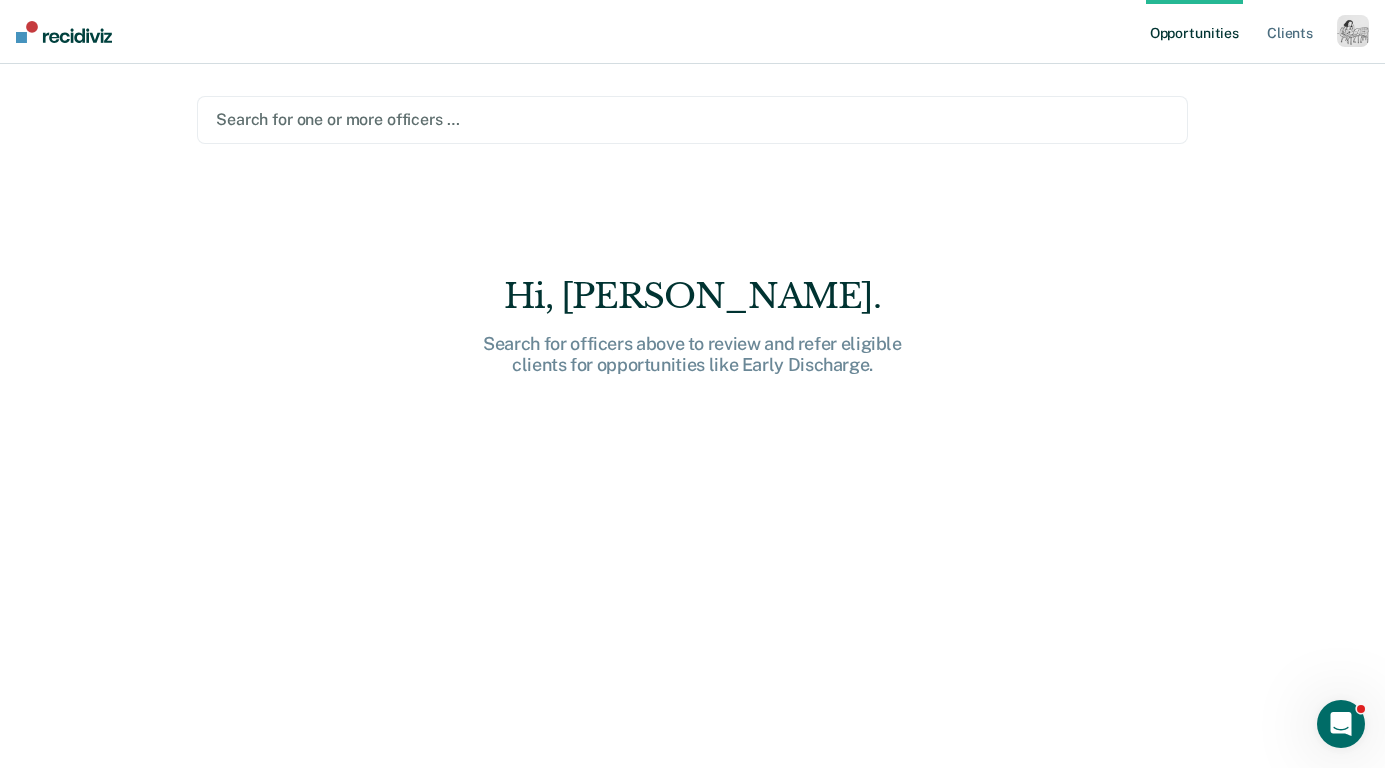 click at bounding box center (692, 119) 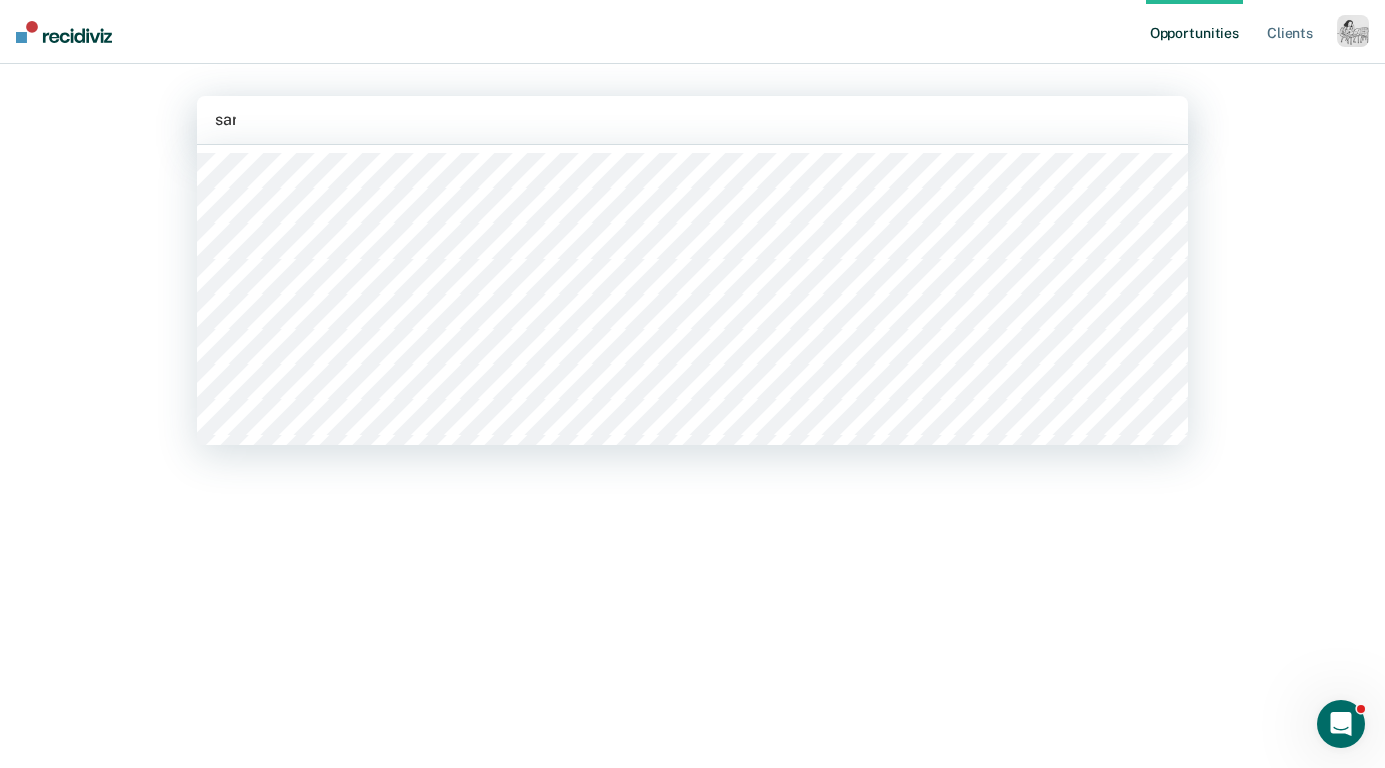 type on "sara" 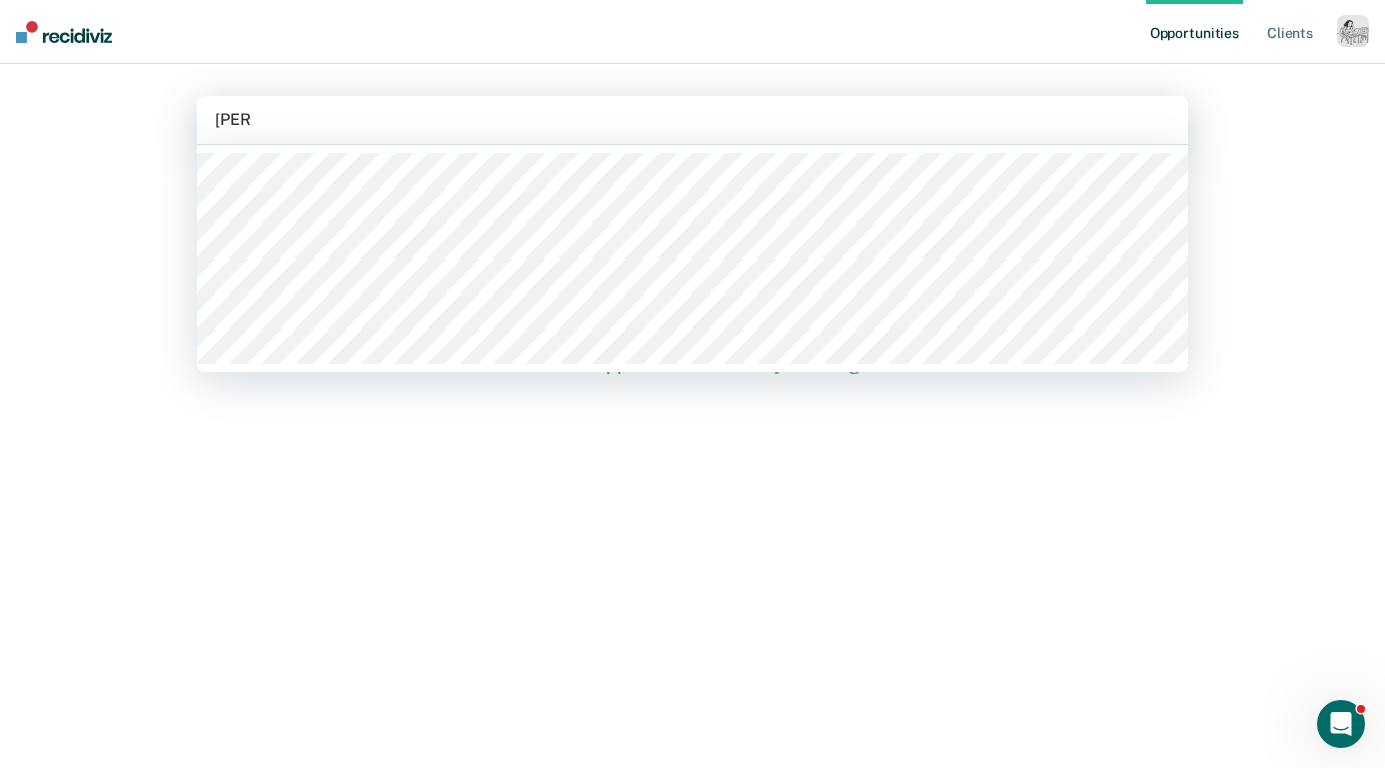 type 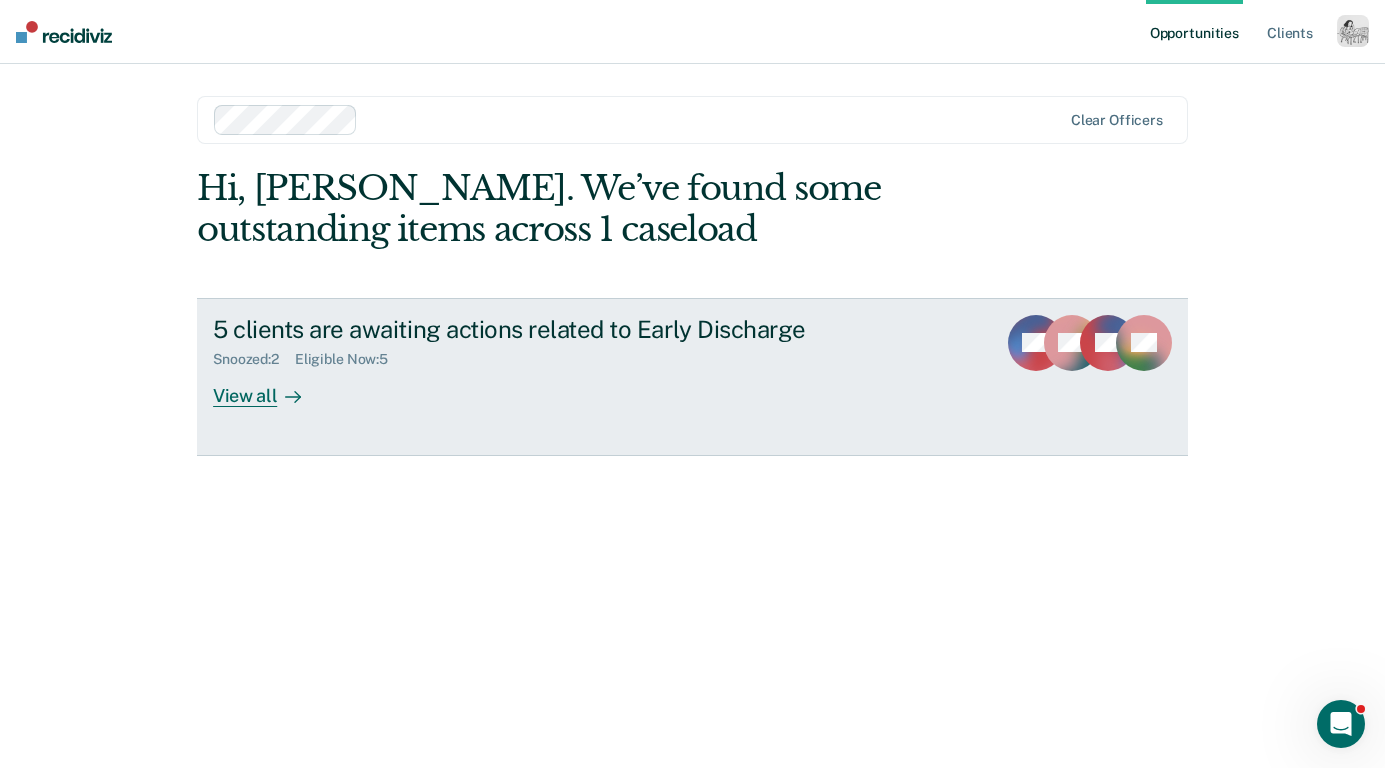click on "View all" at bounding box center [269, 387] 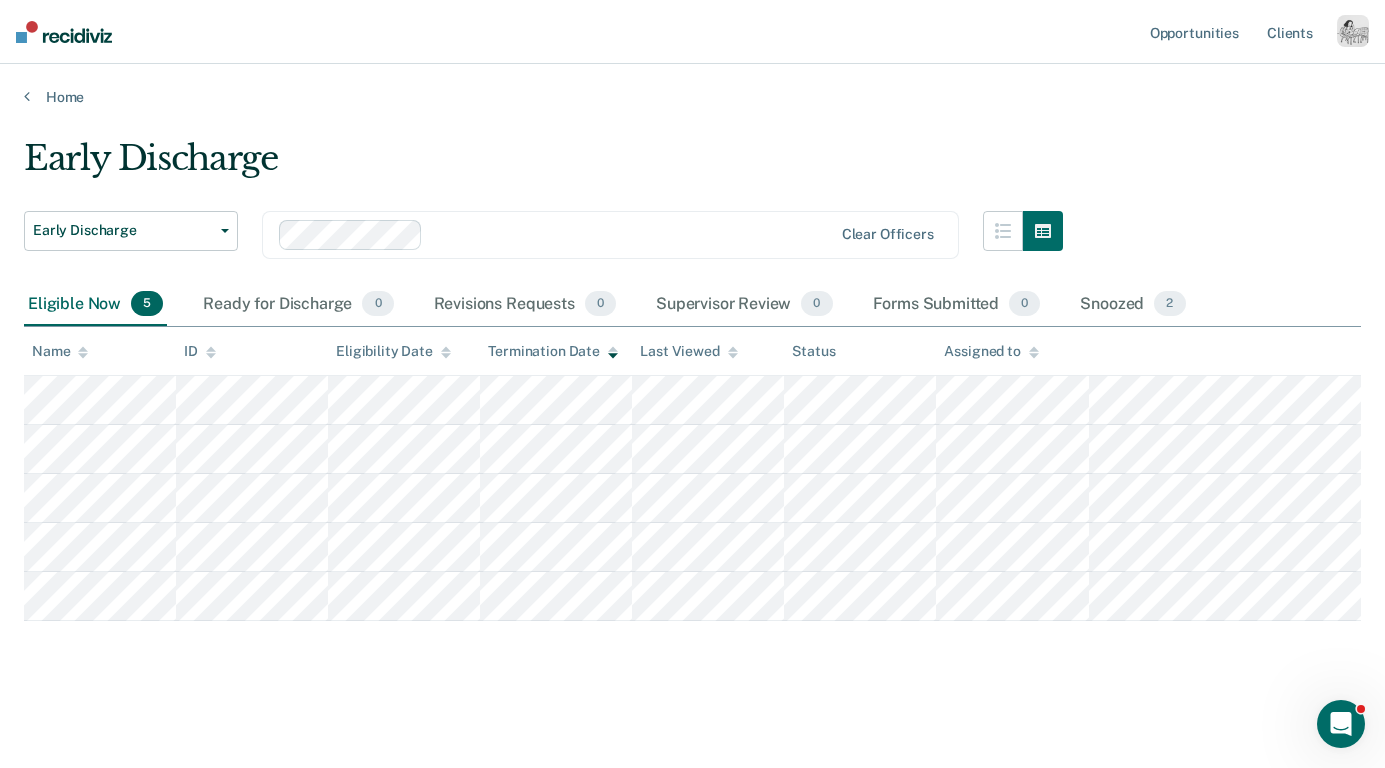 click 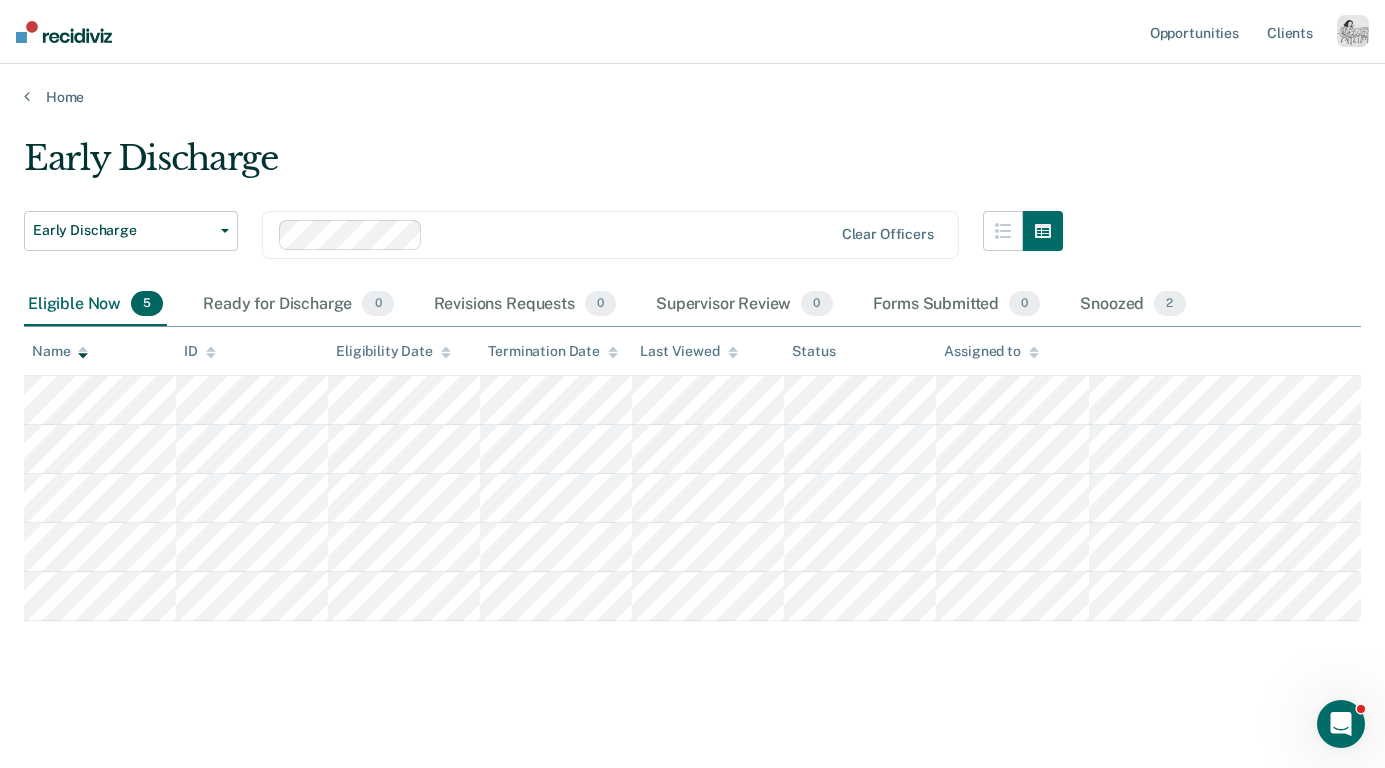 click 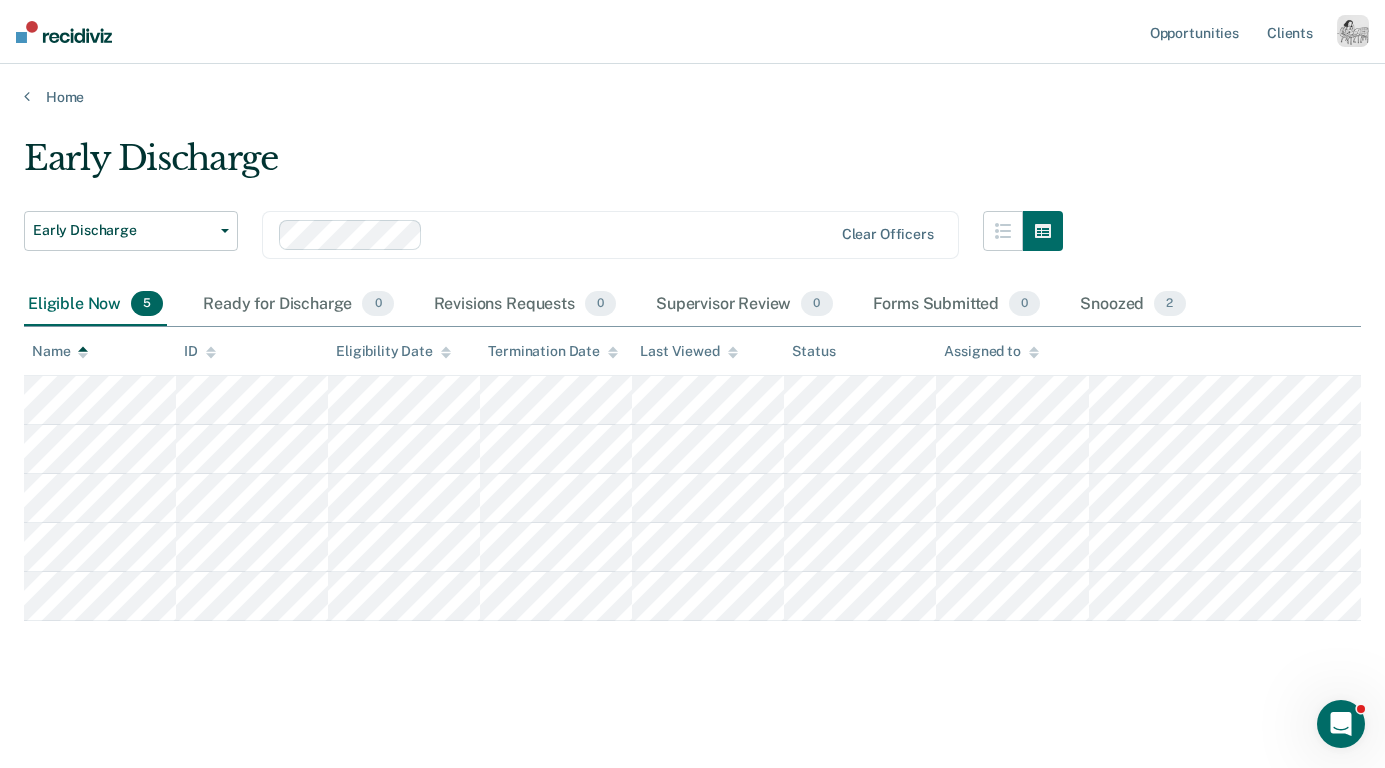 click 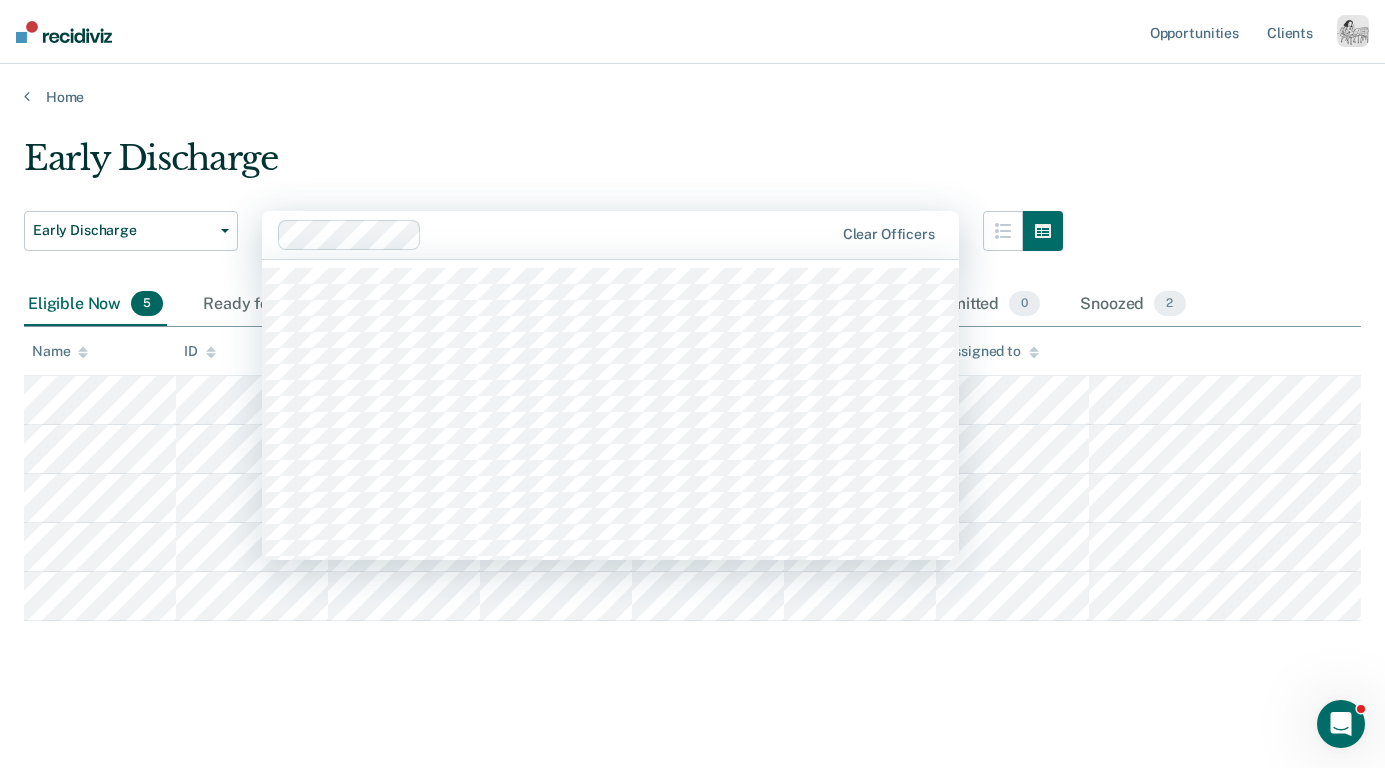 click at bounding box center [631, 234] 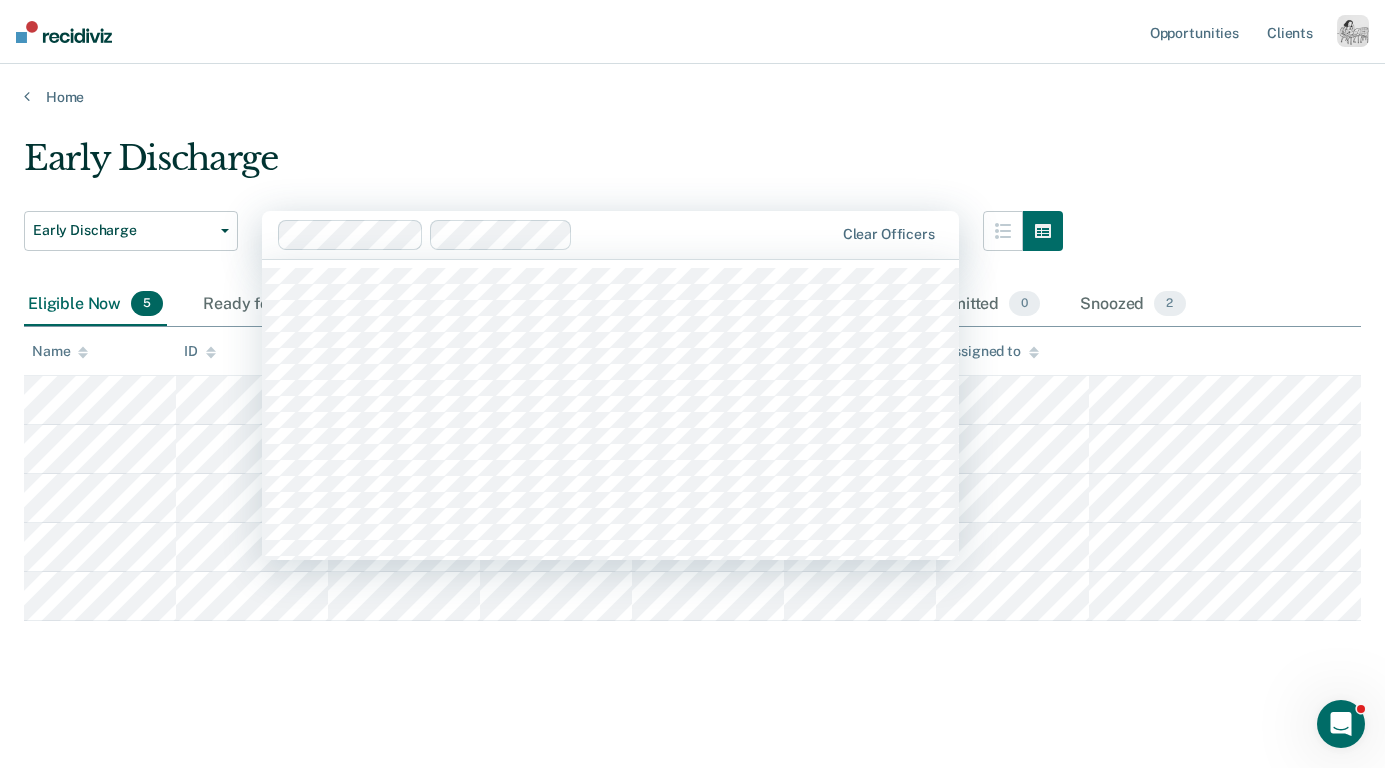 click at bounding box center [706, 234] 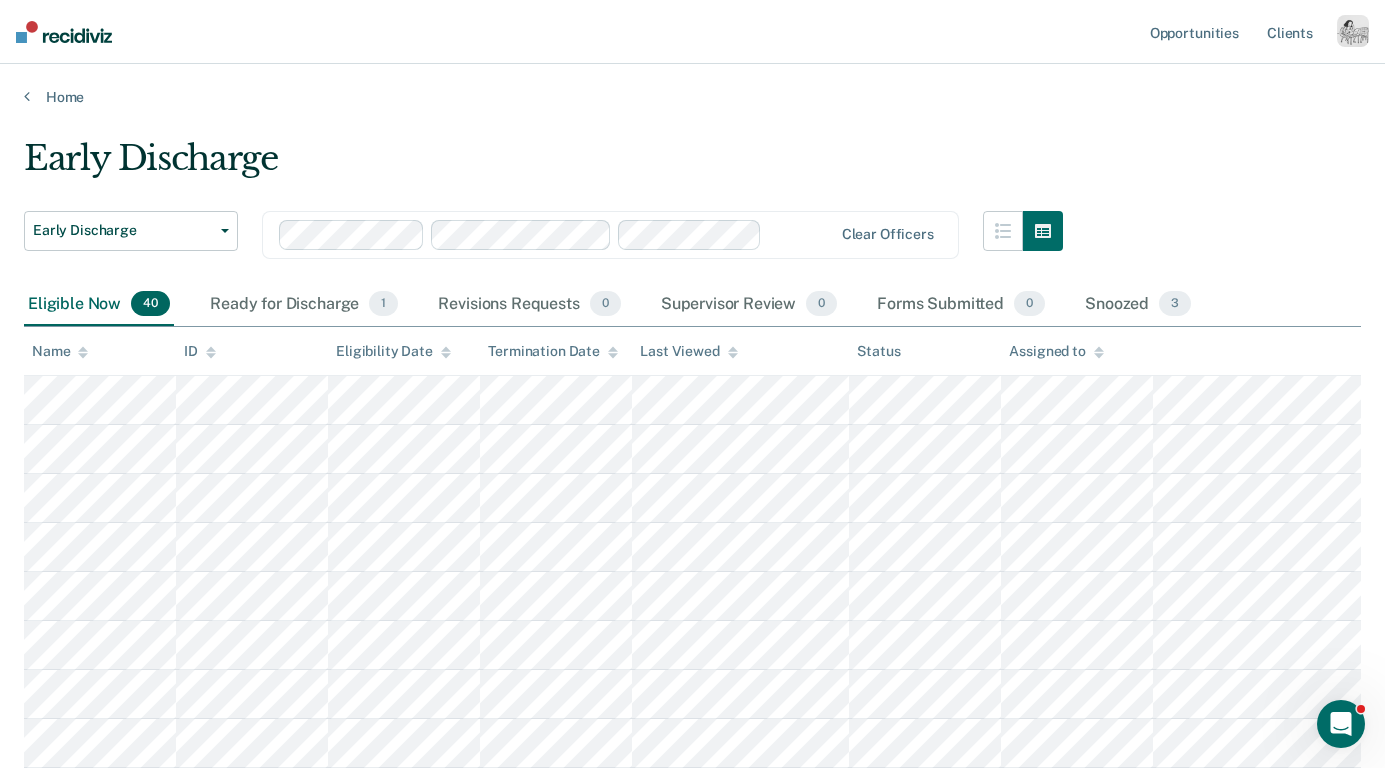 click 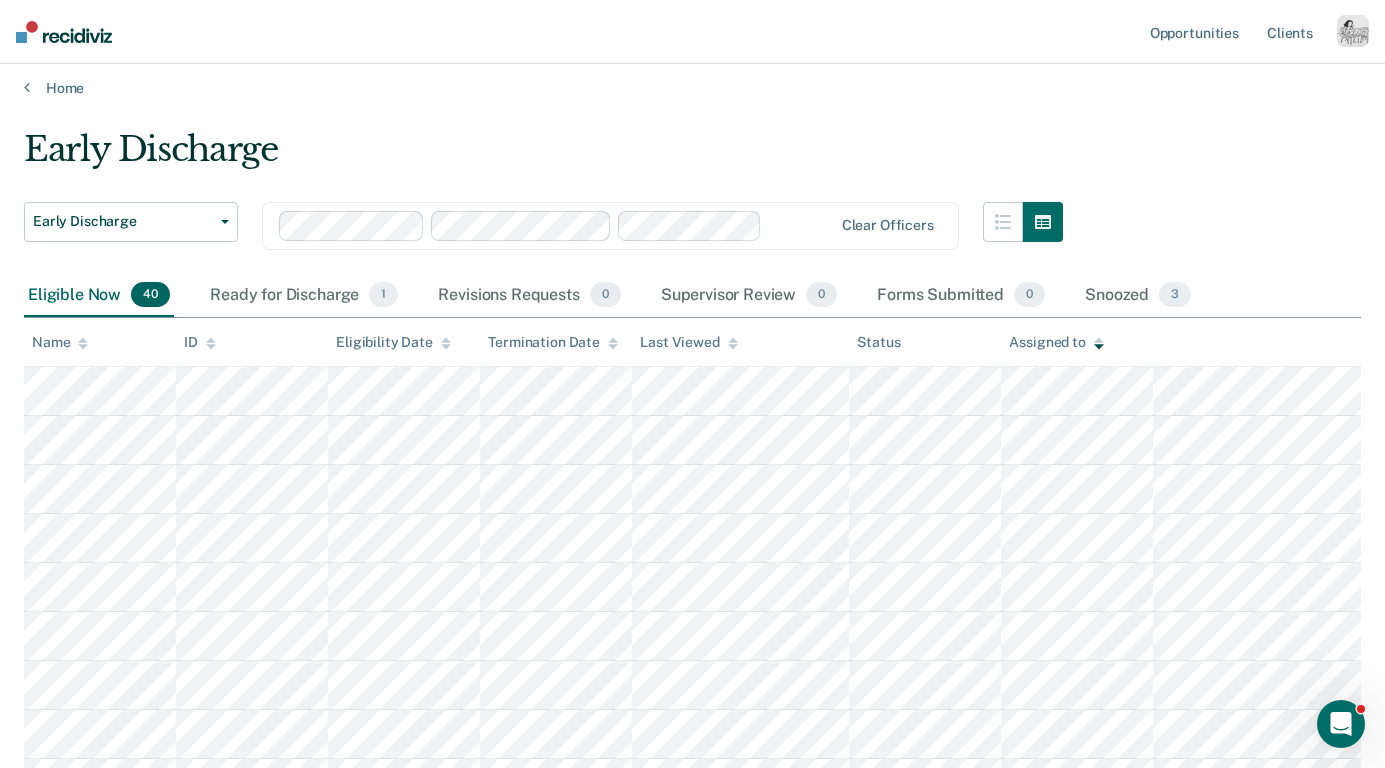 scroll, scrollTop: 0, scrollLeft: 0, axis: both 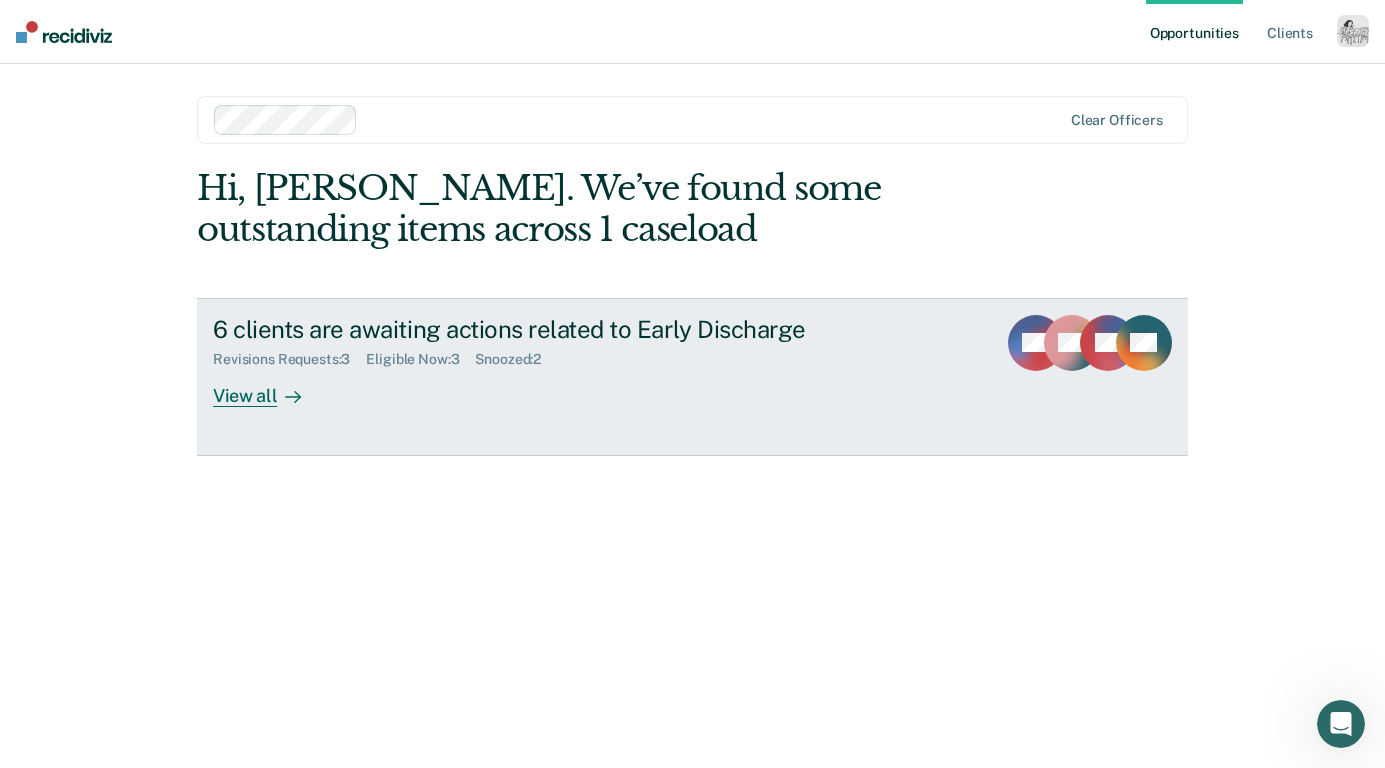 click at bounding box center (289, 395) 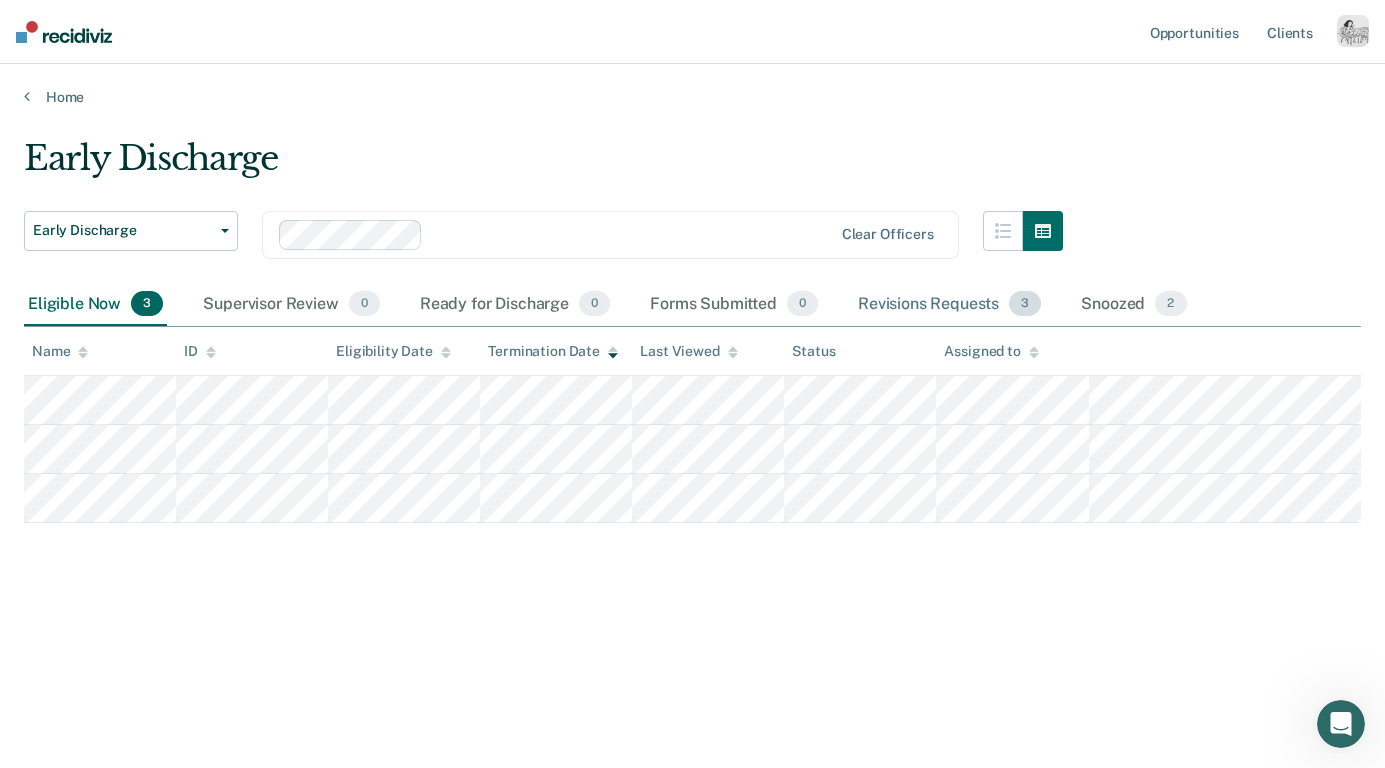 click on "Revisions Requests 3" at bounding box center (949, 305) 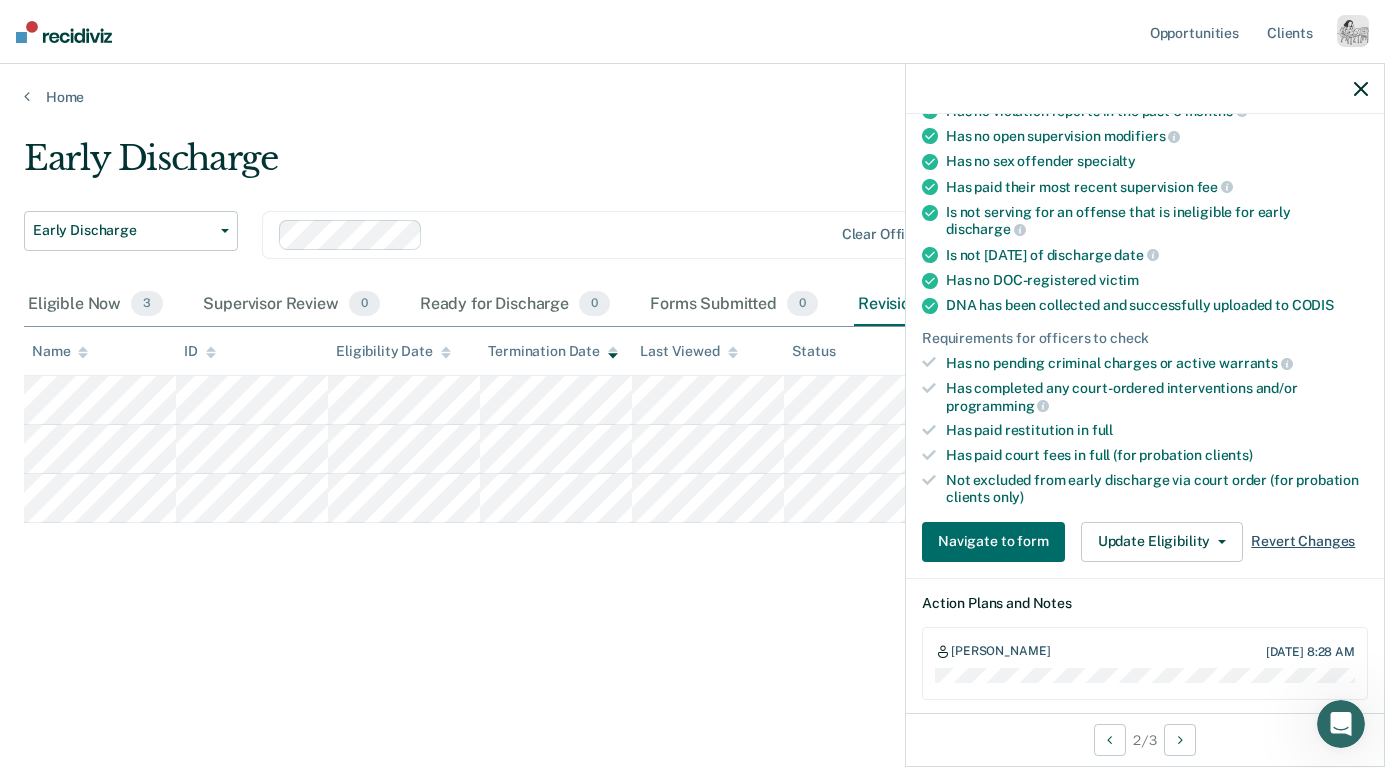 scroll, scrollTop: 336, scrollLeft: 0, axis: vertical 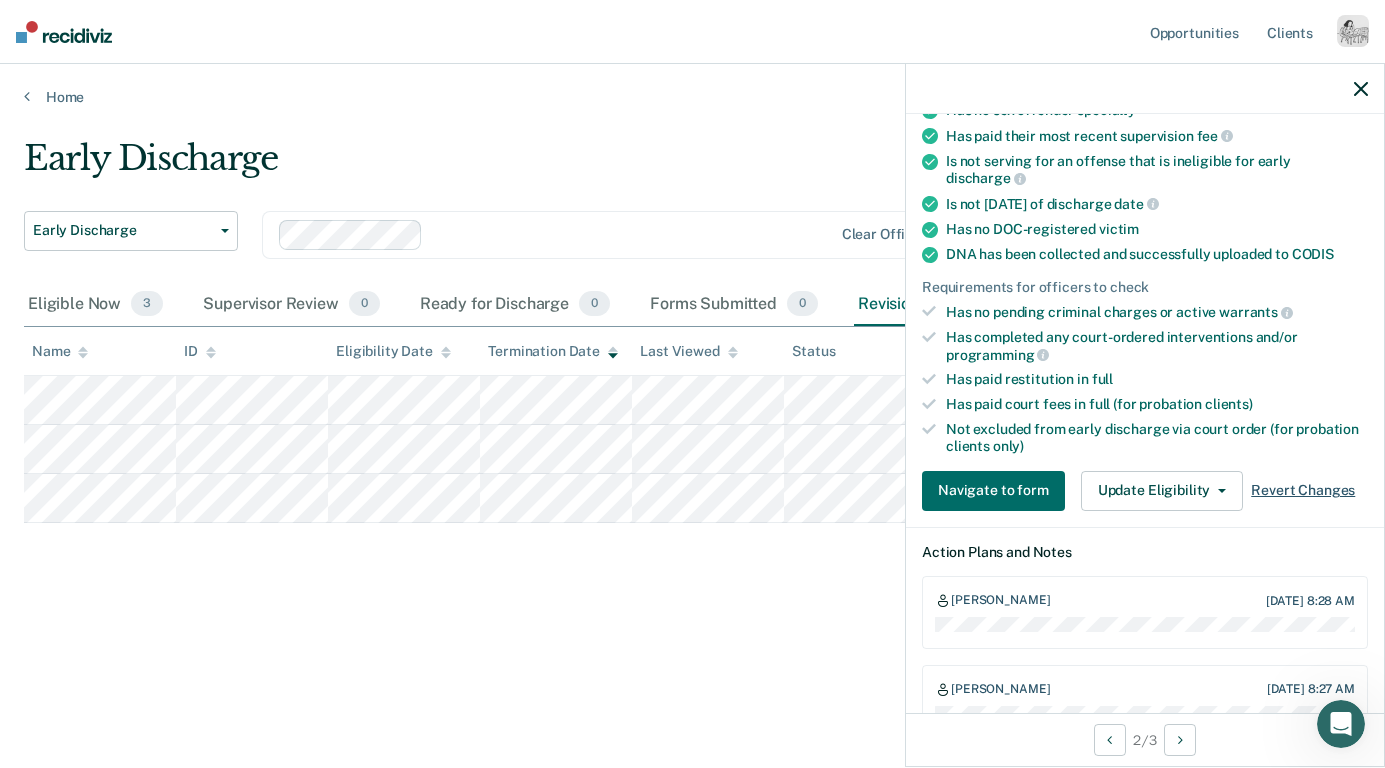 click on "Revert Changes" at bounding box center [1303, 490] 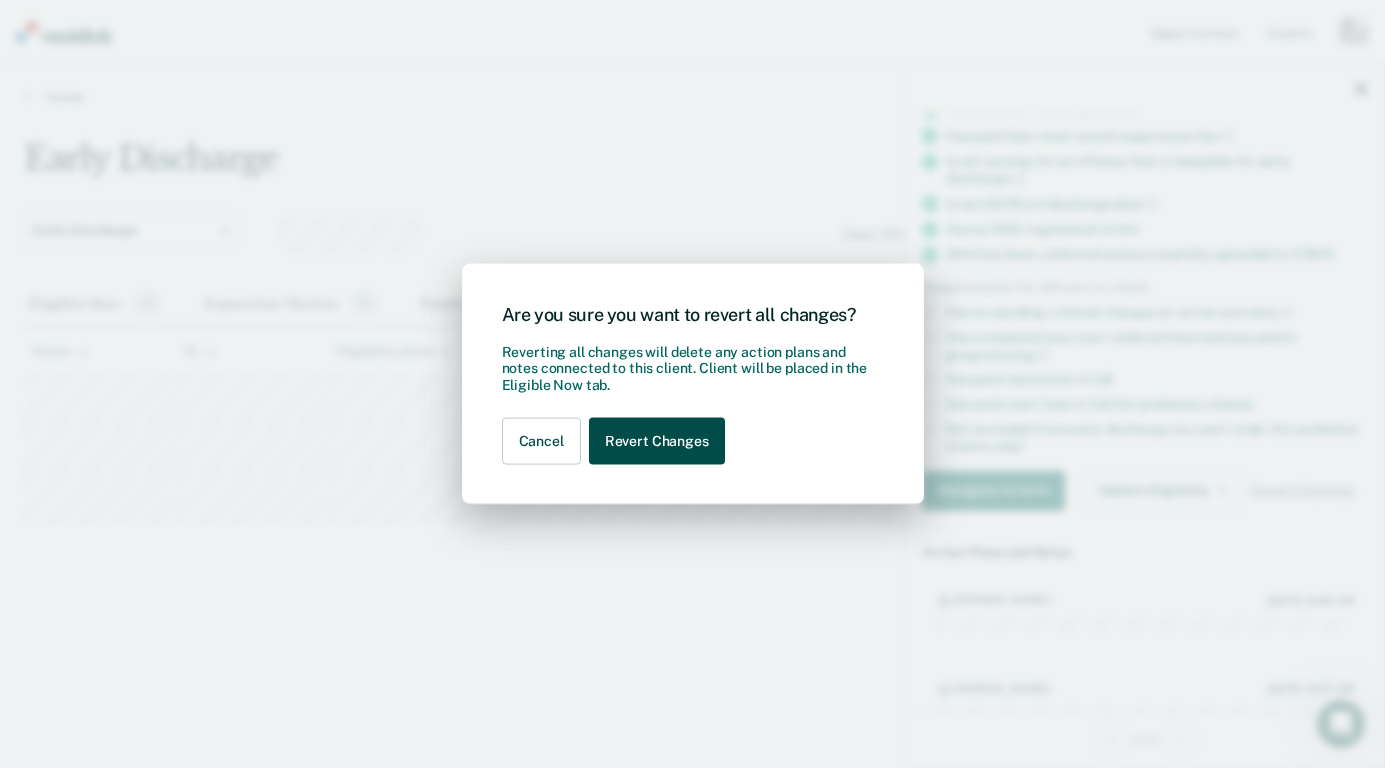 click on "Revert Changes" at bounding box center (657, 441) 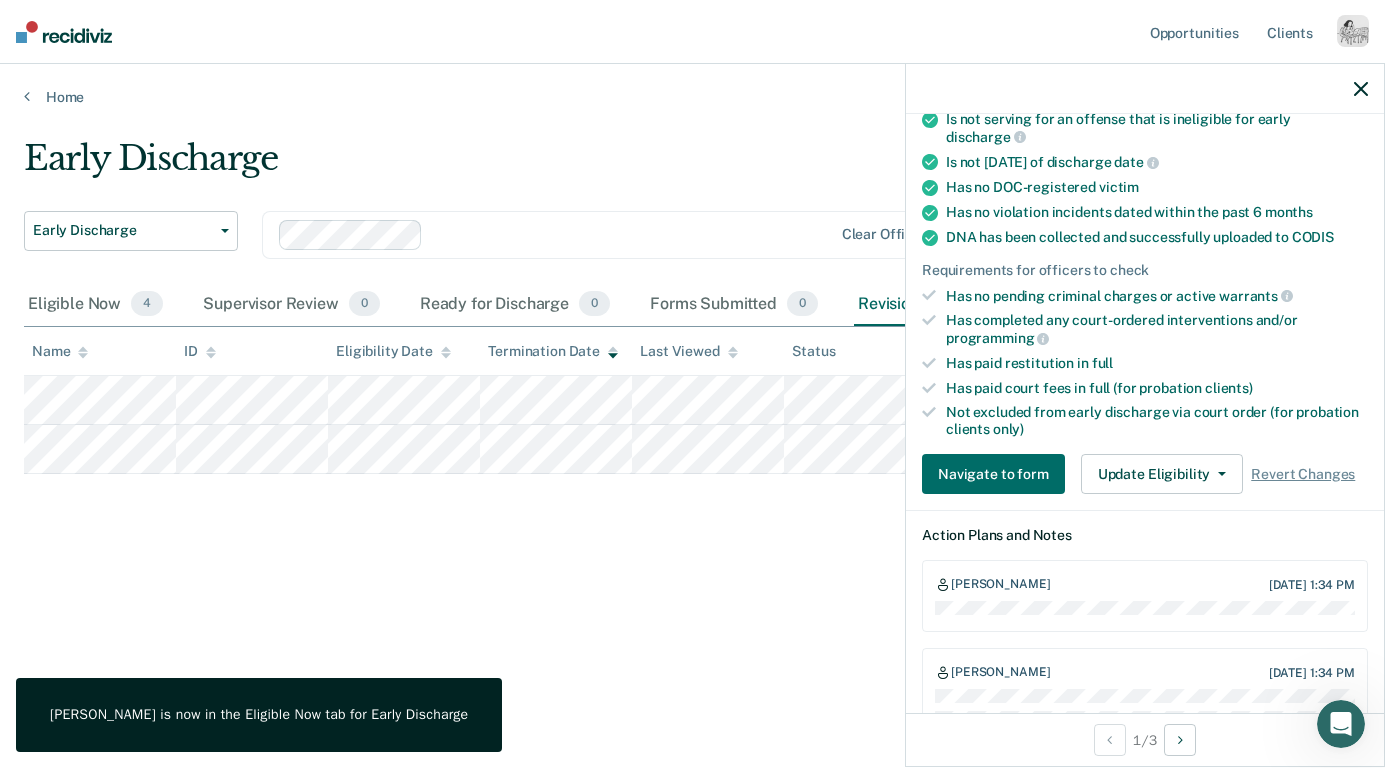 scroll, scrollTop: 294, scrollLeft: 0, axis: vertical 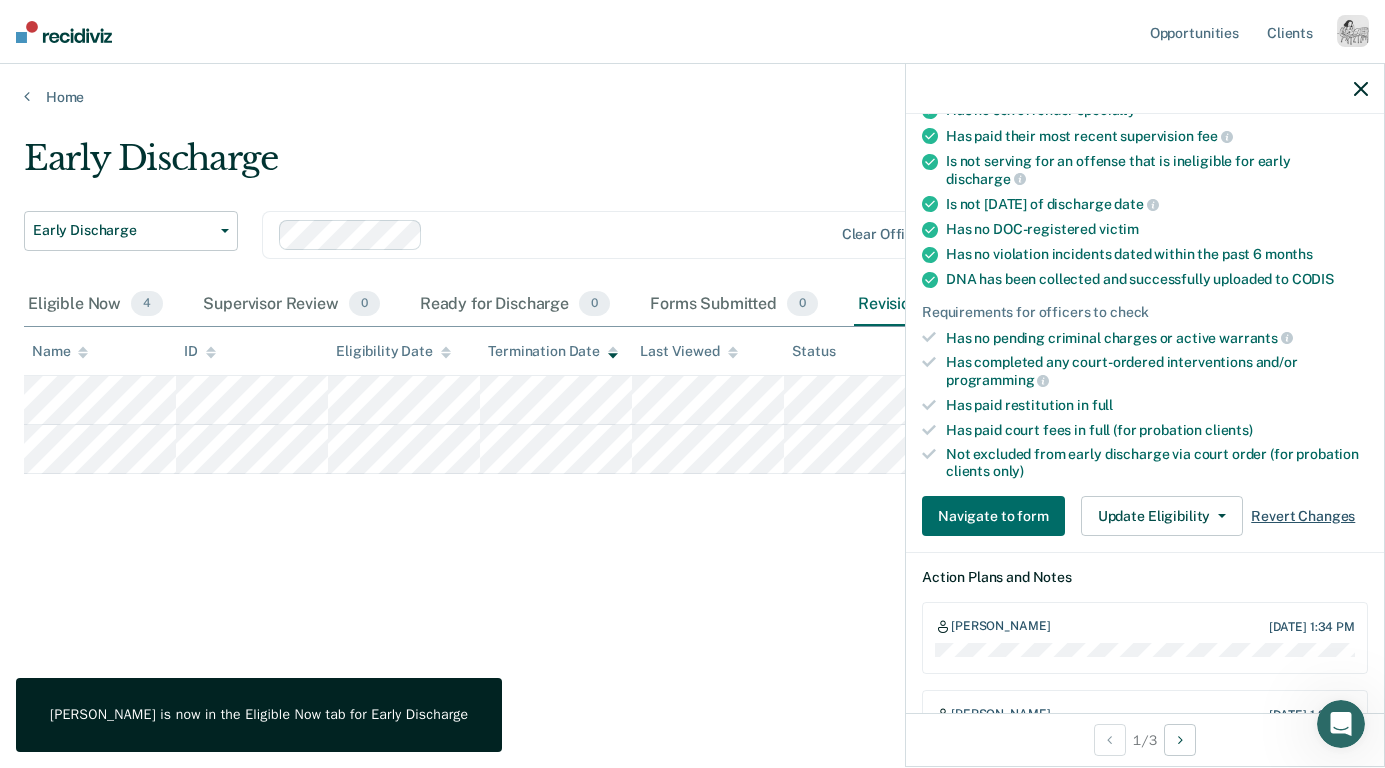 click on "Revert Changes" at bounding box center [1303, 516] 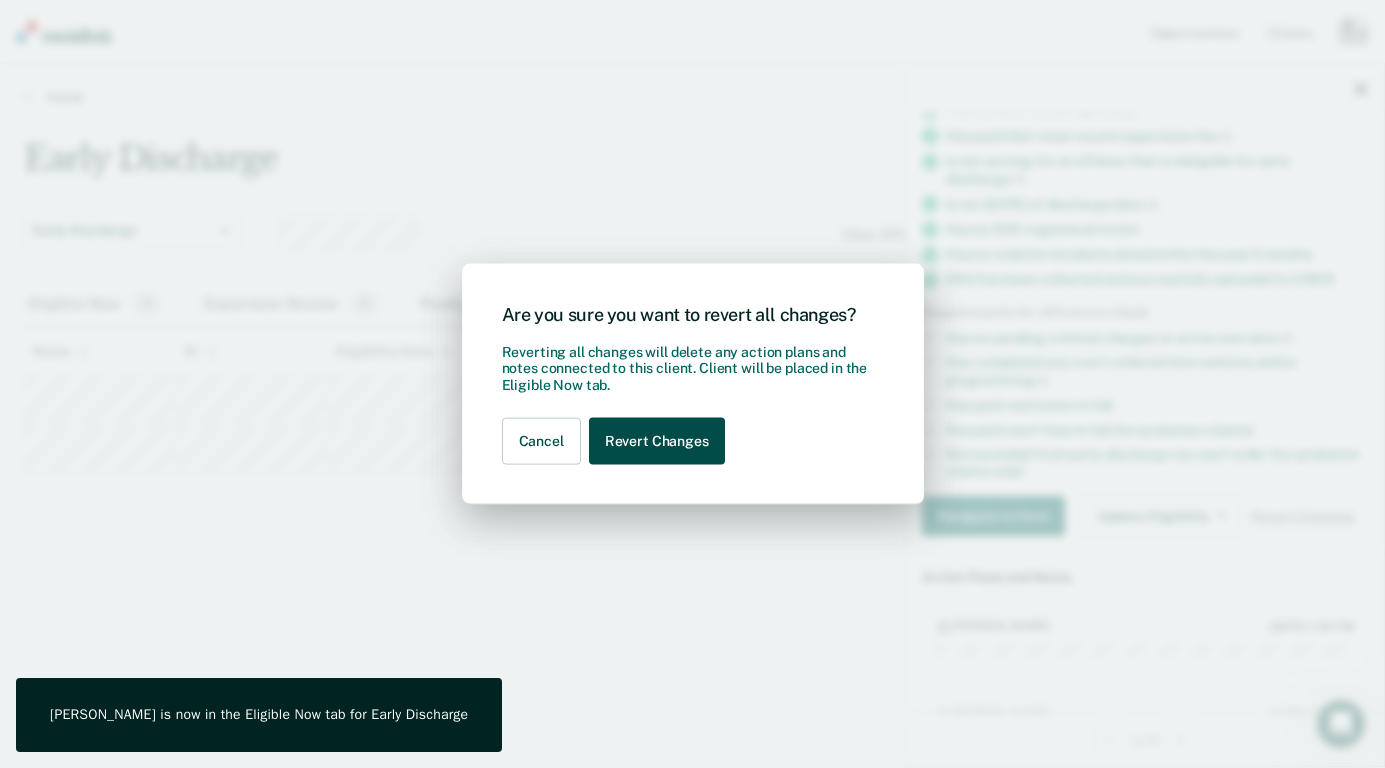 click on "Revert Changes" at bounding box center (657, 441) 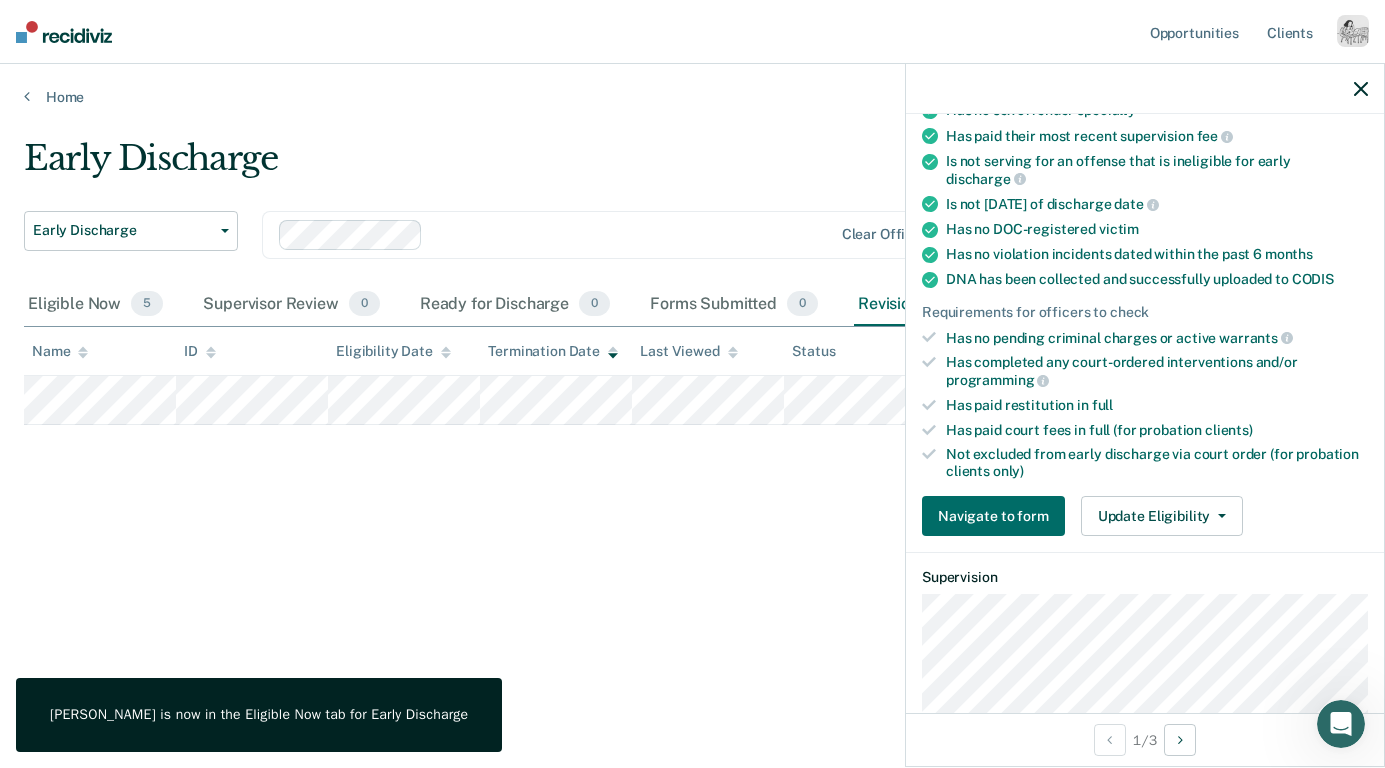 click 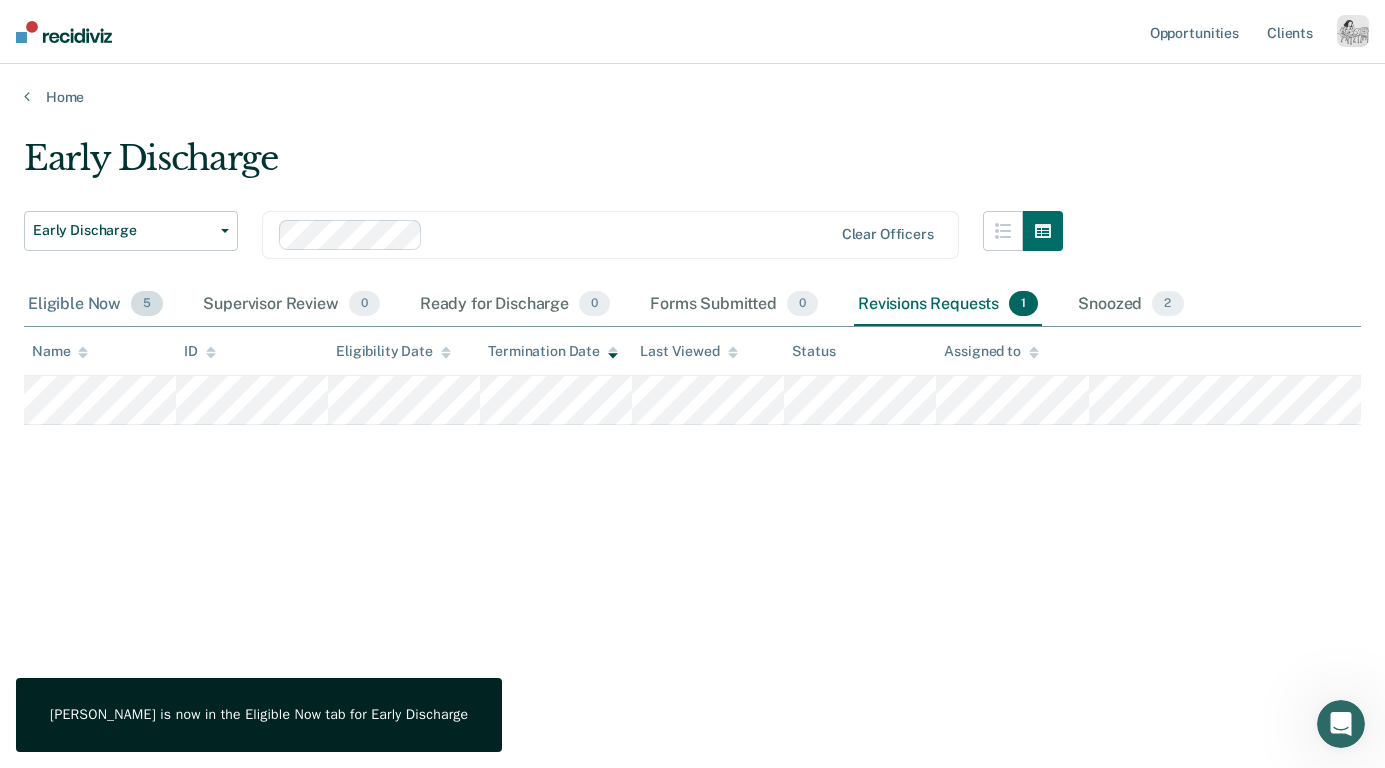 click on "Eligible Now 5" at bounding box center [95, 305] 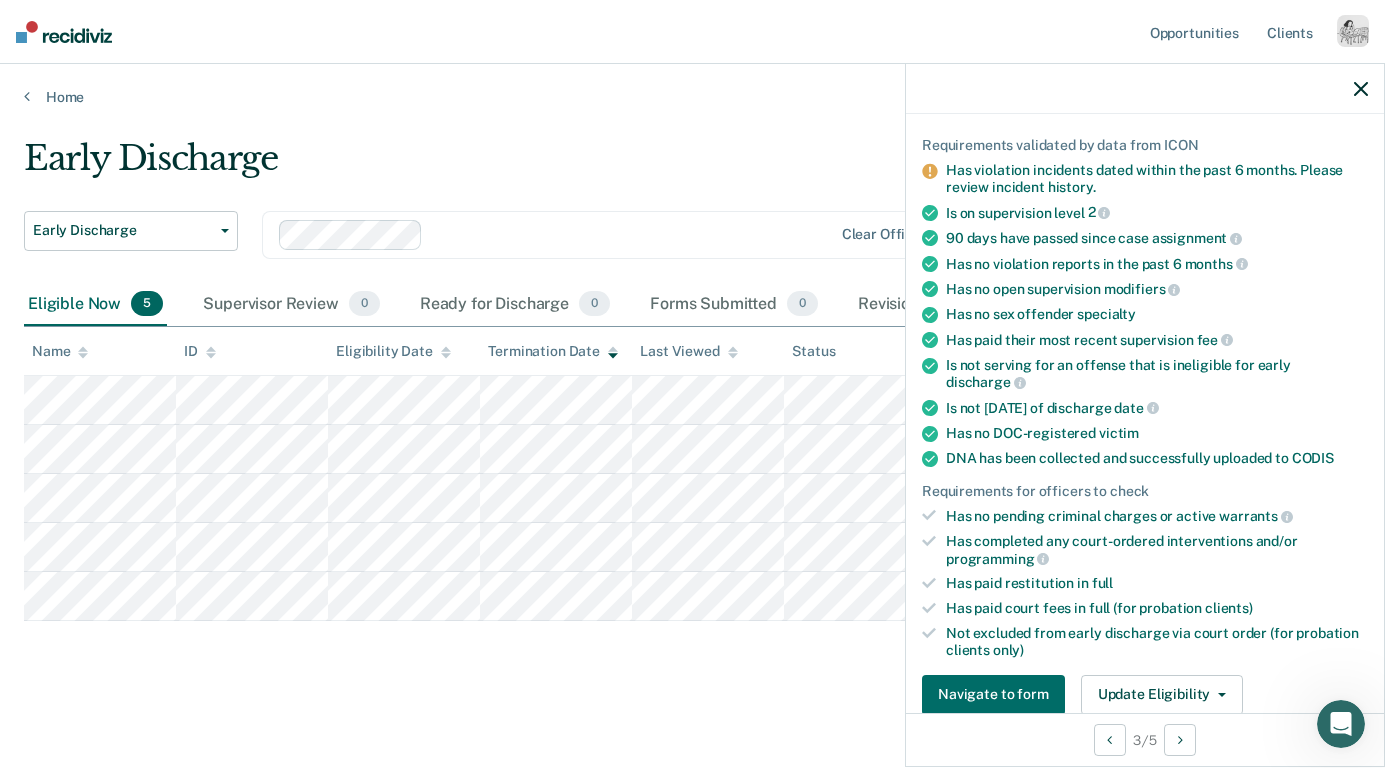 scroll, scrollTop: 0, scrollLeft: 0, axis: both 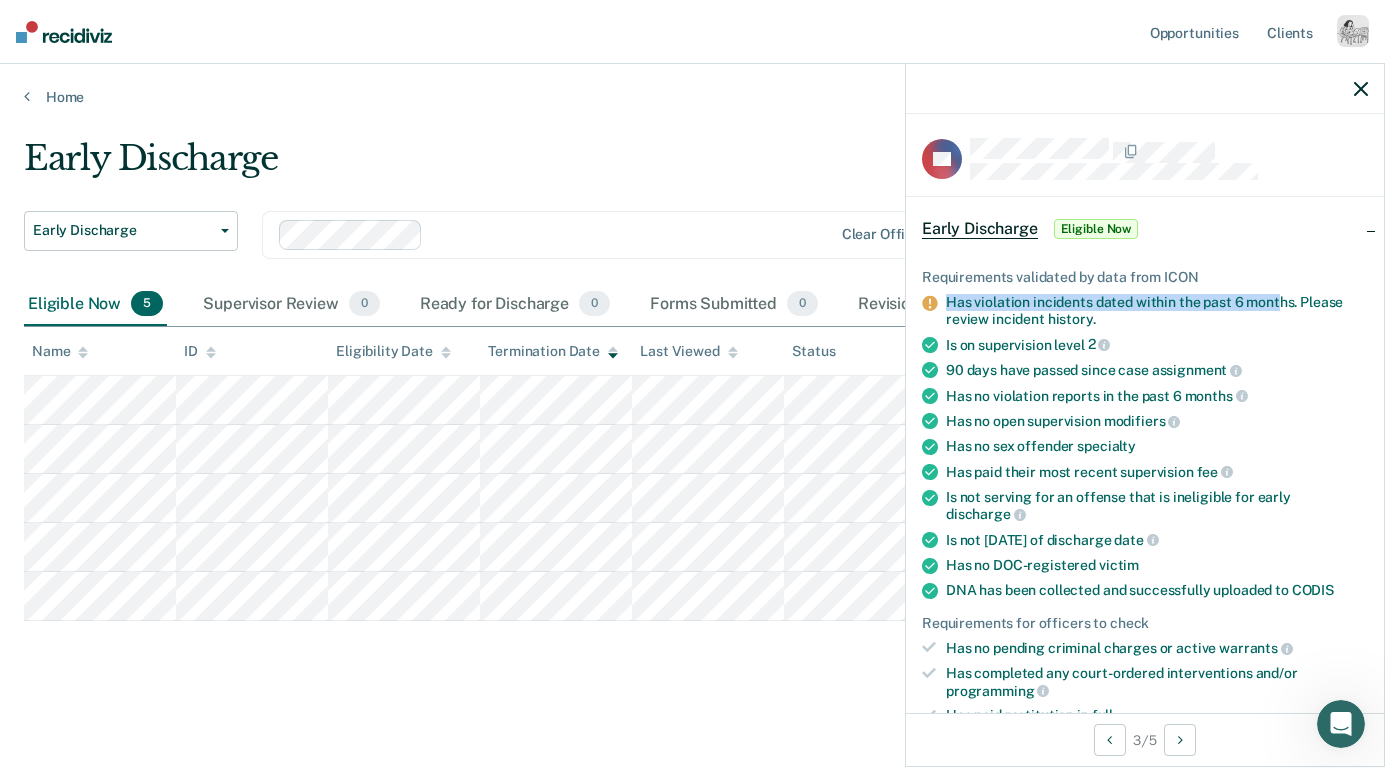 drag, startPoint x: 943, startPoint y: 298, endPoint x: 1277, endPoint y: 306, distance: 334.0958 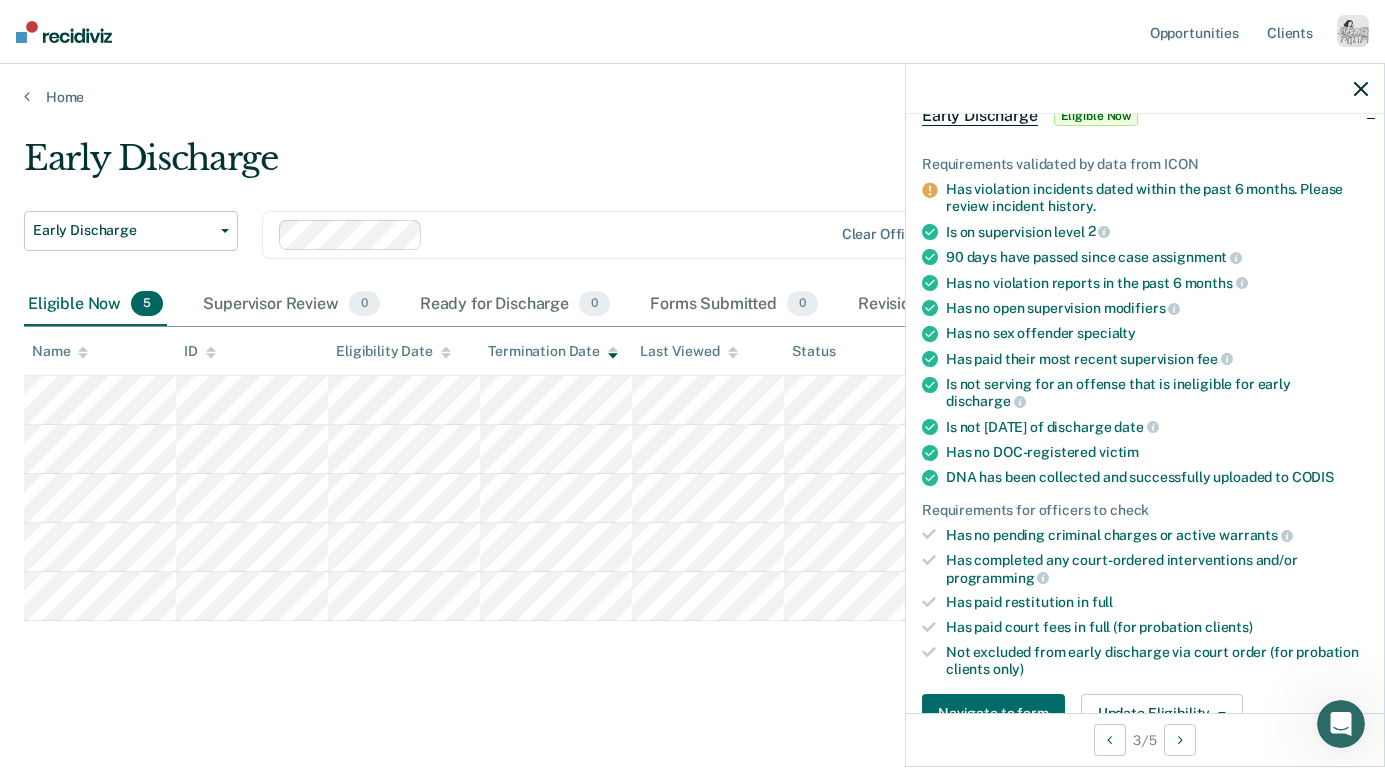 scroll, scrollTop: 0, scrollLeft: 0, axis: both 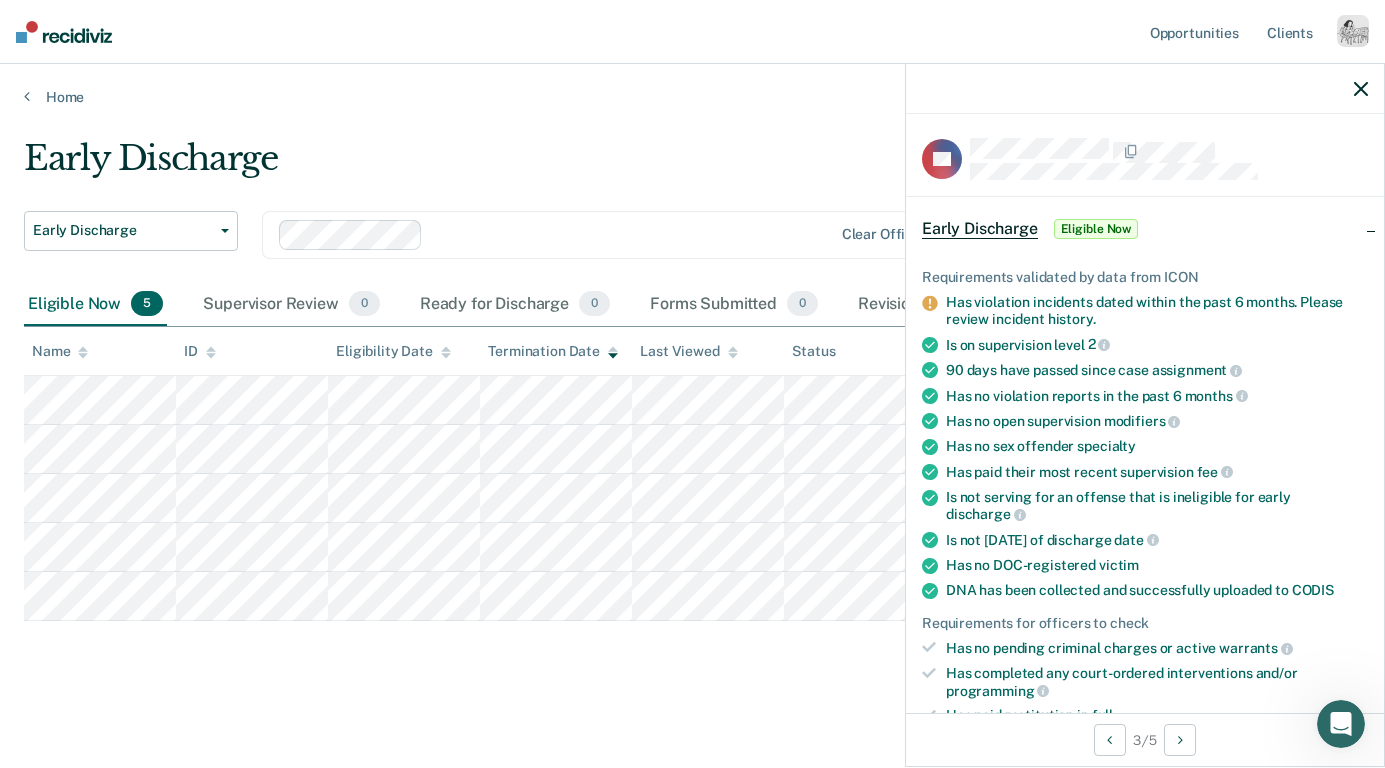 click 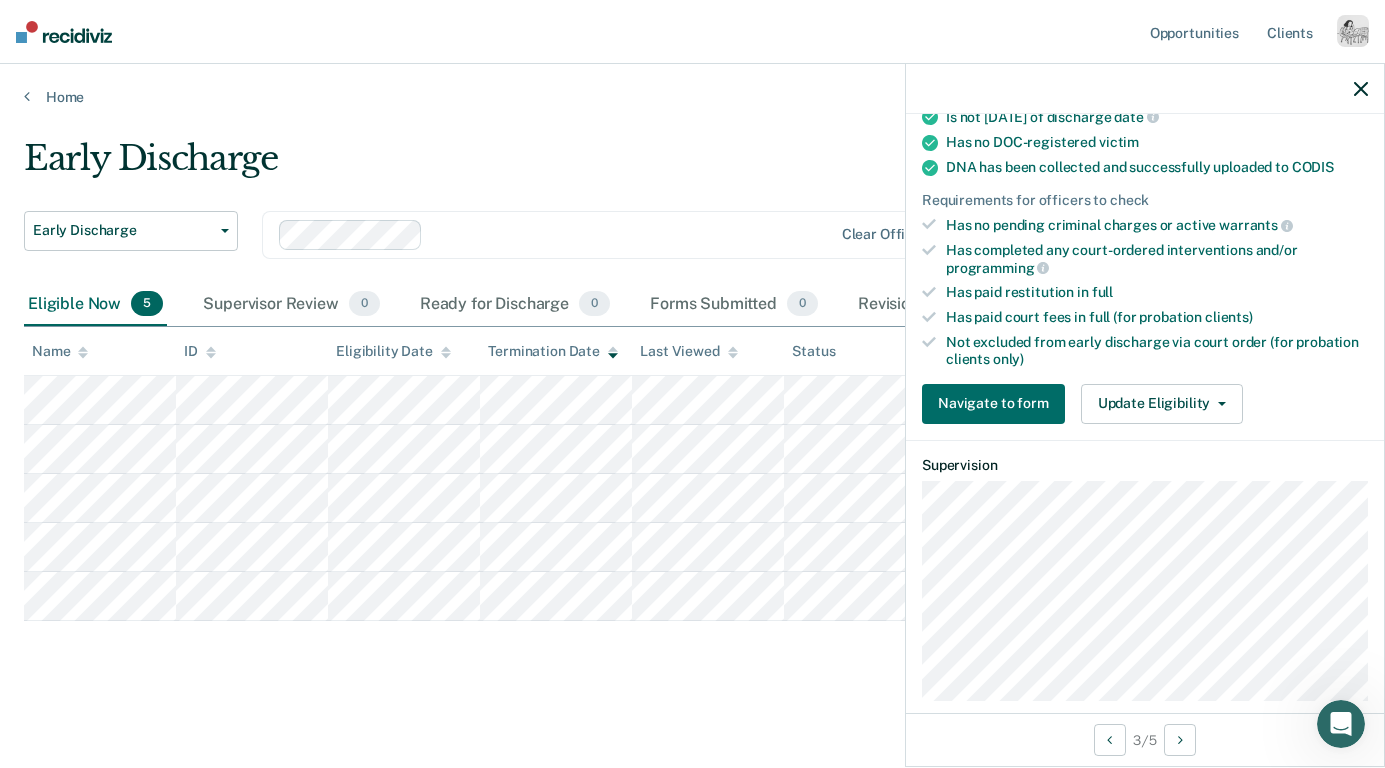 scroll, scrollTop: 428, scrollLeft: 0, axis: vertical 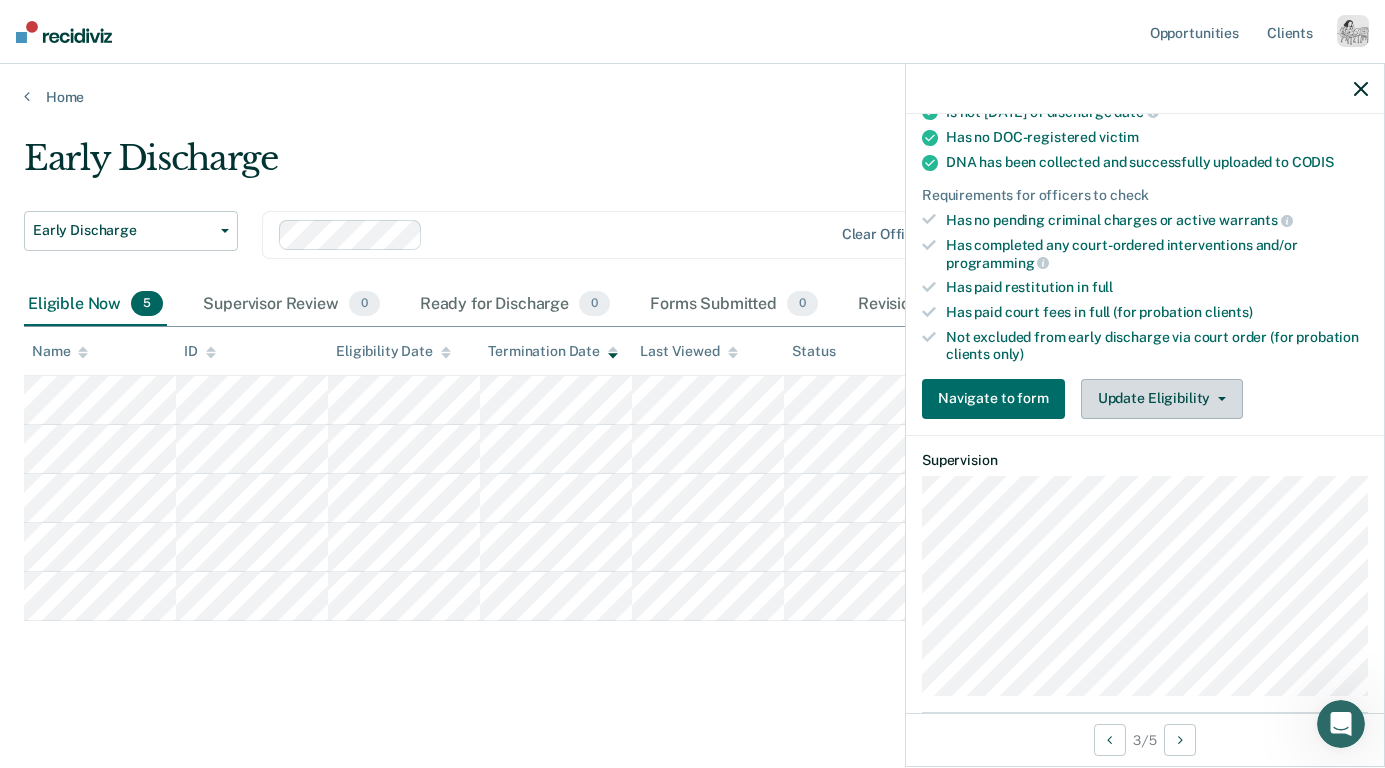 click on "Update Eligibility" at bounding box center (1162, 399) 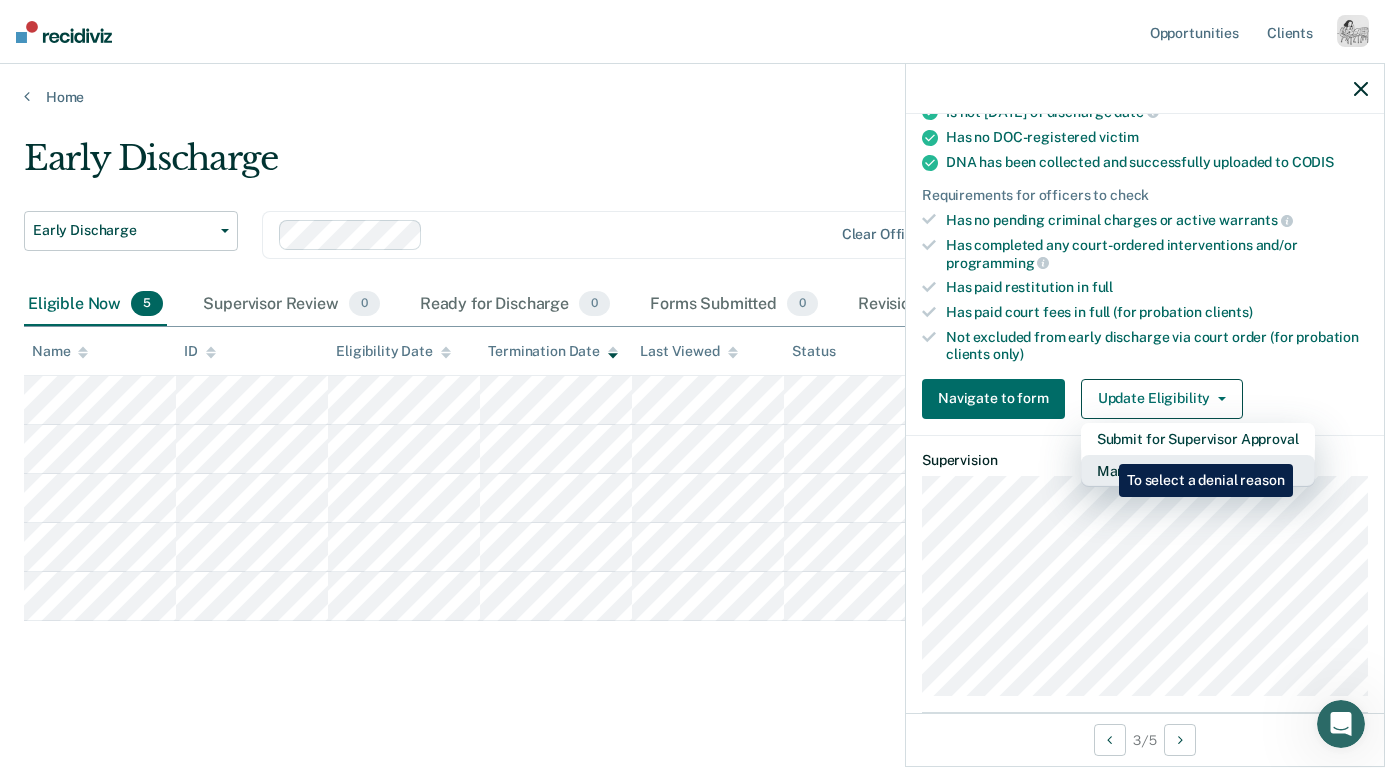 click on "Mark as Ineligible" at bounding box center (1198, 471) 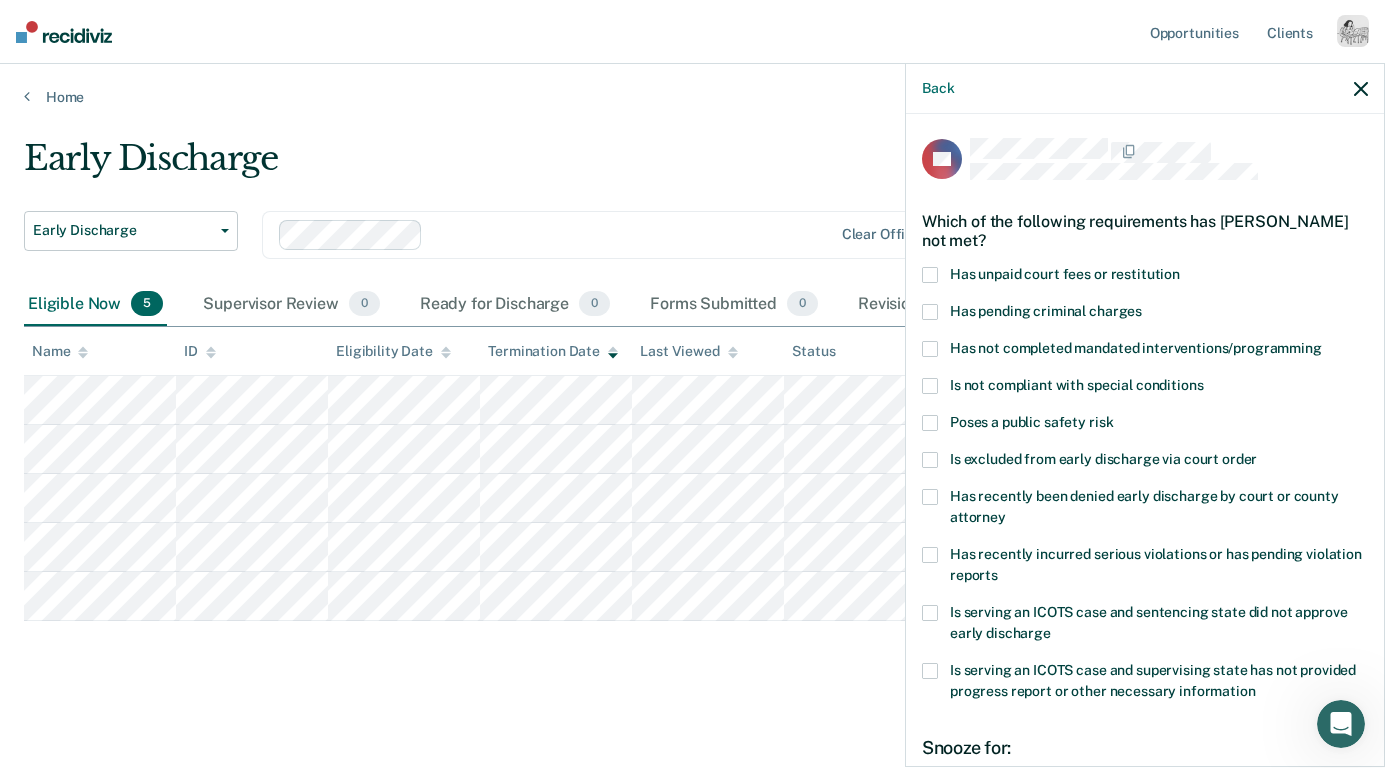 scroll, scrollTop: 2, scrollLeft: 0, axis: vertical 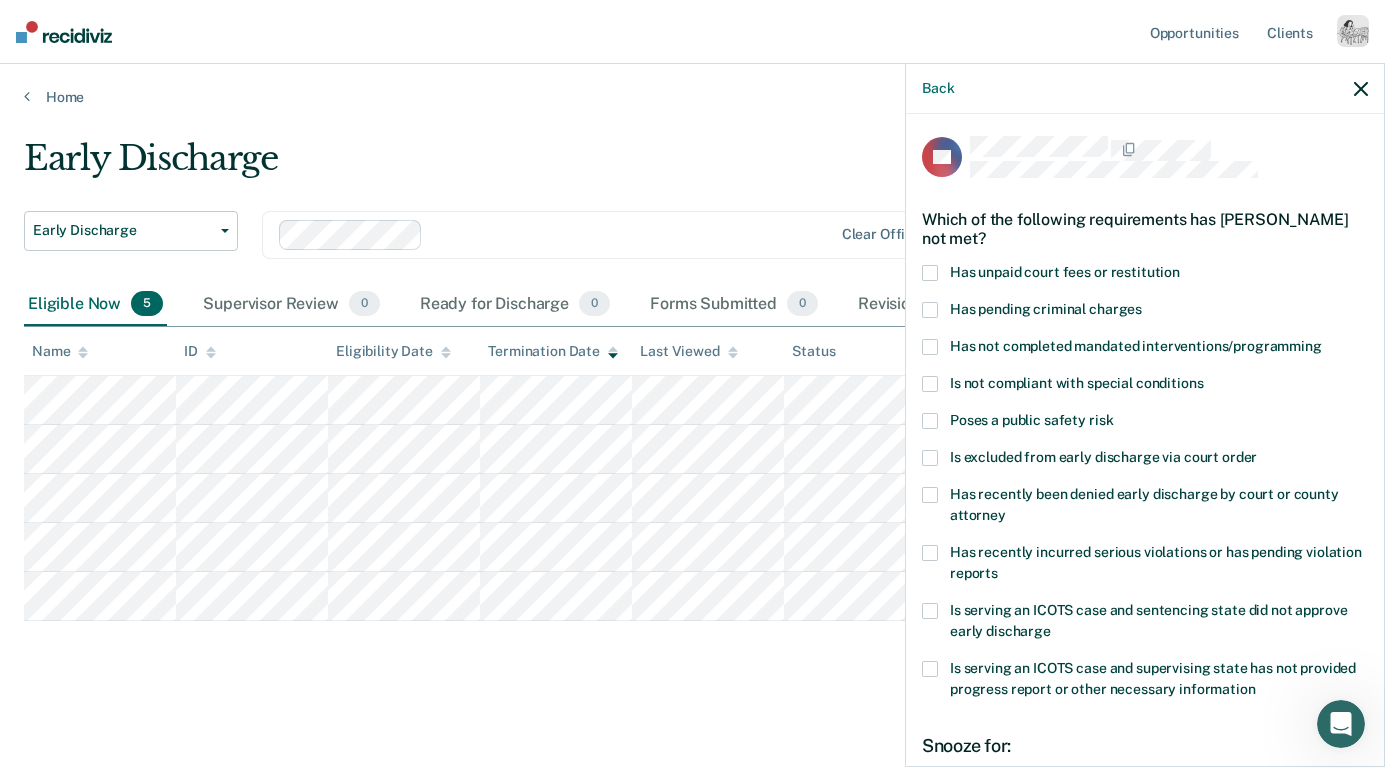 click on "Has not completed mandated interventions/programming" at bounding box center [1136, 346] 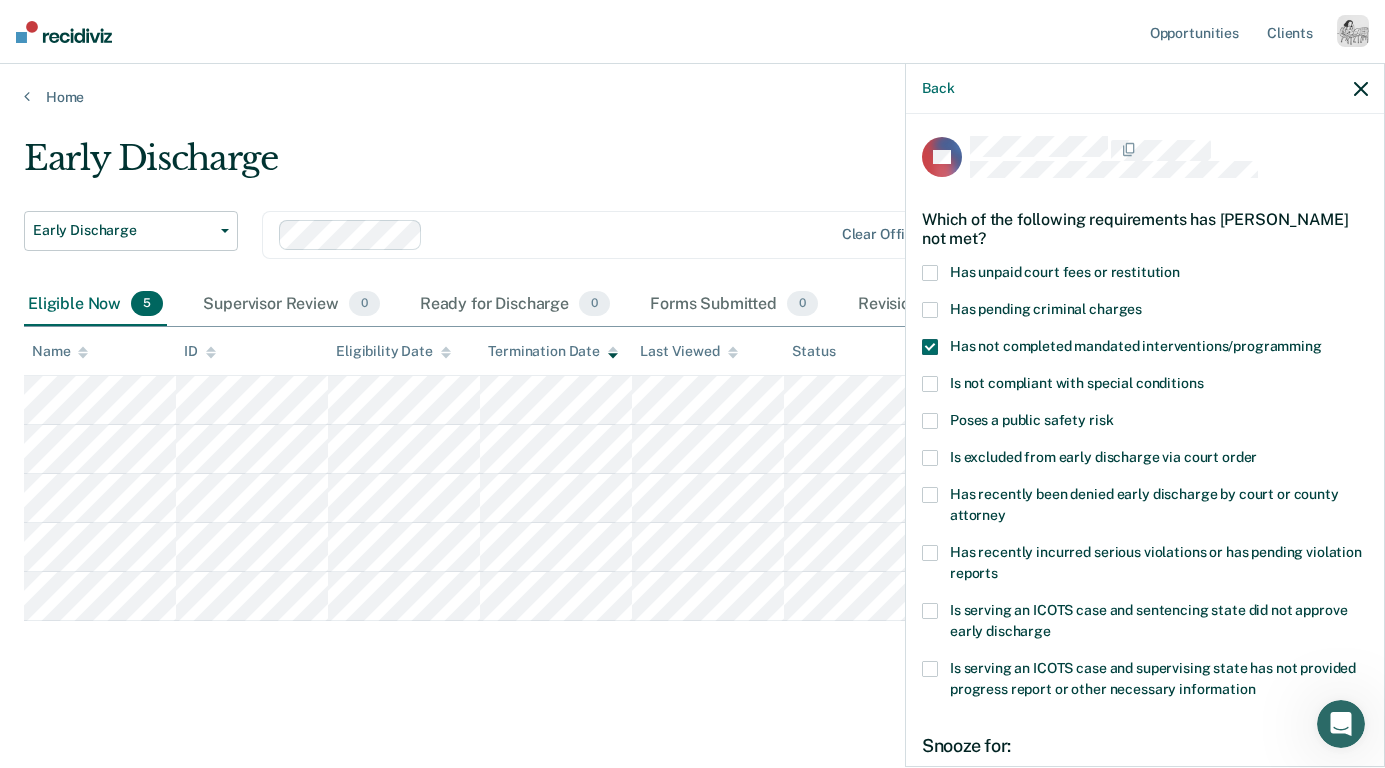 click on "Has unpaid court fees or restitution" at bounding box center (1065, 272) 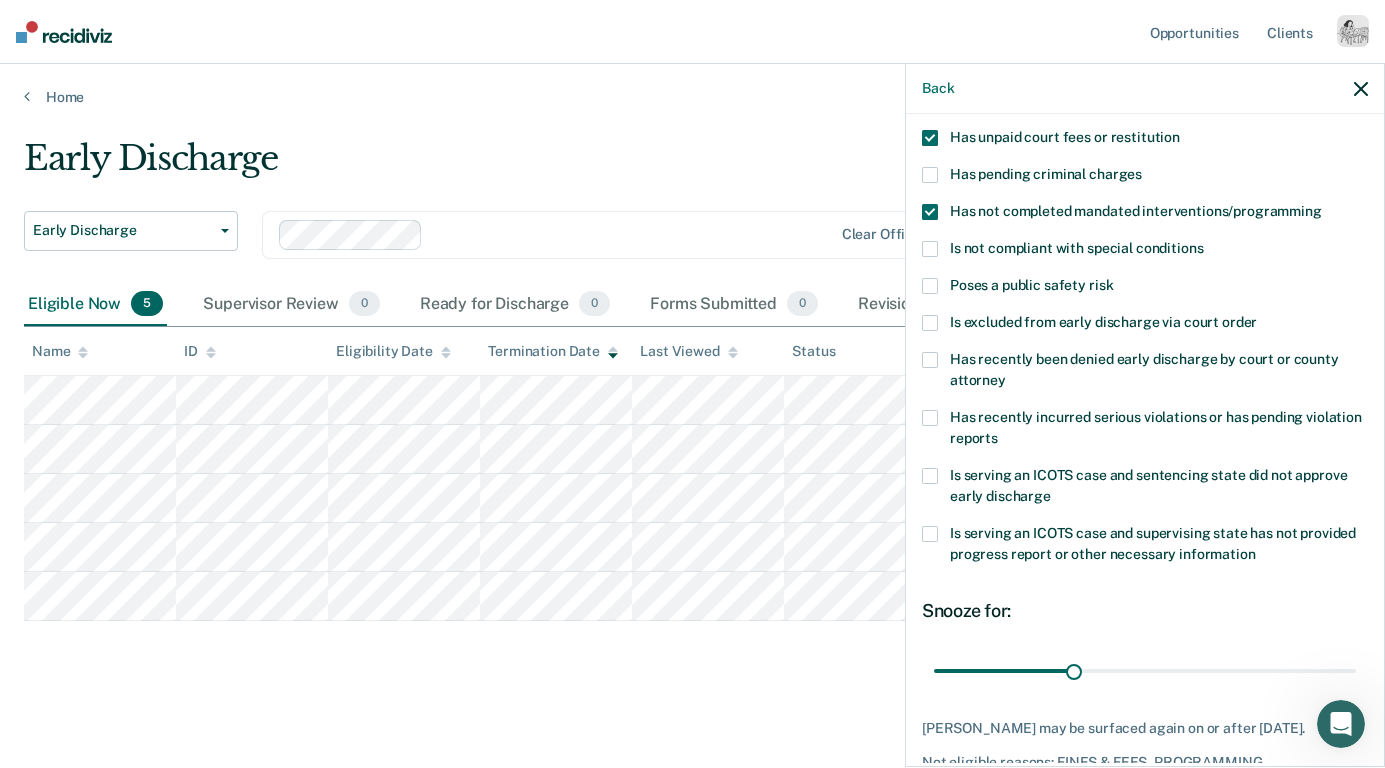 scroll, scrollTop: 235, scrollLeft: 0, axis: vertical 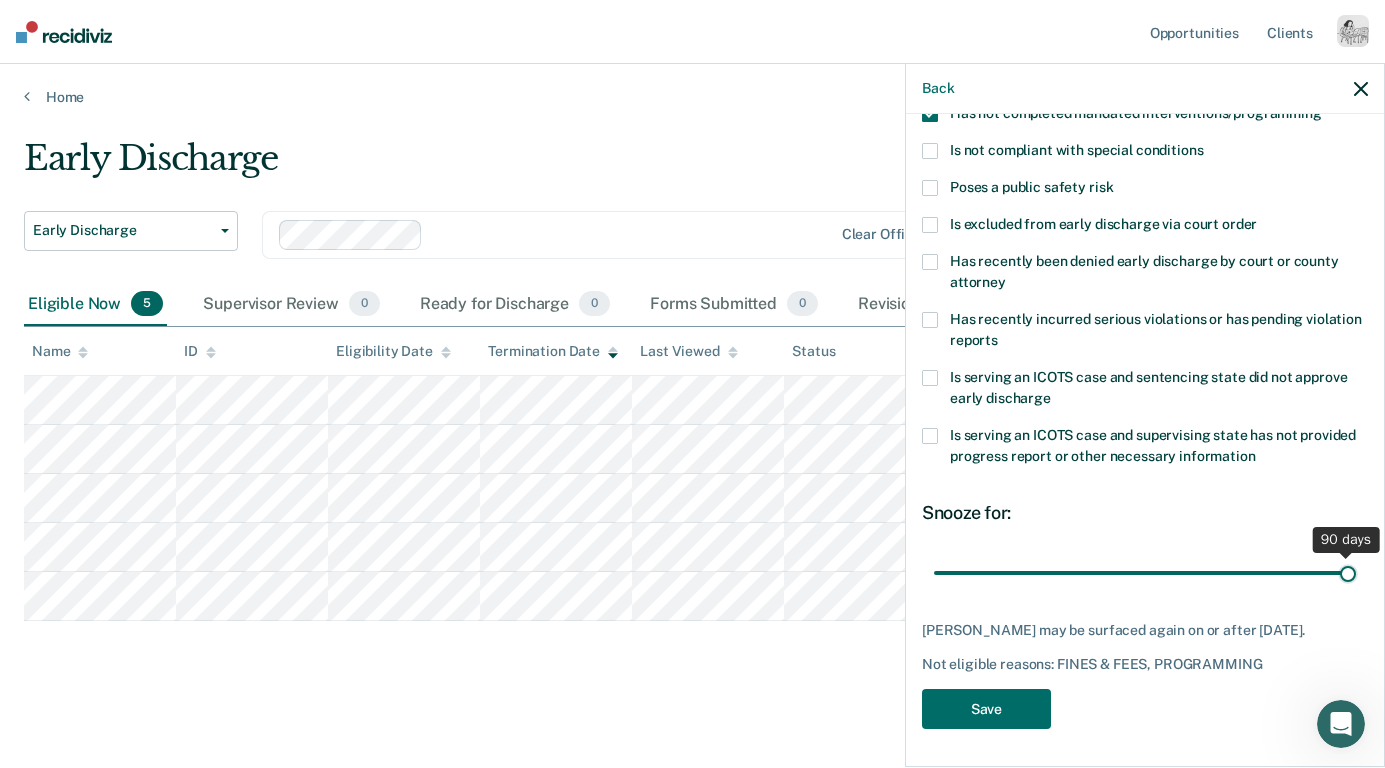 type on "90" 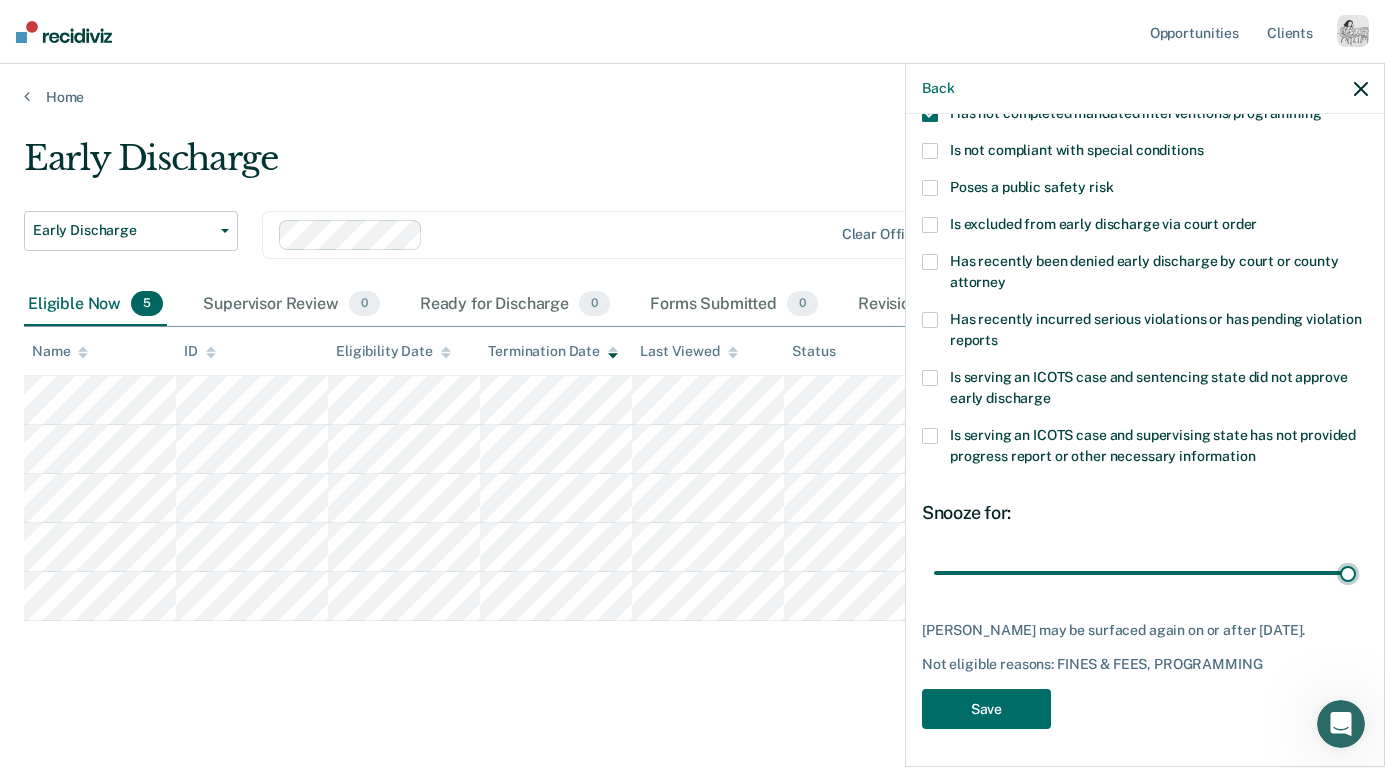 drag, startPoint x: 1077, startPoint y: 575, endPoint x: 1377, endPoint y: 570, distance: 300.04166 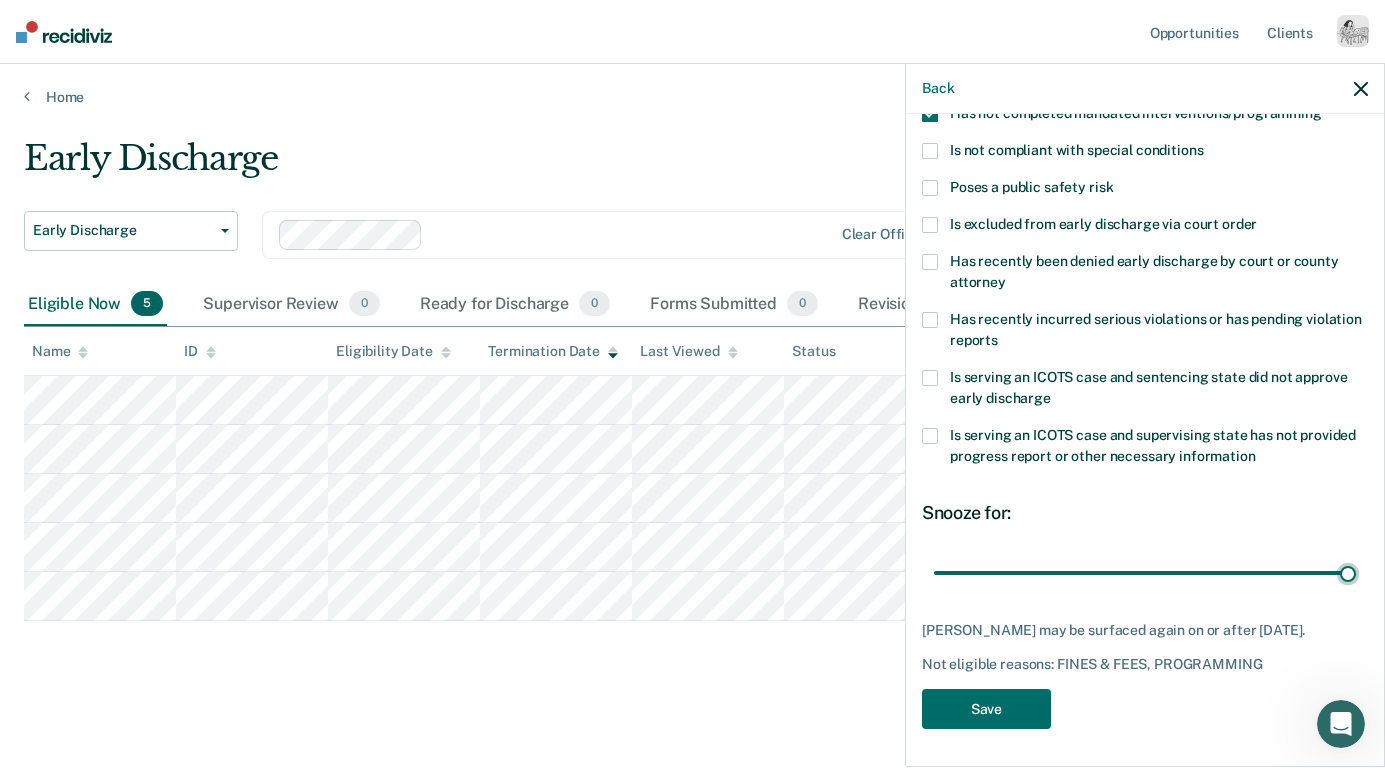 click on "DB   Which of the following requirements has [PERSON_NAME] not met? Has unpaid court fees or restitution  Has pending criminal charges Has not completed mandated interventions/programming Is not compliant with special conditions Poses a public safety risk Is excluded from early discharge via court order  Has recently been denied early discharge by court or county attorney Has recently incurred serious violations or has pending violation reports Is serving an ICOTS case and sentencing state did not approve early discharge Is serving an ICOTS case and supervising state has not provided progress report or other necessary information Snooze for: 90 days [PERSON_NAME] may be surfaced again on or after [DATE]. Not eligible reasons: FINES & FEES, PROGRAMMING Save" at bounding box center (1145, 438) 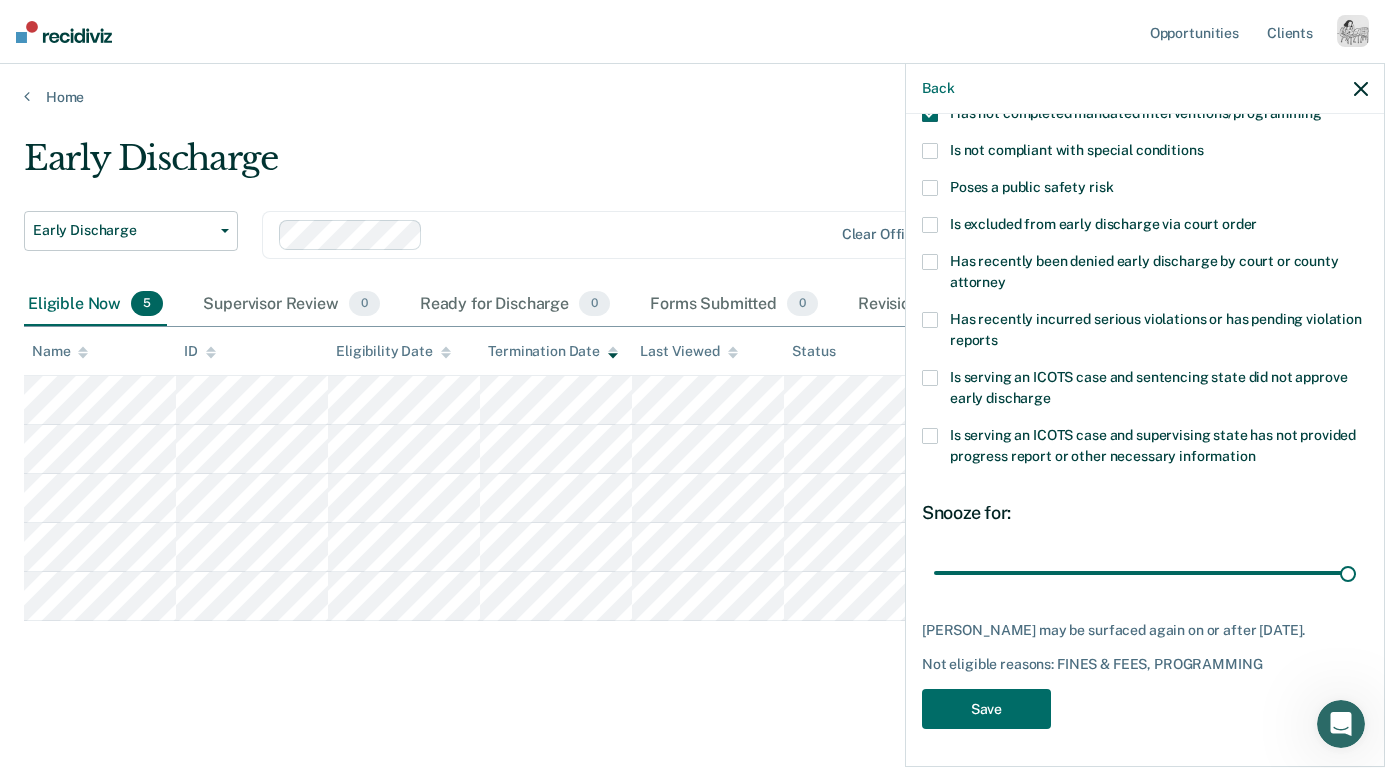 click on "[PERSON_NAME] may be surfaced again on or after [DATE]." at bounding box center [1145, 630] 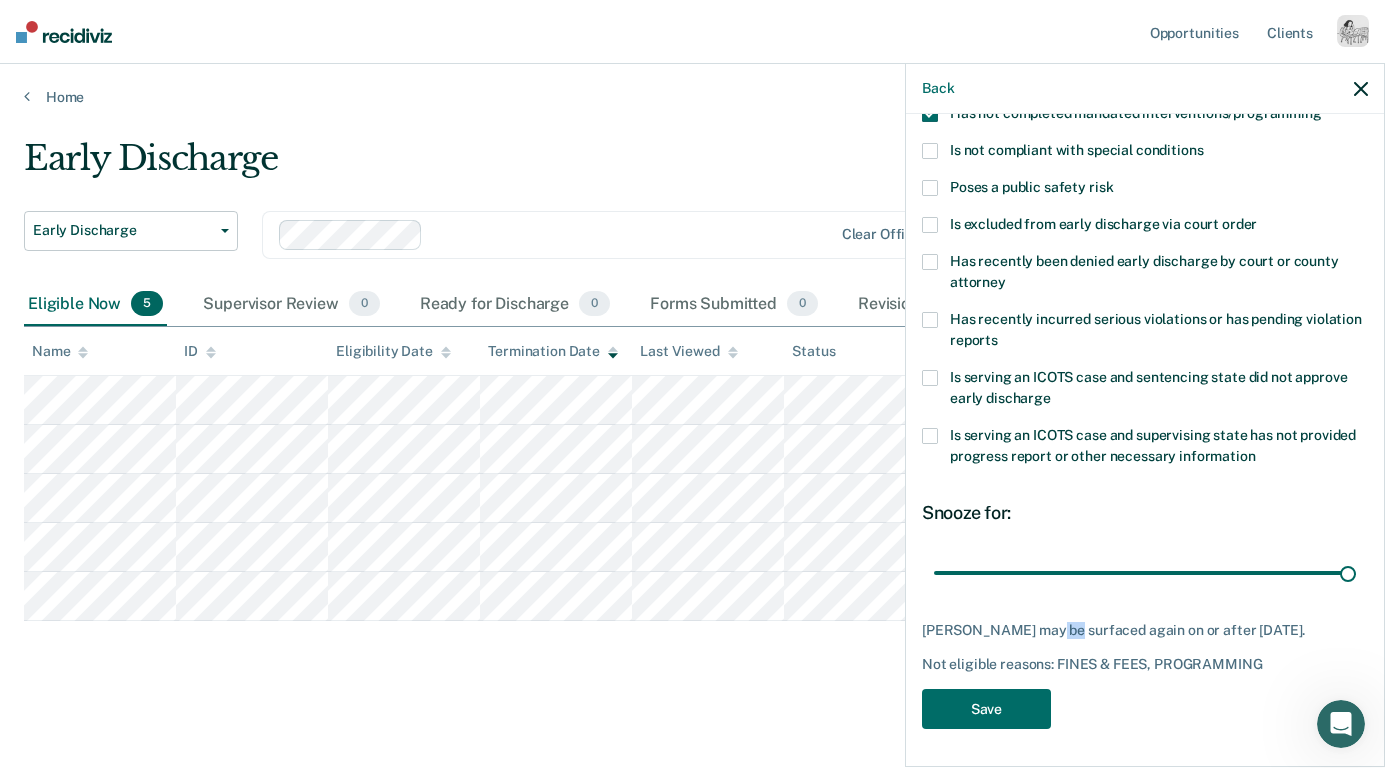 click on "[PERSON_NAME] may be surfaced again on or after [DATE]." at bounding box center (1145, 630) 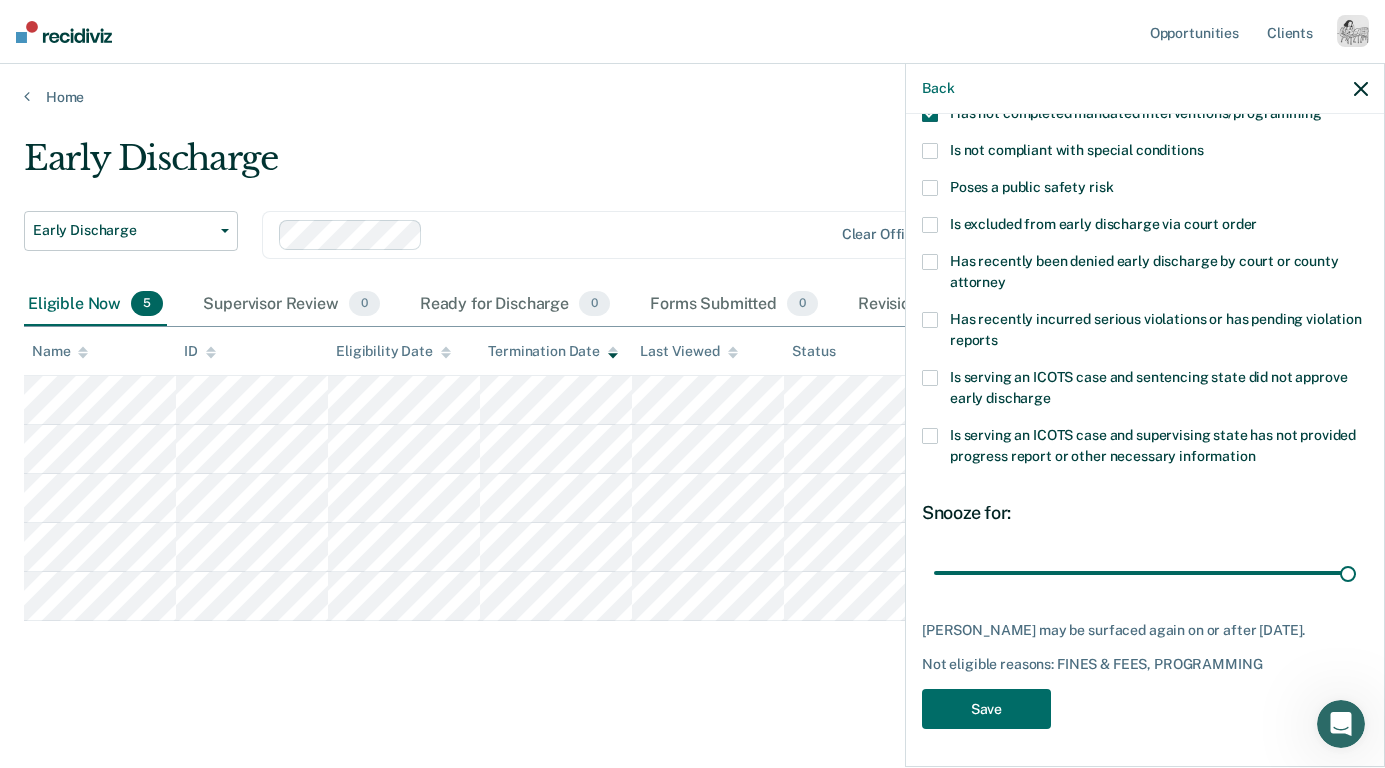 click on "[PERSON_NAME] may be surfaced again on or after [DATE]." at bounding box center [1145, 630] 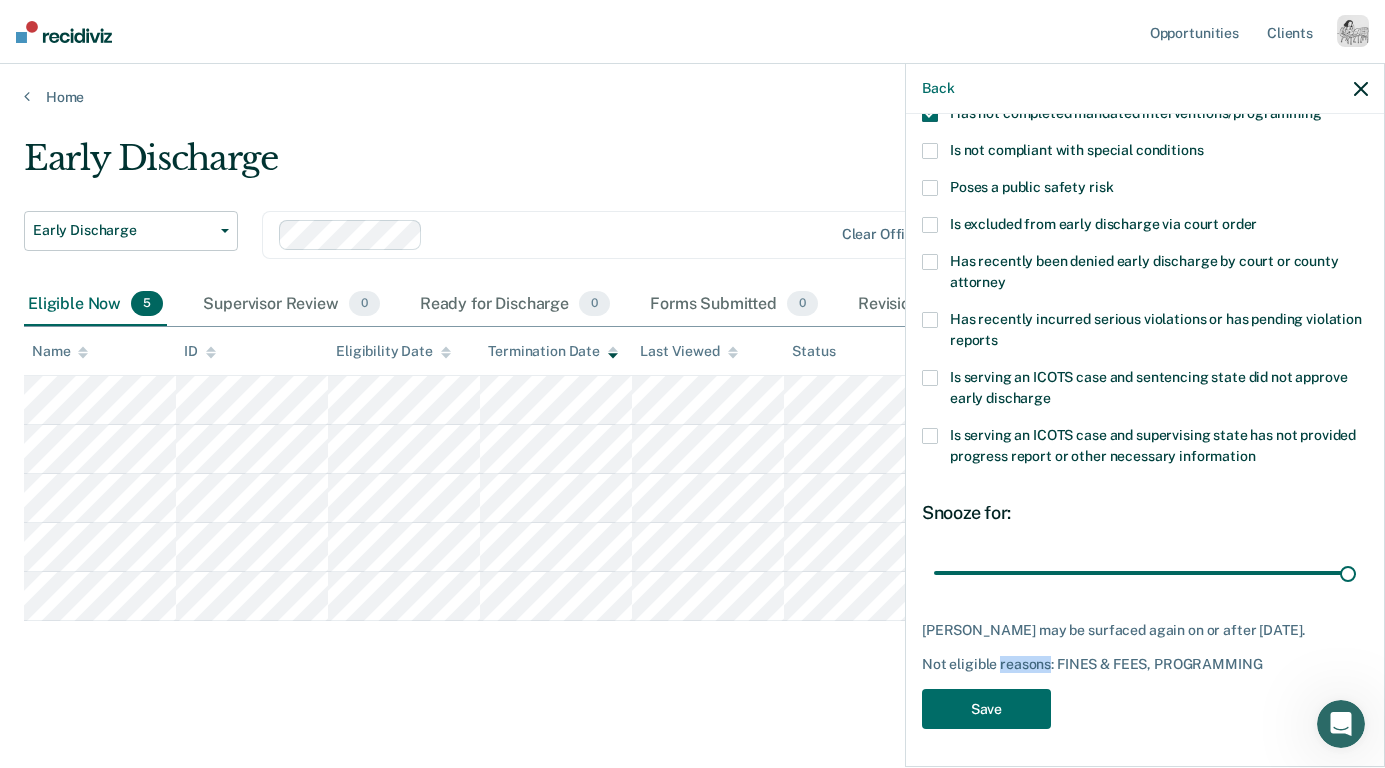 click on "Not eligible reasons: FINES & FEES, PROGRAMMING" at bounding box center [1145, 664] 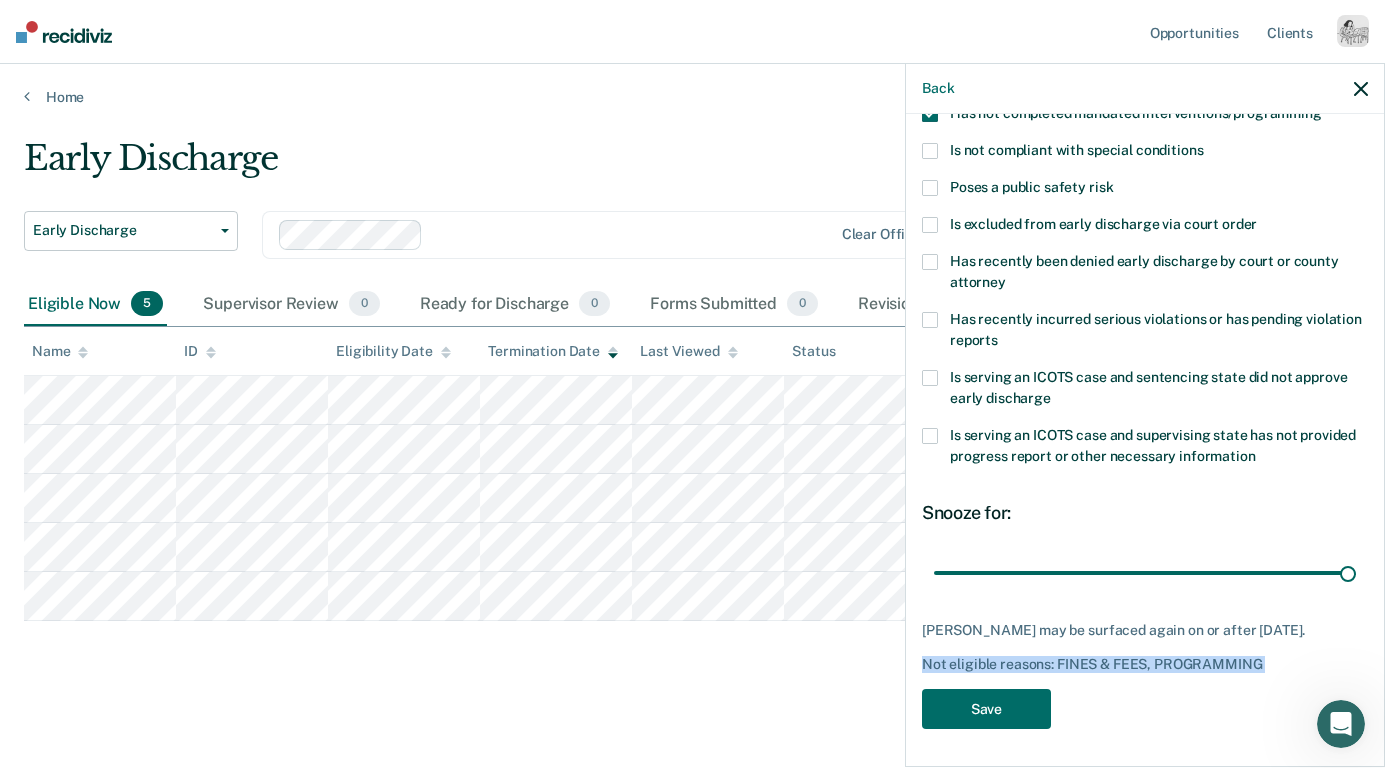 click on "Not eligible reasons: FINES & FEES, PROGRAMMING" at bounding box center [1145, 664] 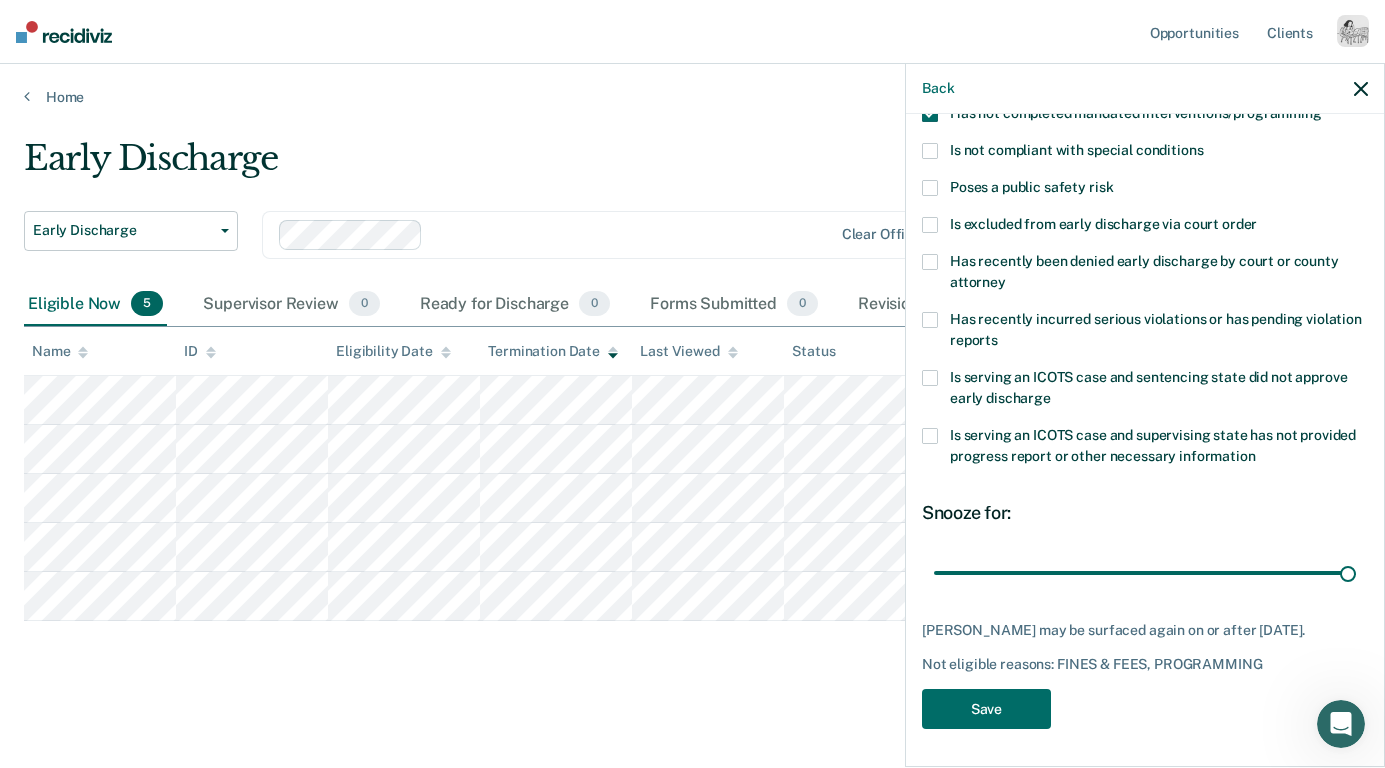 click on "[PERSON_NAME] may be surfaced again on or after [DATE]. Not eligible reasons: FINES & FEES, PROGRAMMING" at bounding box center (1145, 647) 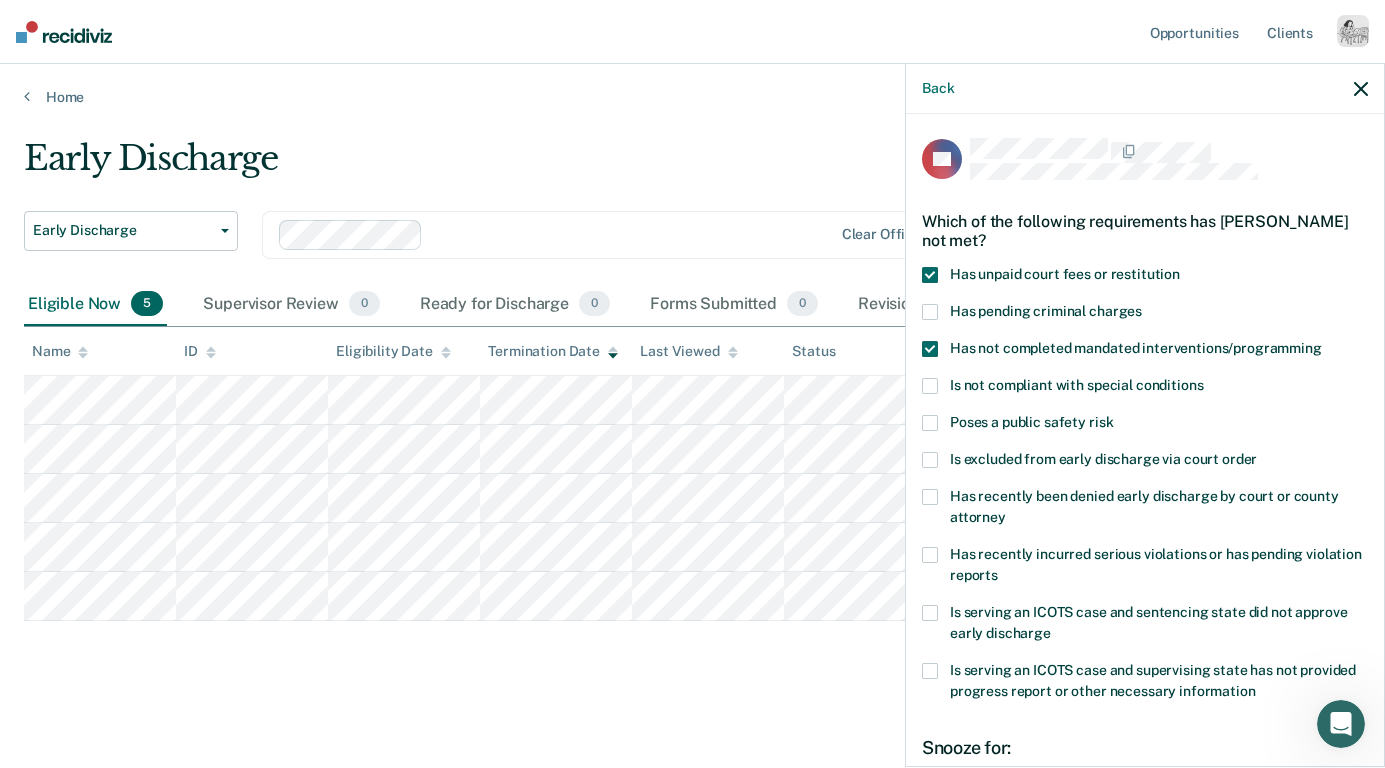 scroll, scrollTop: 235, scrollLeft: 0, axis: vertical 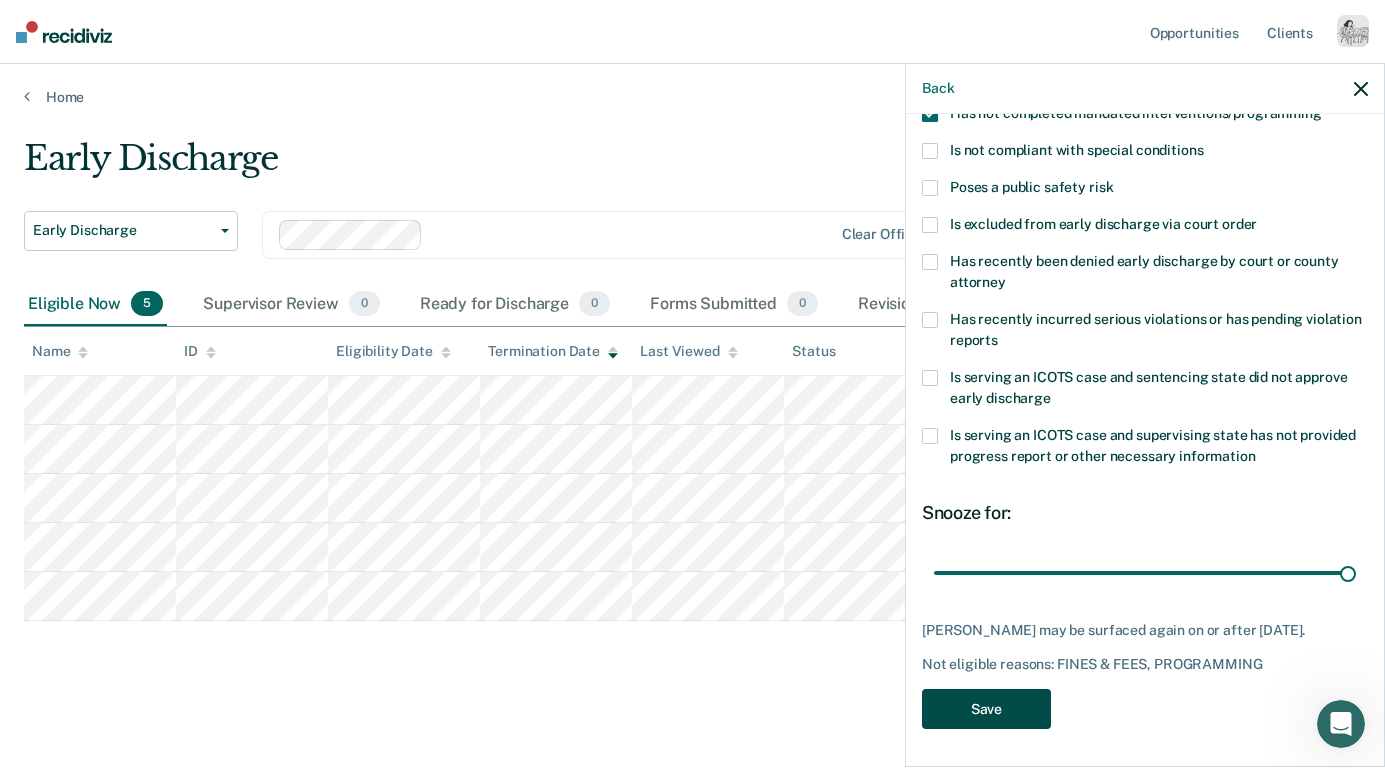 click on "Save" at bounding box center [986, 709] 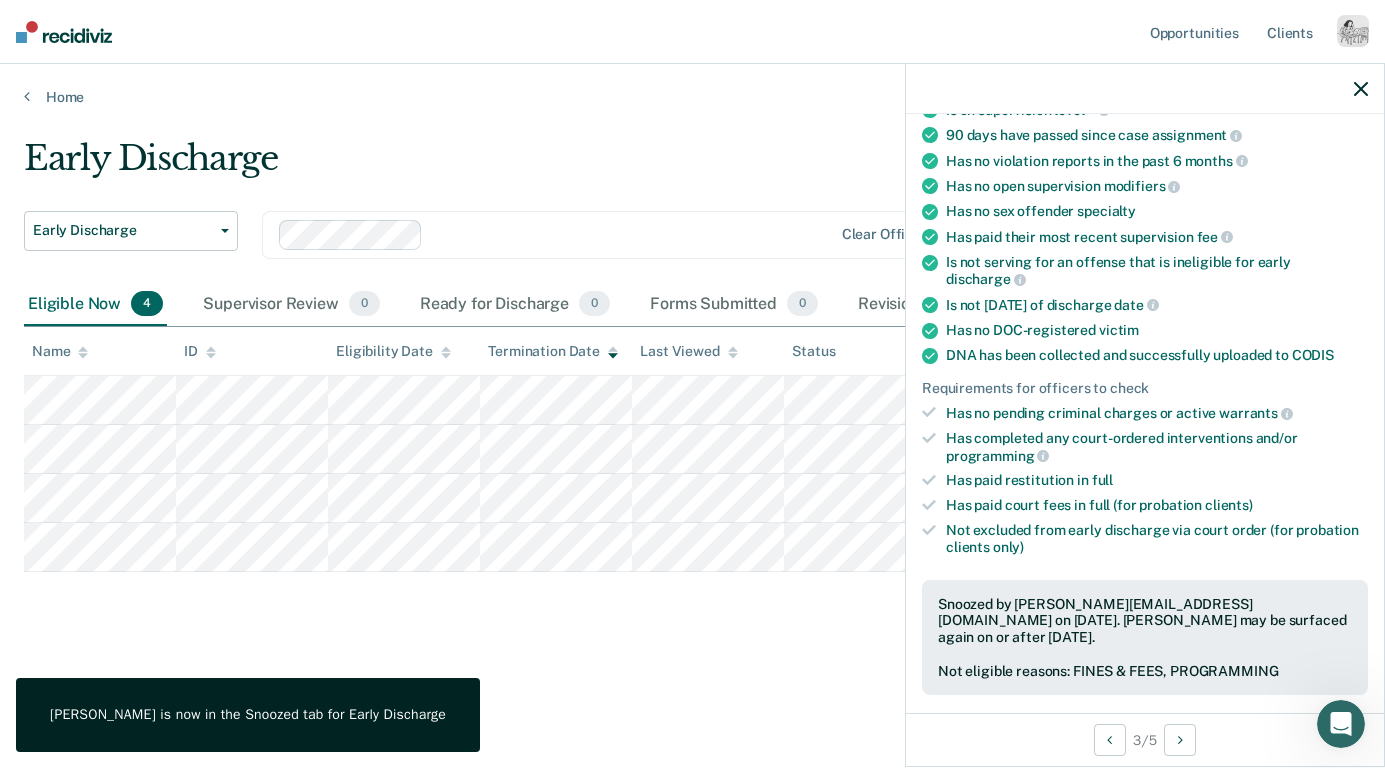 click at bounding box center (1145, 89) 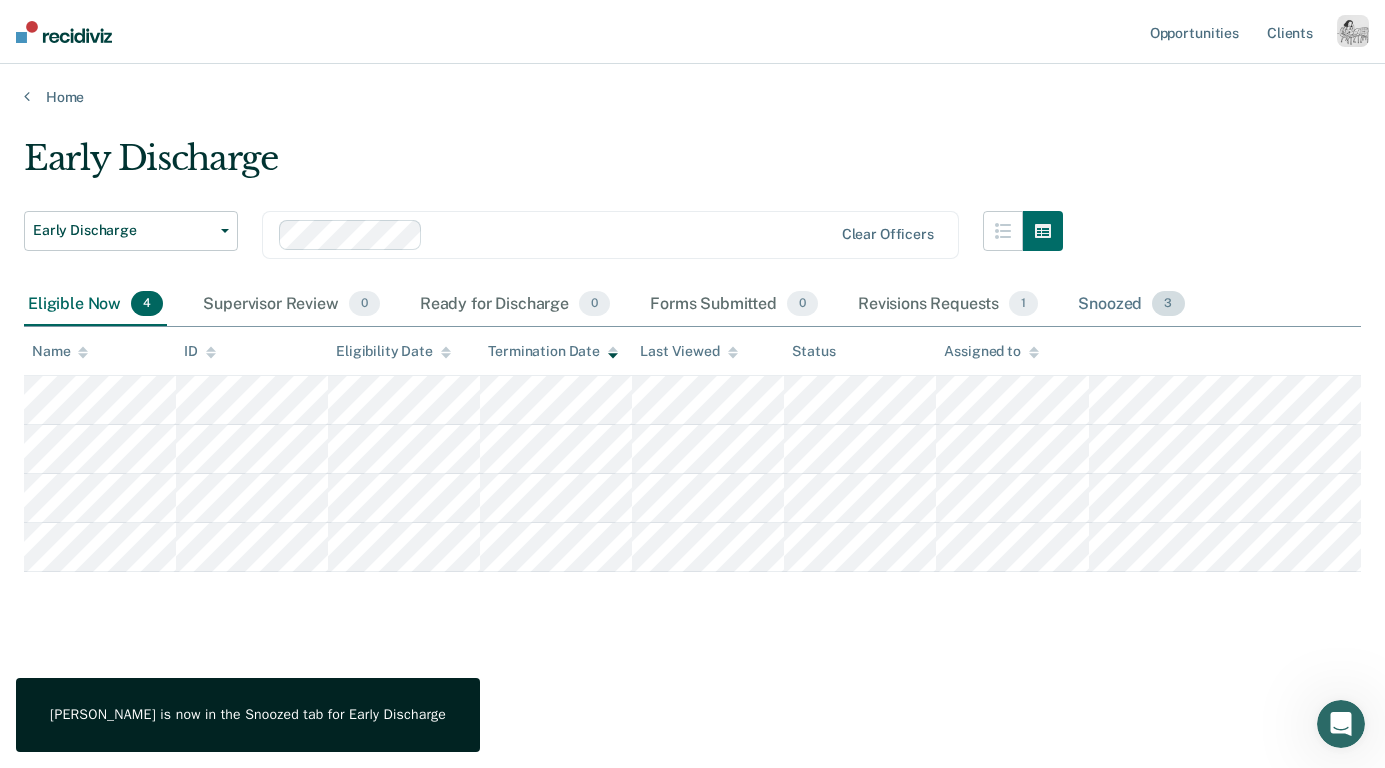click on "Snoozed 3" at bounding box center [1131, 305] 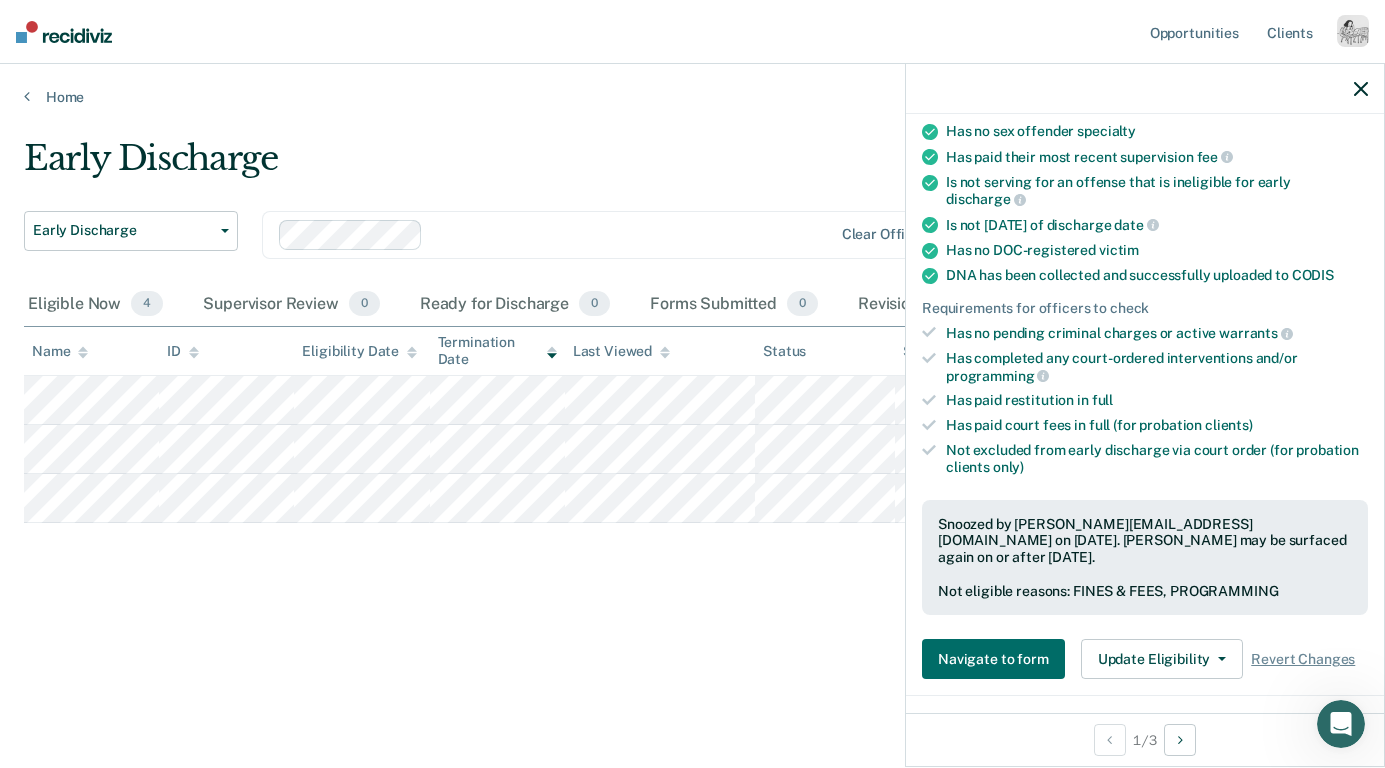 scroll, scrollTop: 380, scrollLeft: 0, axis: vertical 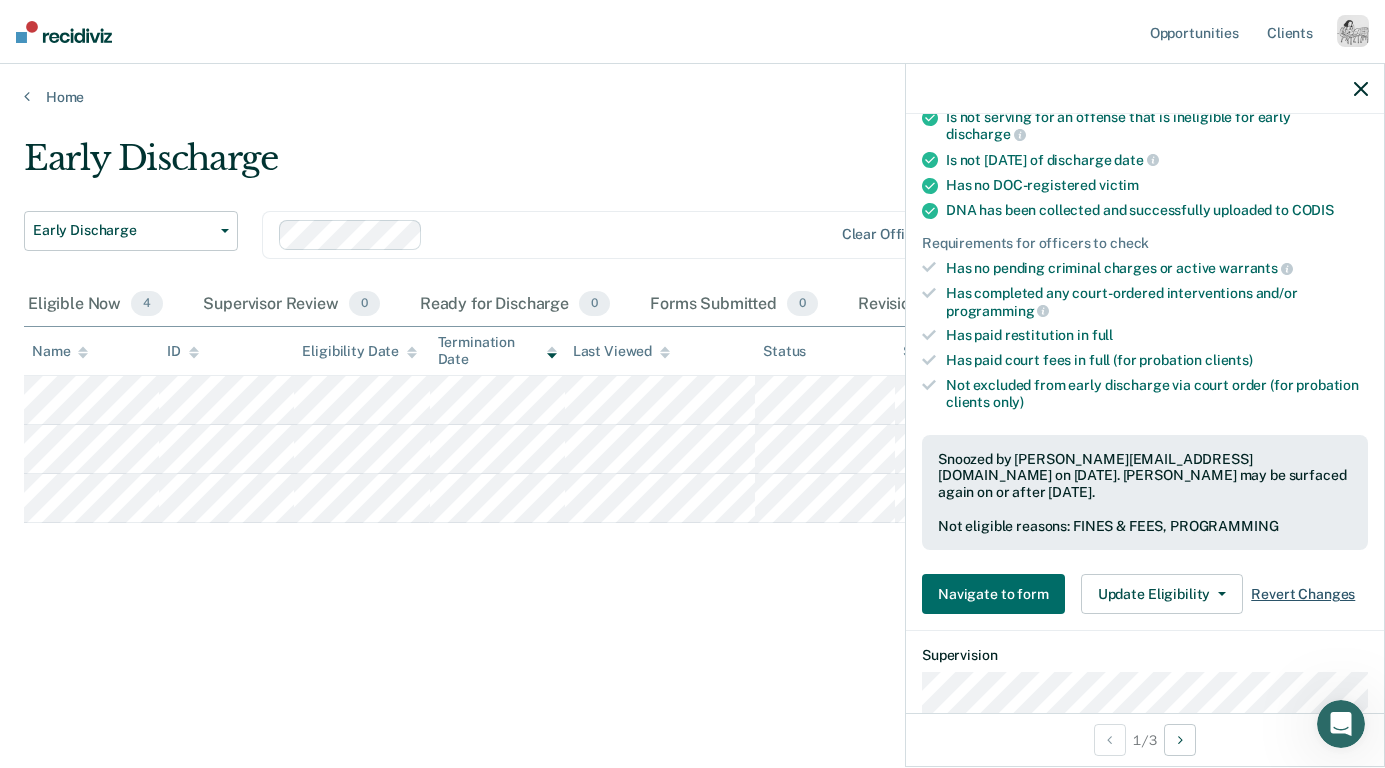 click on "Revert Changes" at bounding box center (1303, 594) 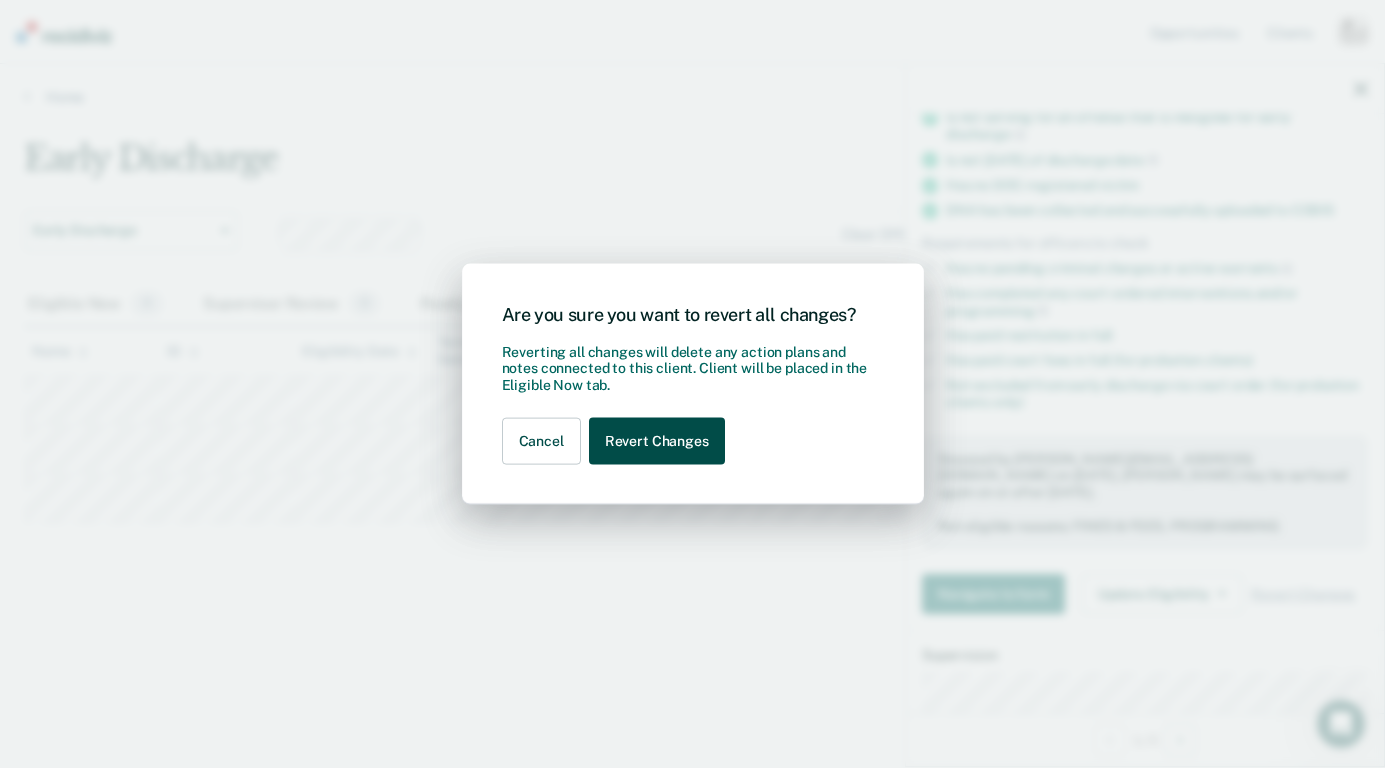 click on "Revert Changes" at bounding box center (657, 441) 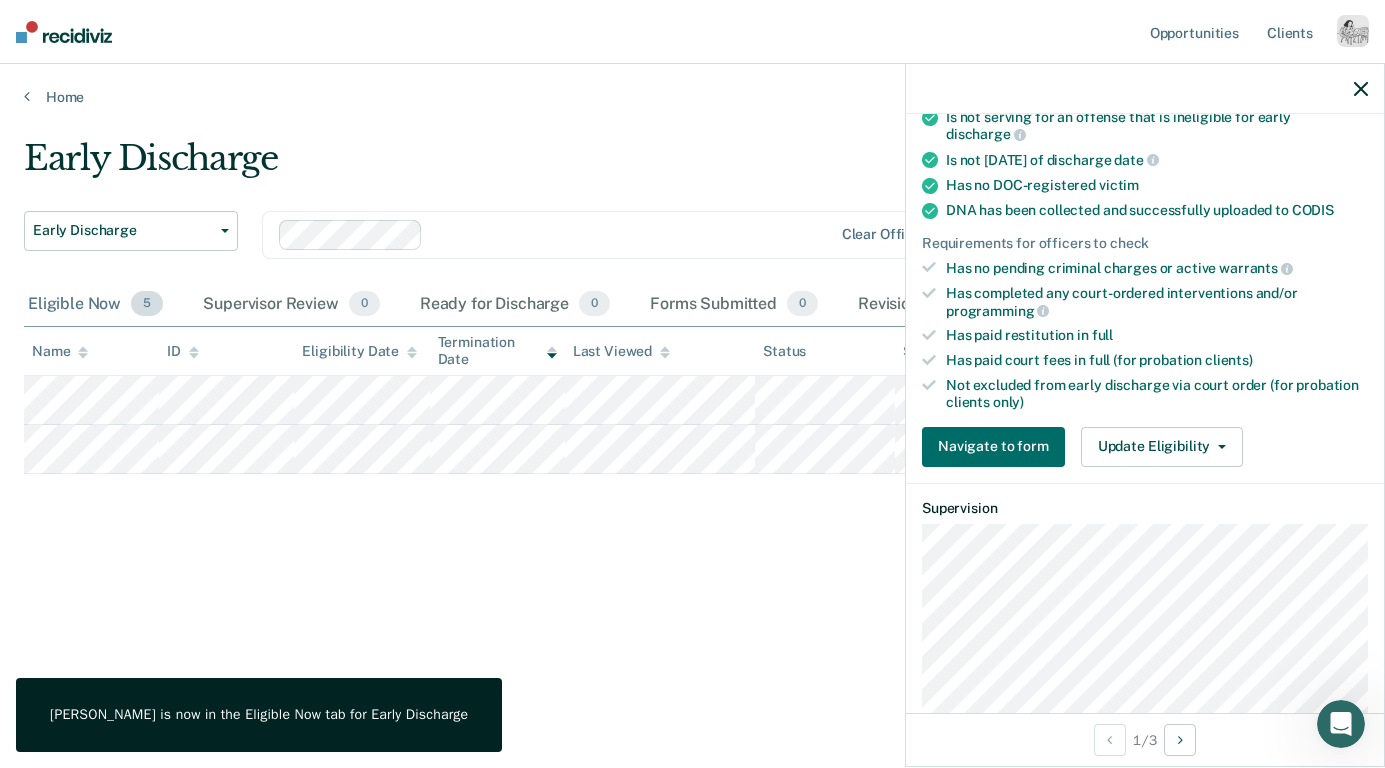 click on "Eligible Now 5" at bounding box center (95, 305) 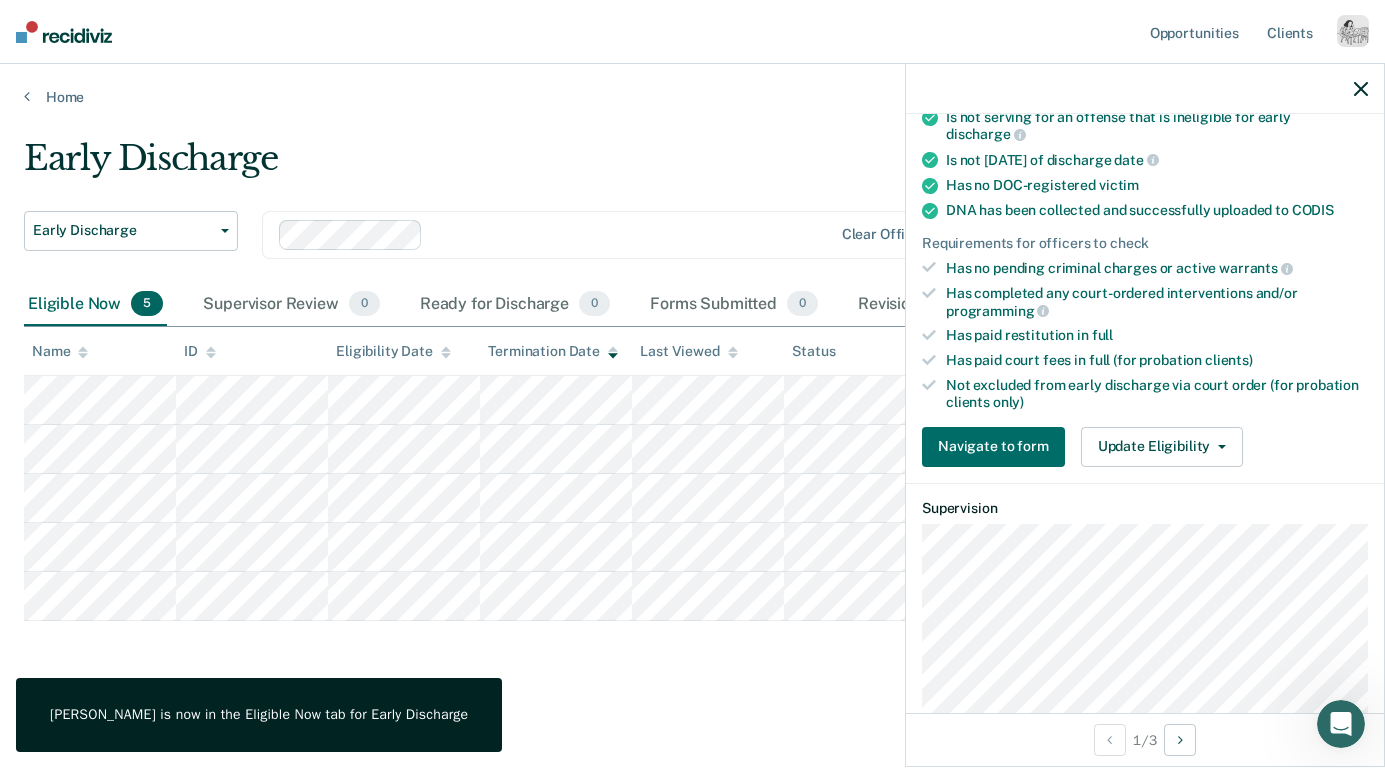 click 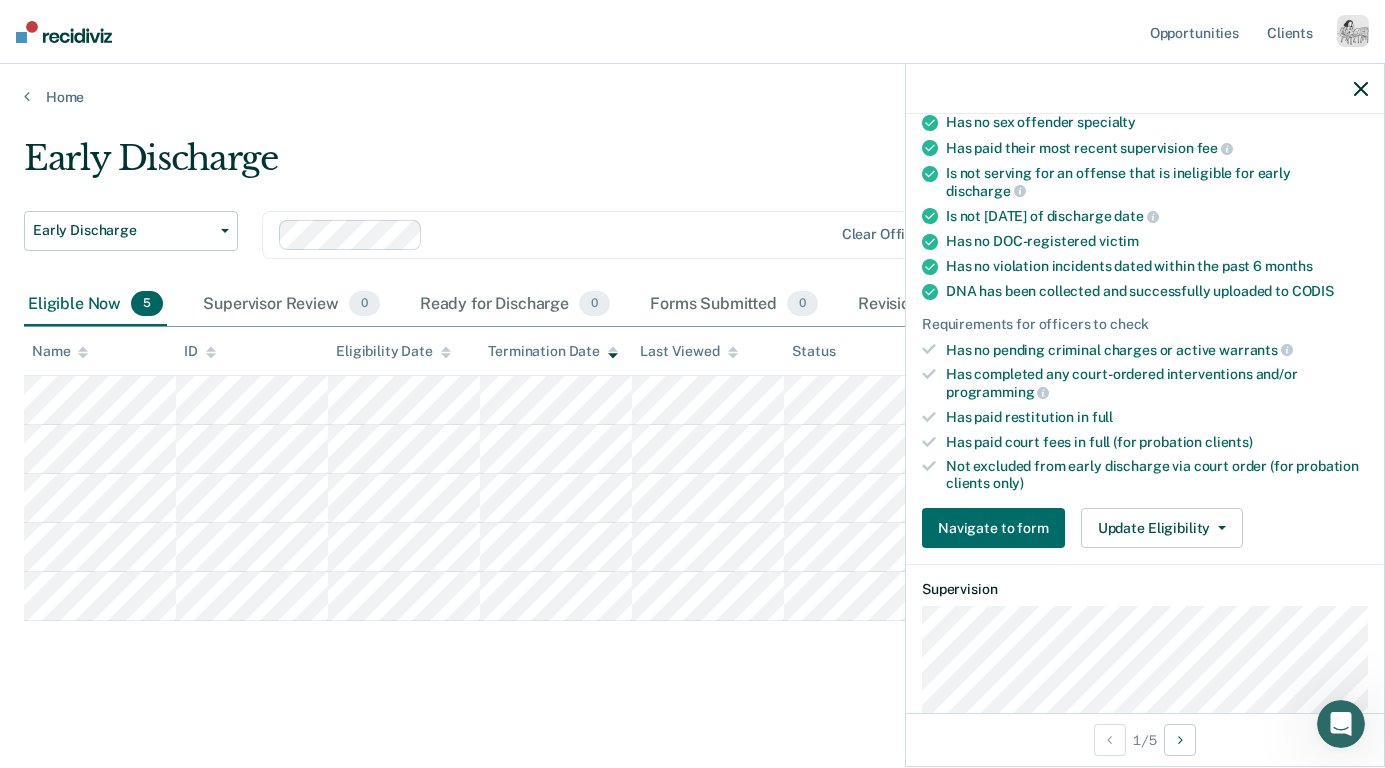 scroll, scrollTop: 344, scrollLeft: 0, axis: vertical 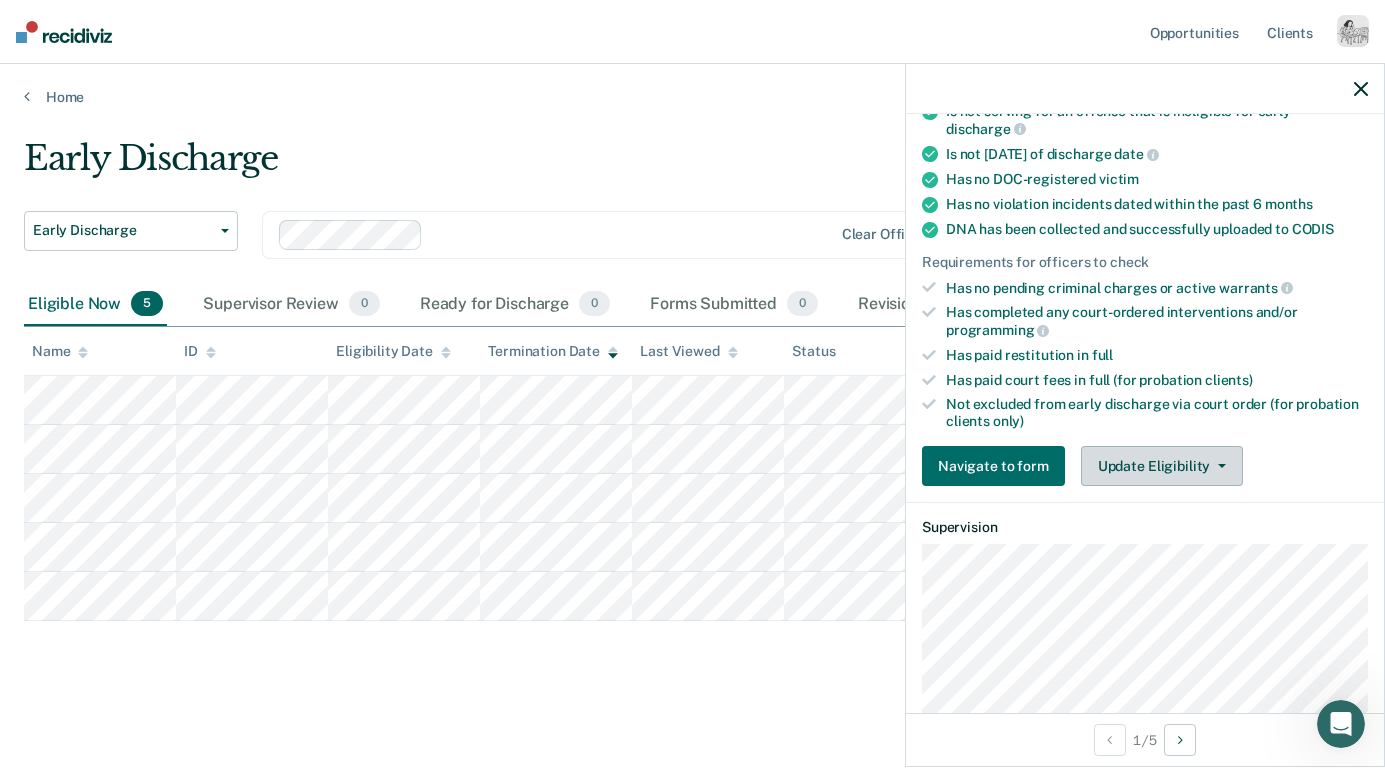 click on "Update Eligibility" at bounding box center (1162, 466) 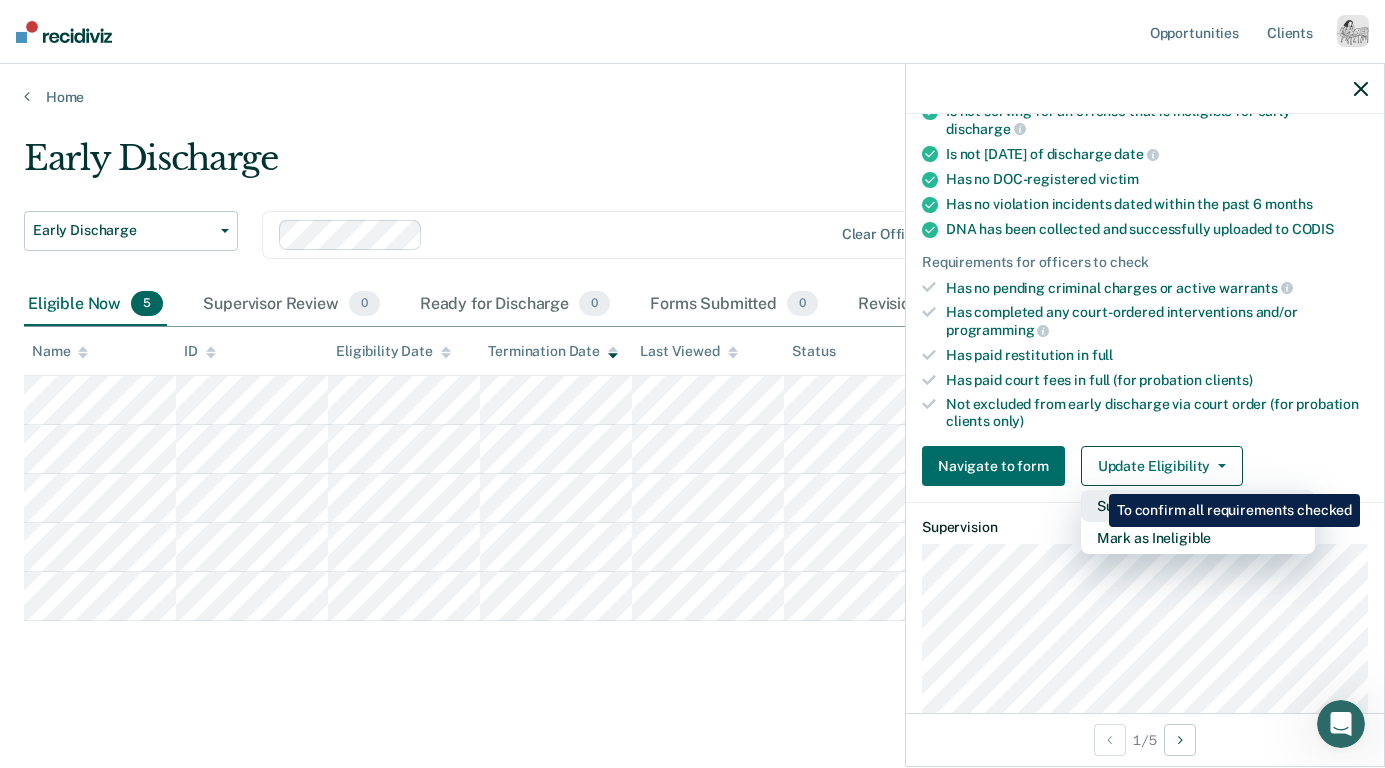 click on "Submit for Supervisor Approval" at bounding box center [1198, 506] 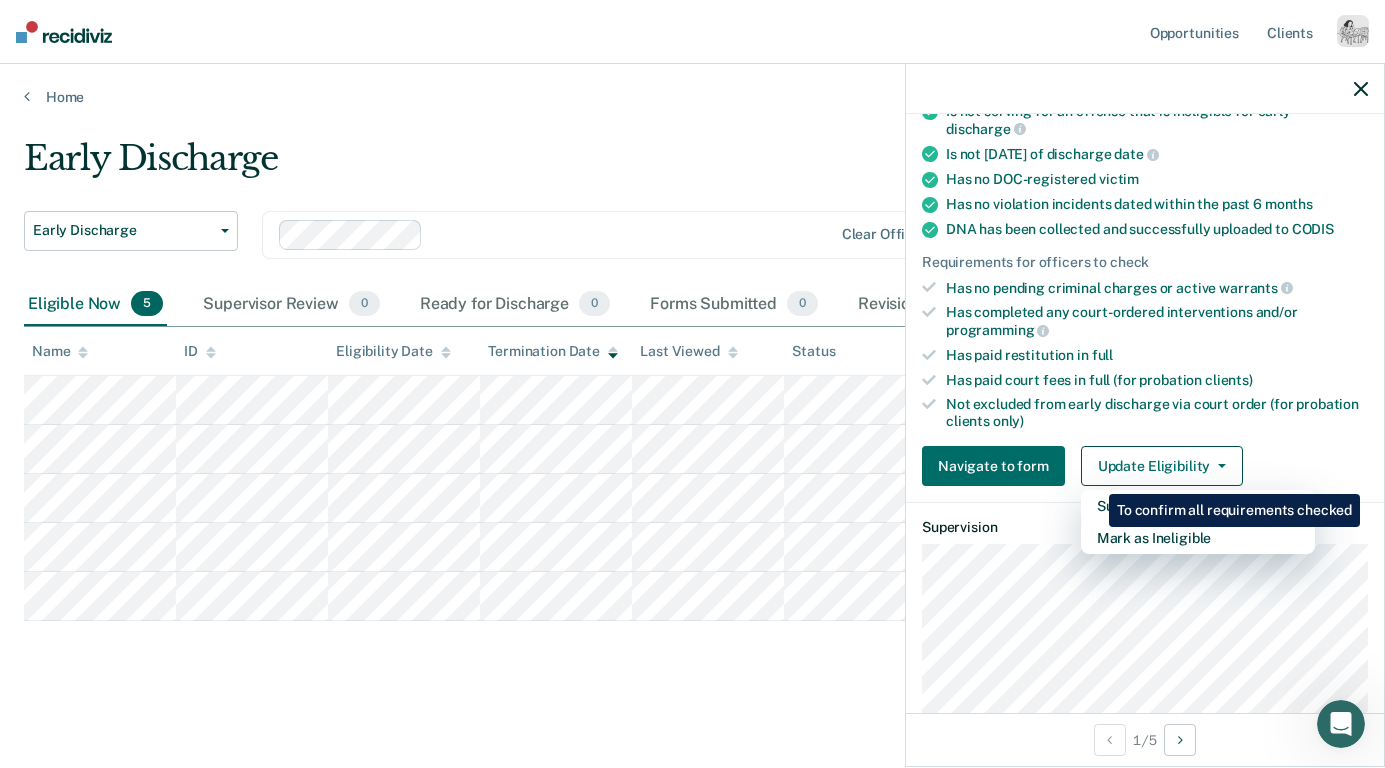 scroll, scrollTop: 342, scrollLeft: 0, axis: vertical 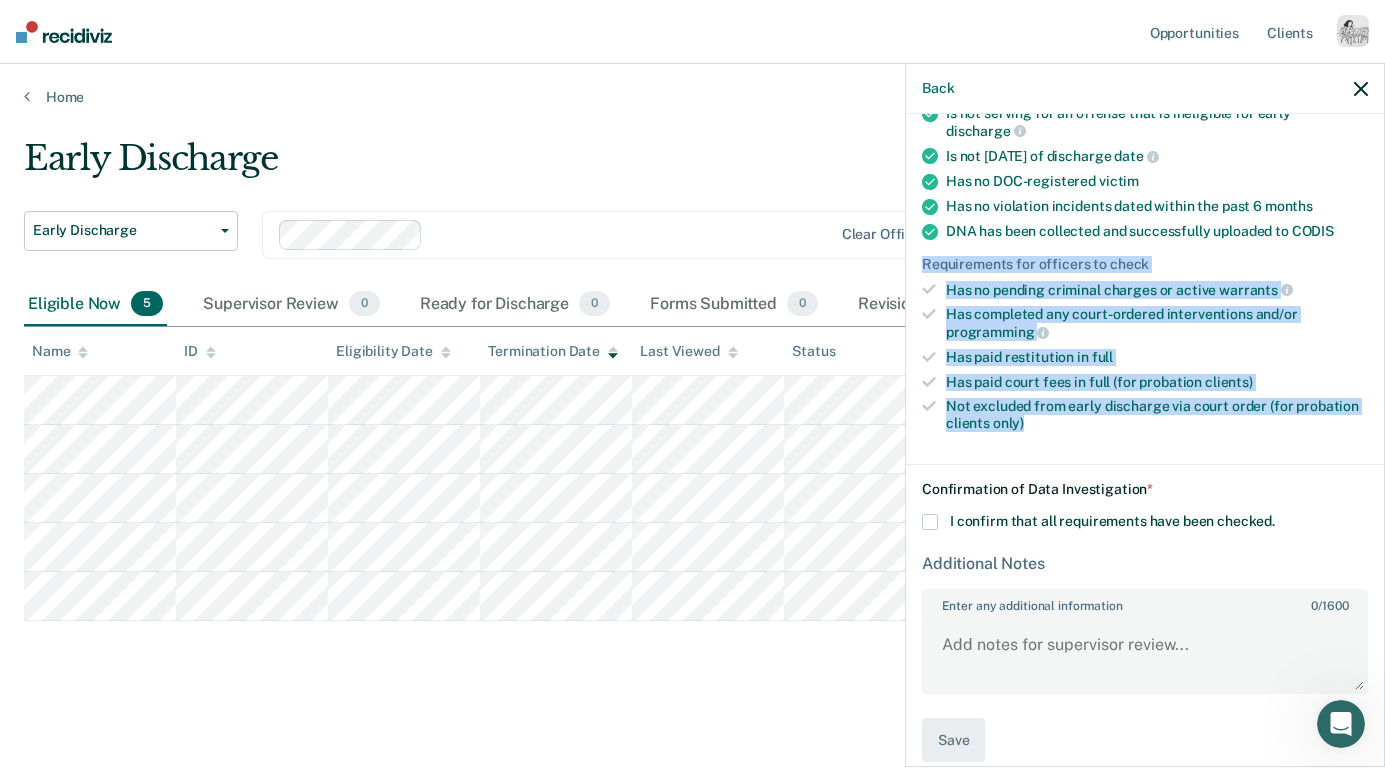 drag, startPoint x: 921, startPoint y: 242, endPoint x: 1043, endPoint y: 403, distance: 202.00247 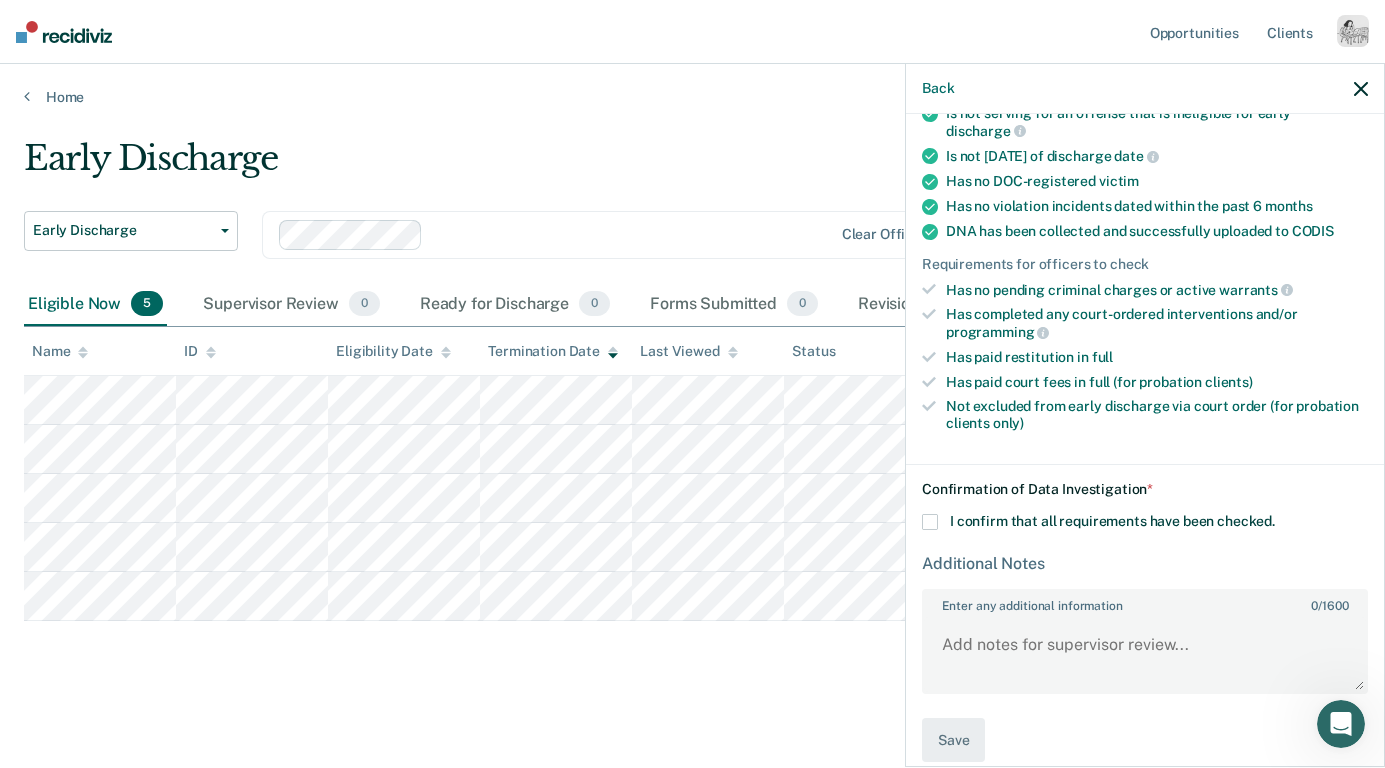 click at bounding box center [930, 522] 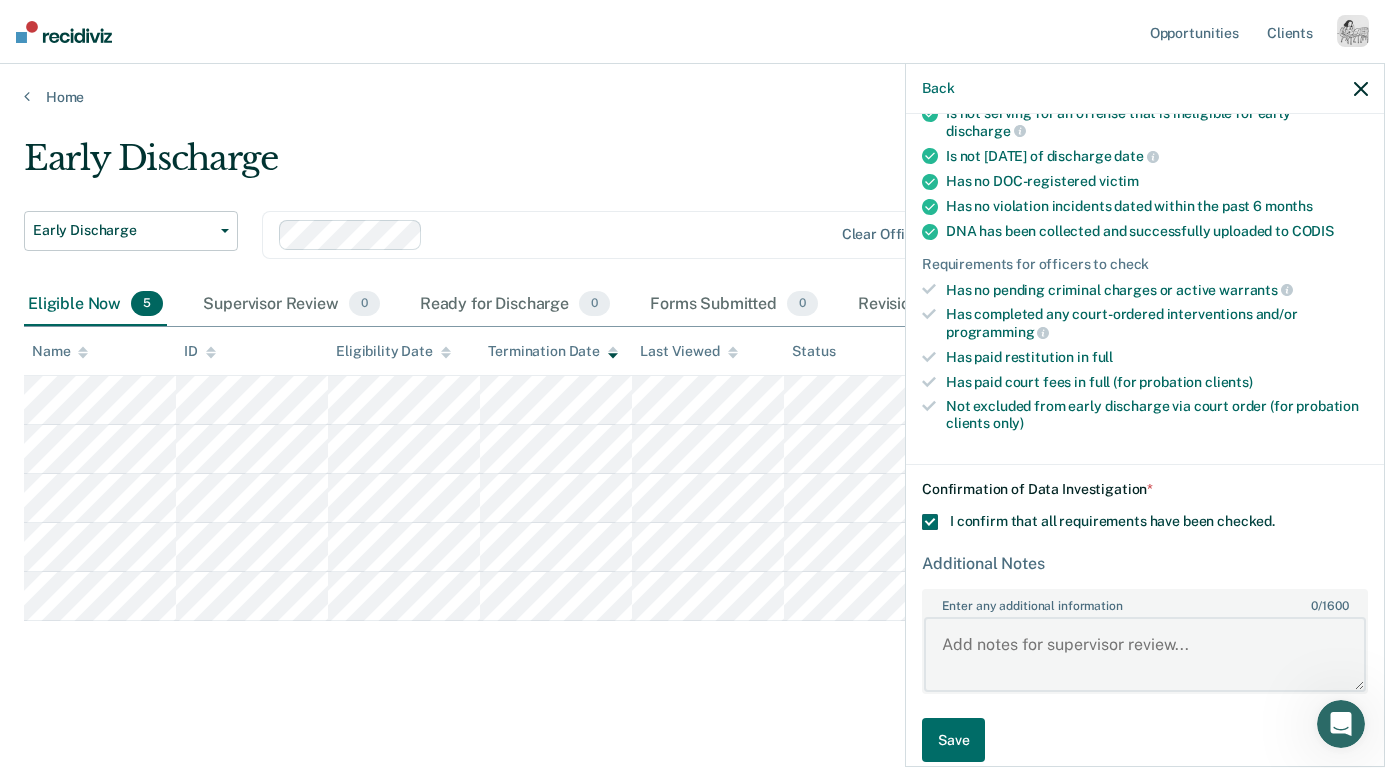 click on "Enter any additional information 0  /  1600" at bounding box center [1145, 654] 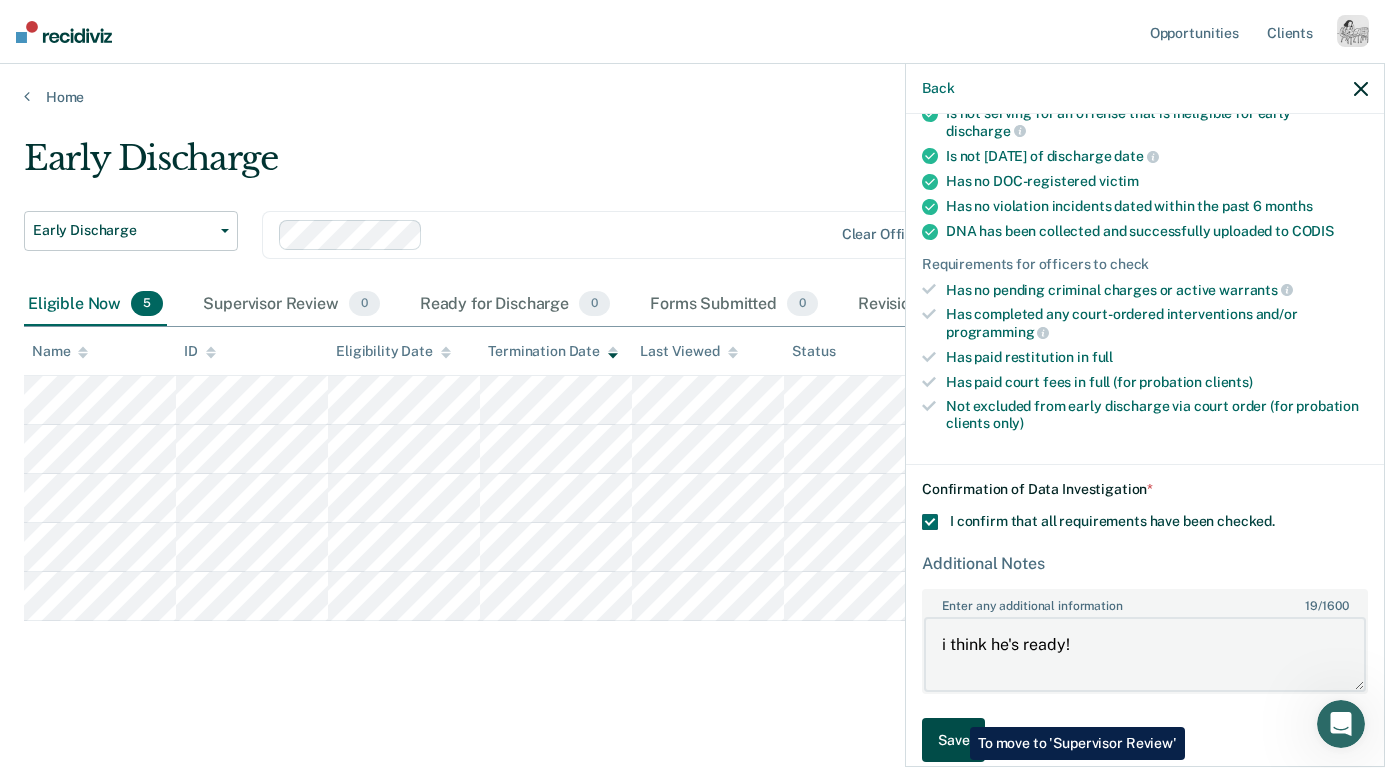 type on "i think he's ready!" 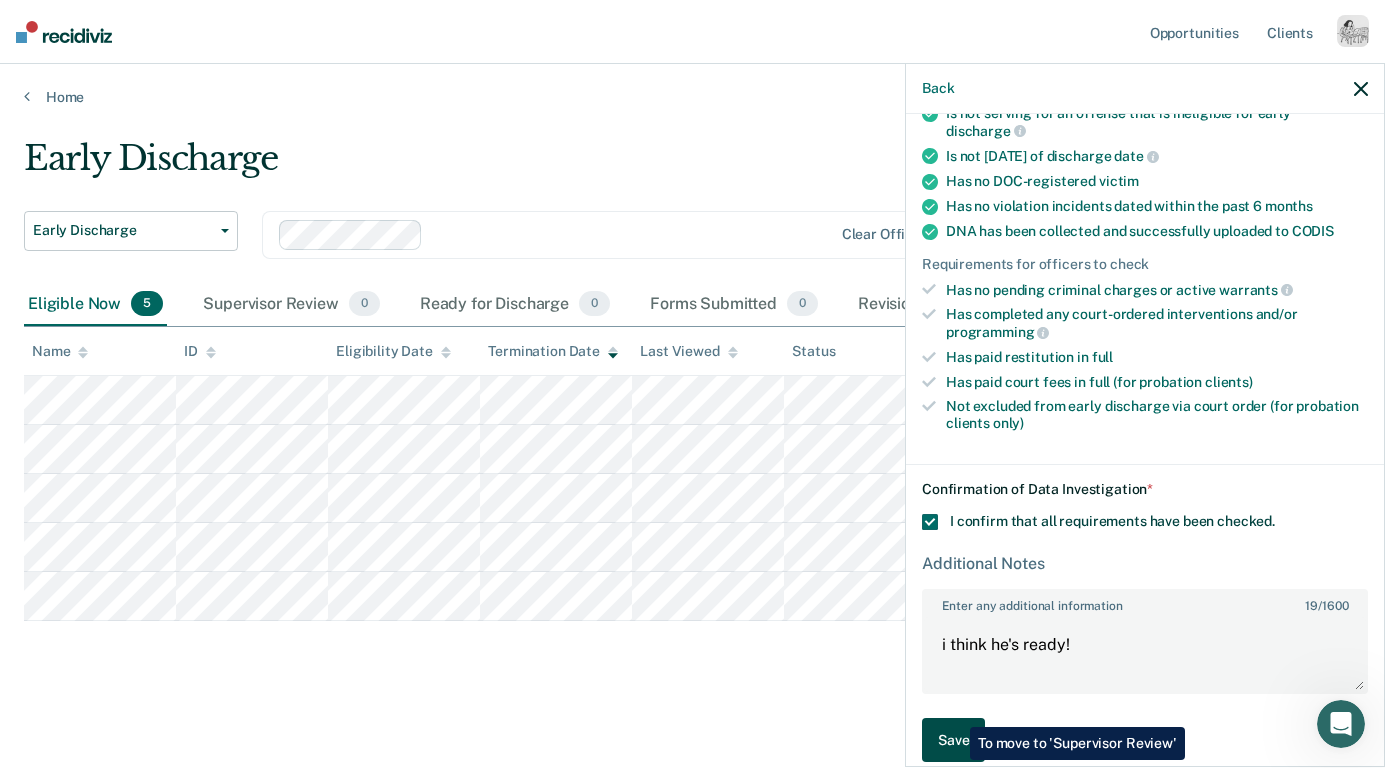 click on "Save" at bounding box center (953, 740) 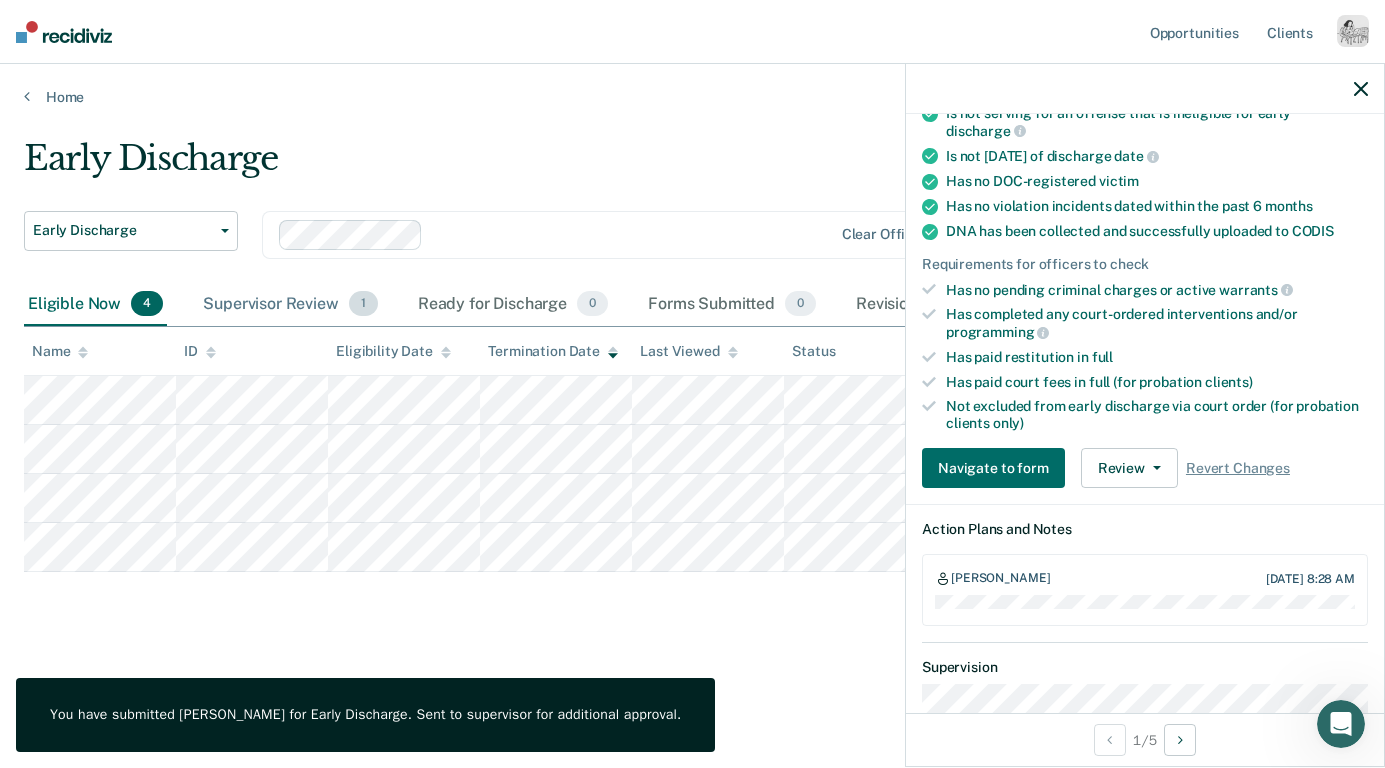 click on "Supervisor Review 1" at bounding box center [290, 305] 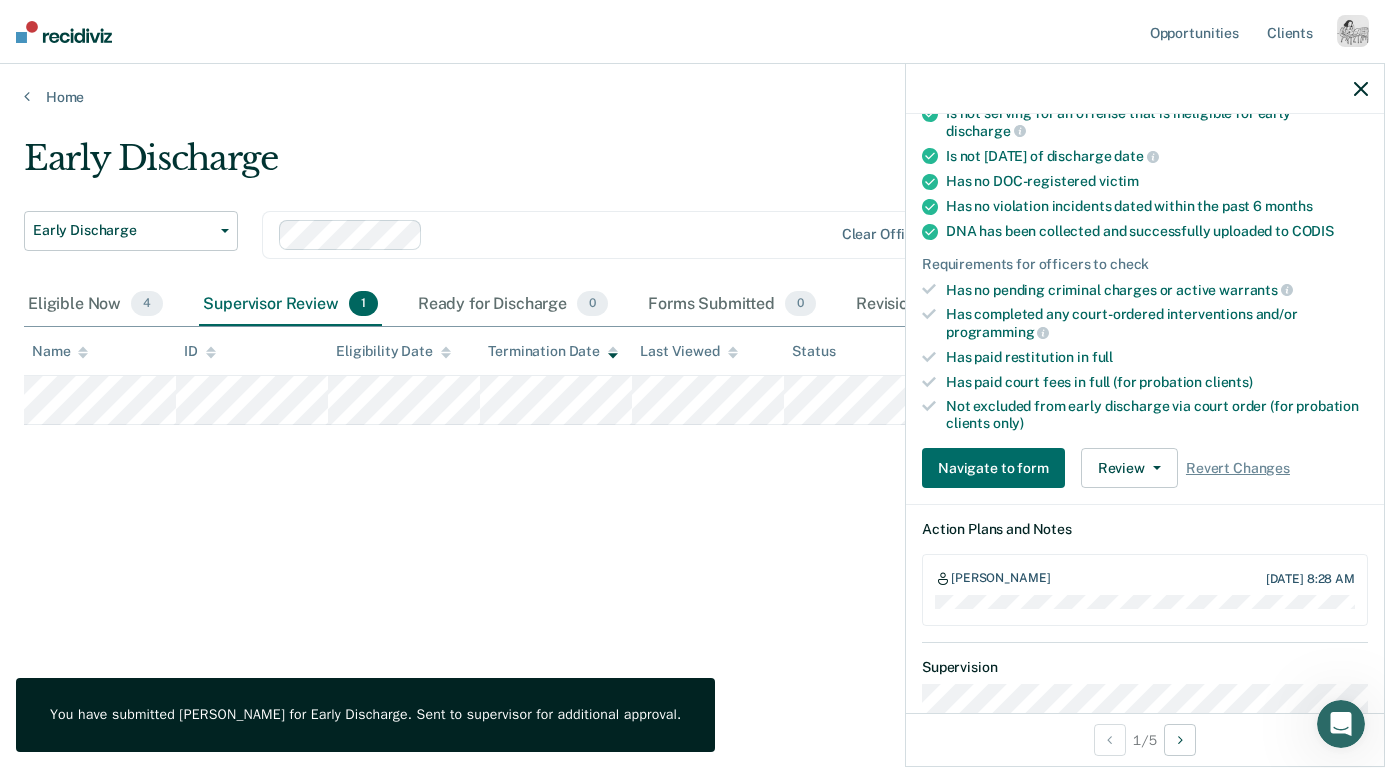click 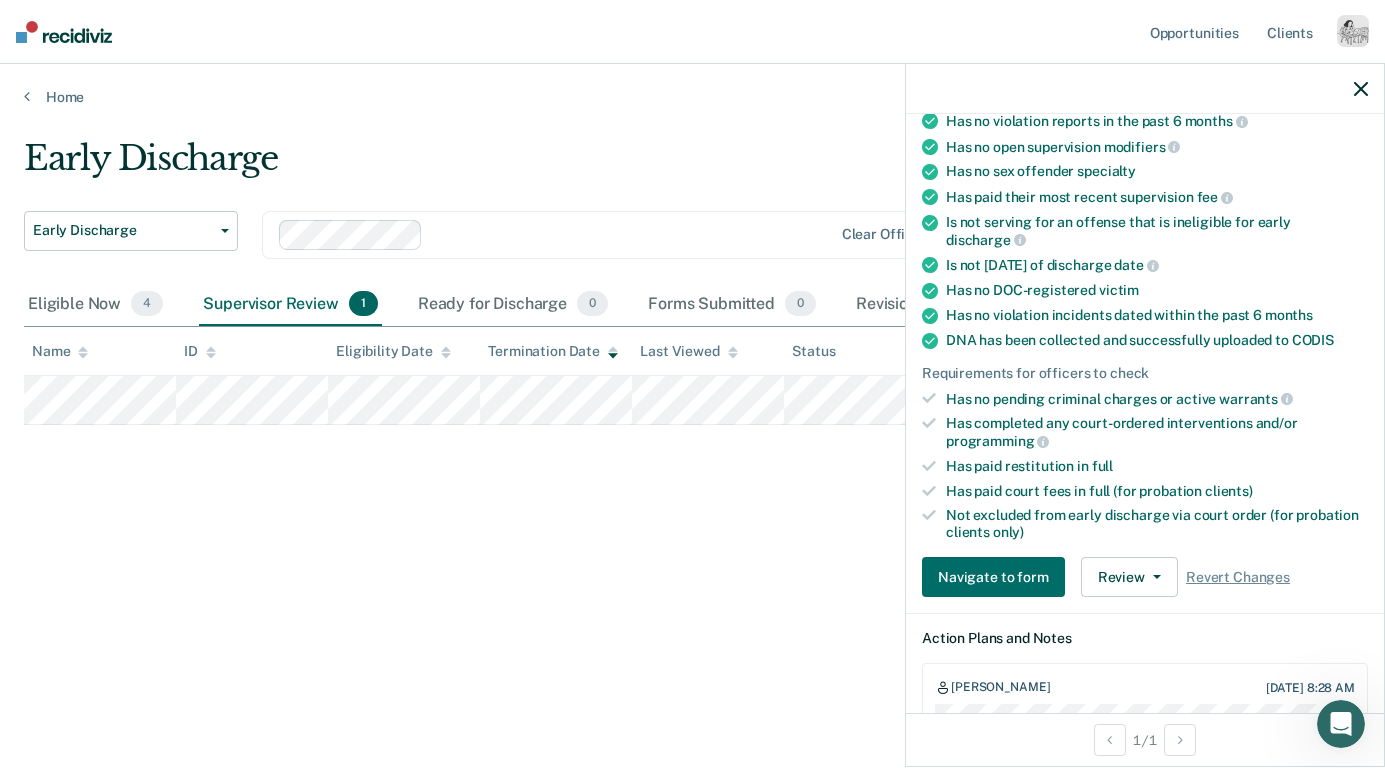scroll, scrollTop: 340, scrollLeft: 0, axis: vertical 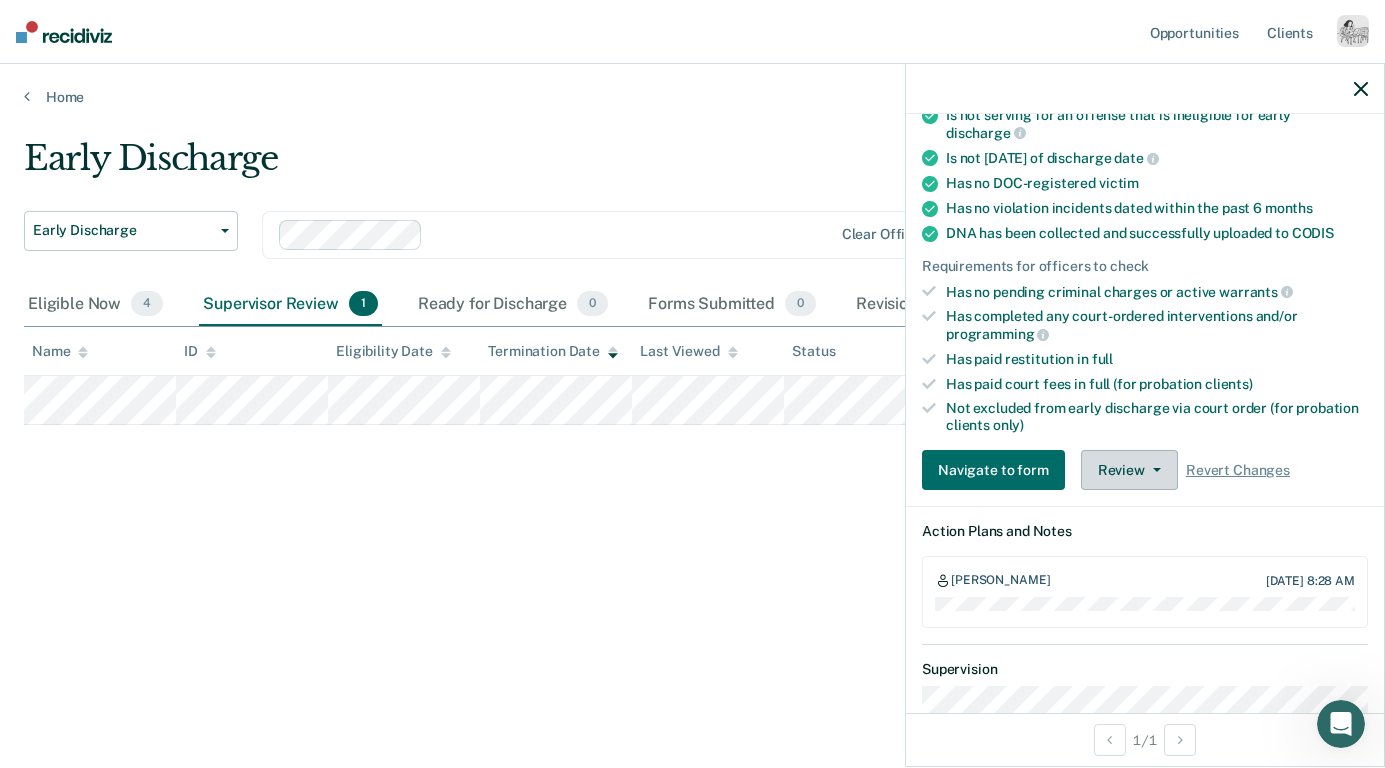 click on "Review" at bounding box center [1129, 470] 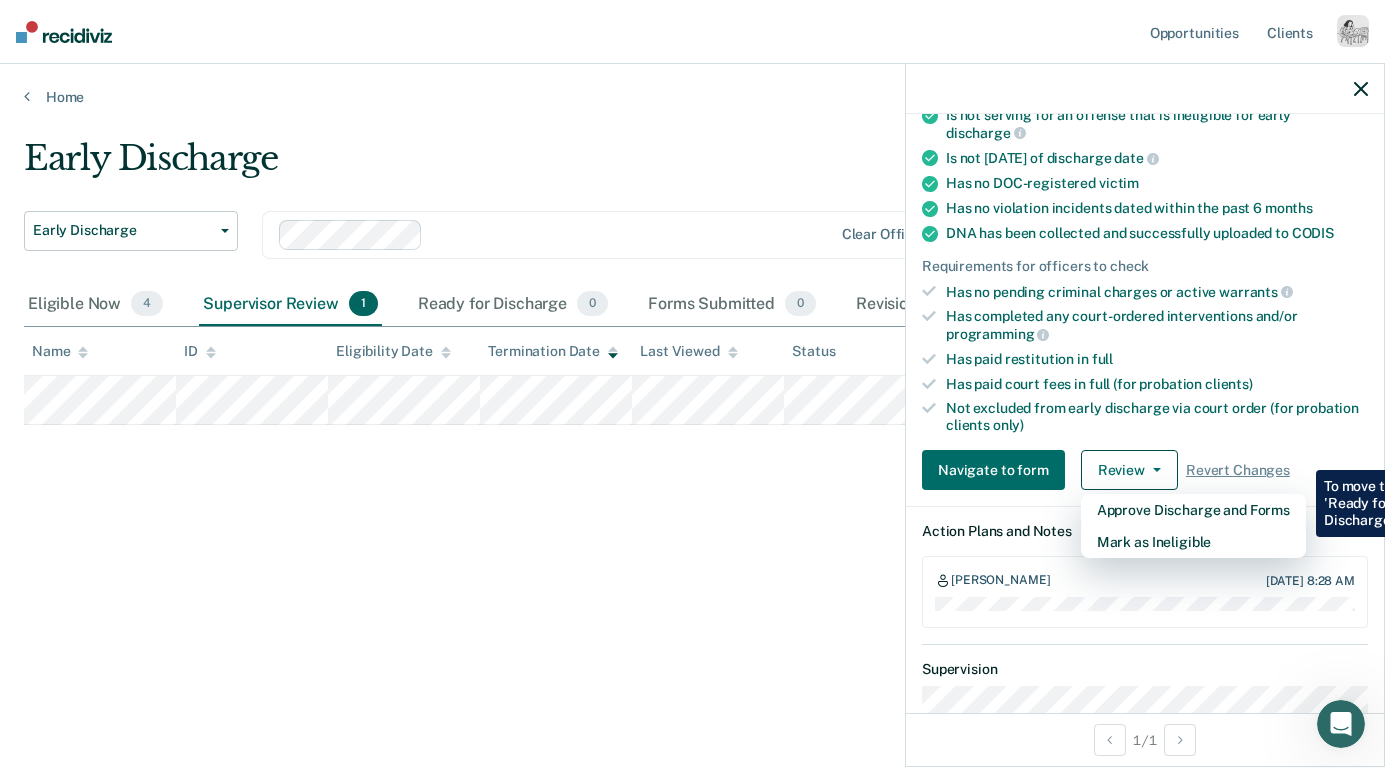 click on "Has paid restitution in   full" at bounding box center (1157, 359) 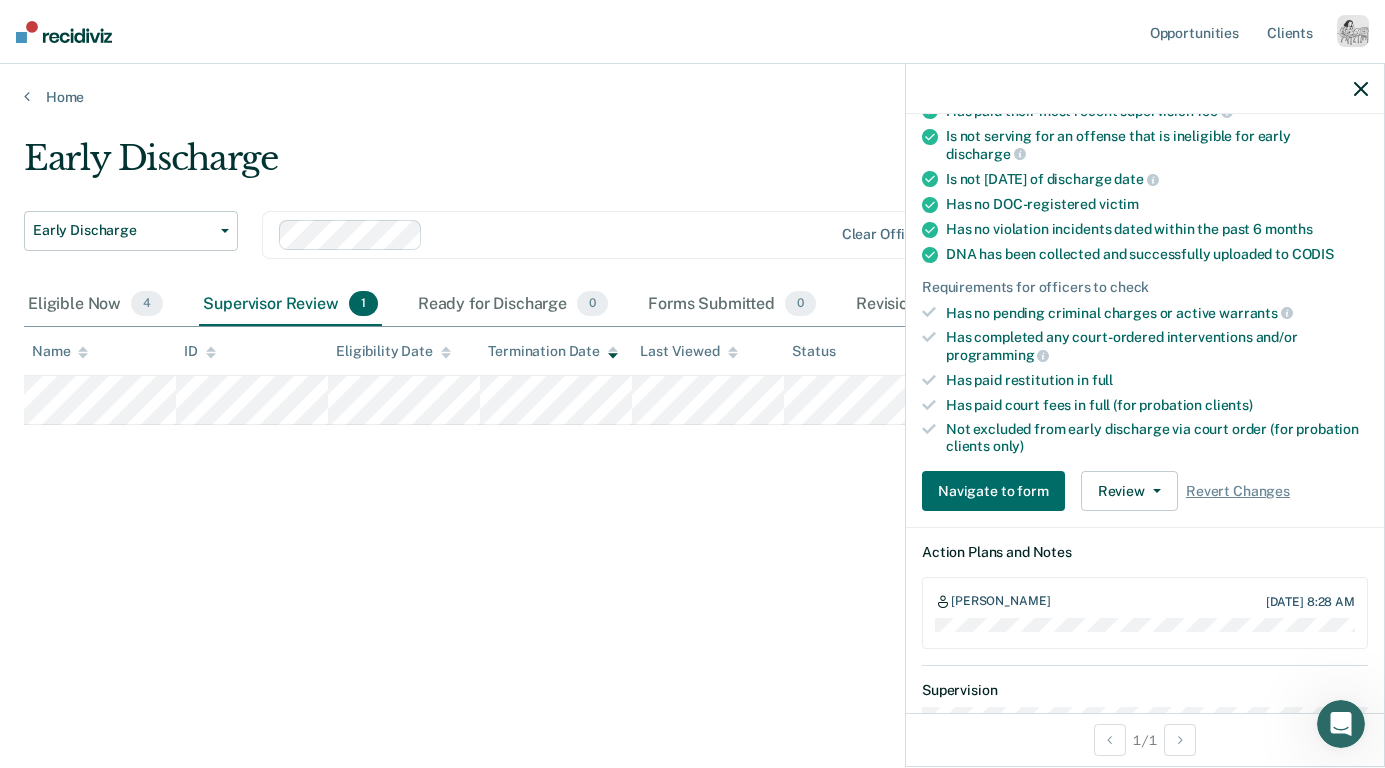 scroll, scrollTop: 423, scrollLeft: 0, axis: vertical 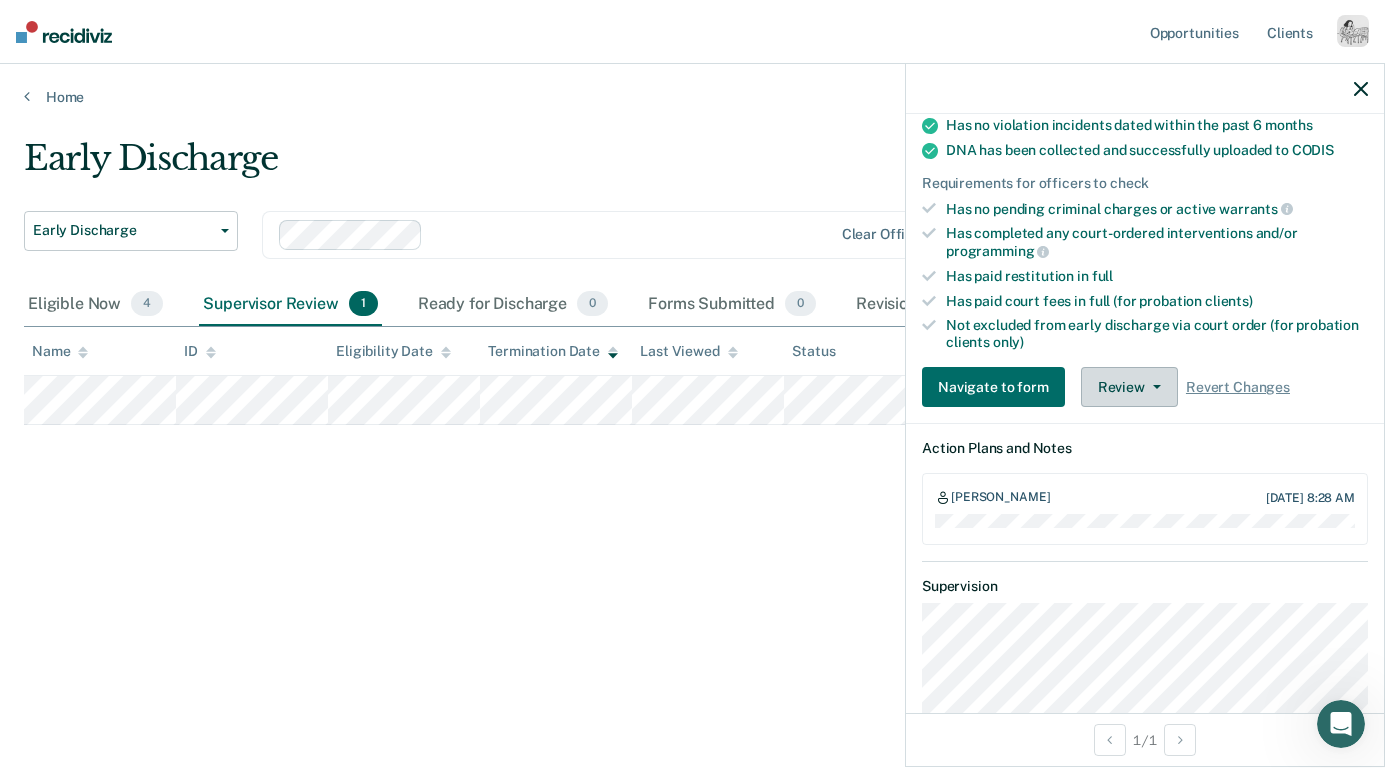 click on "Review" at bounding box center (1129, 387) 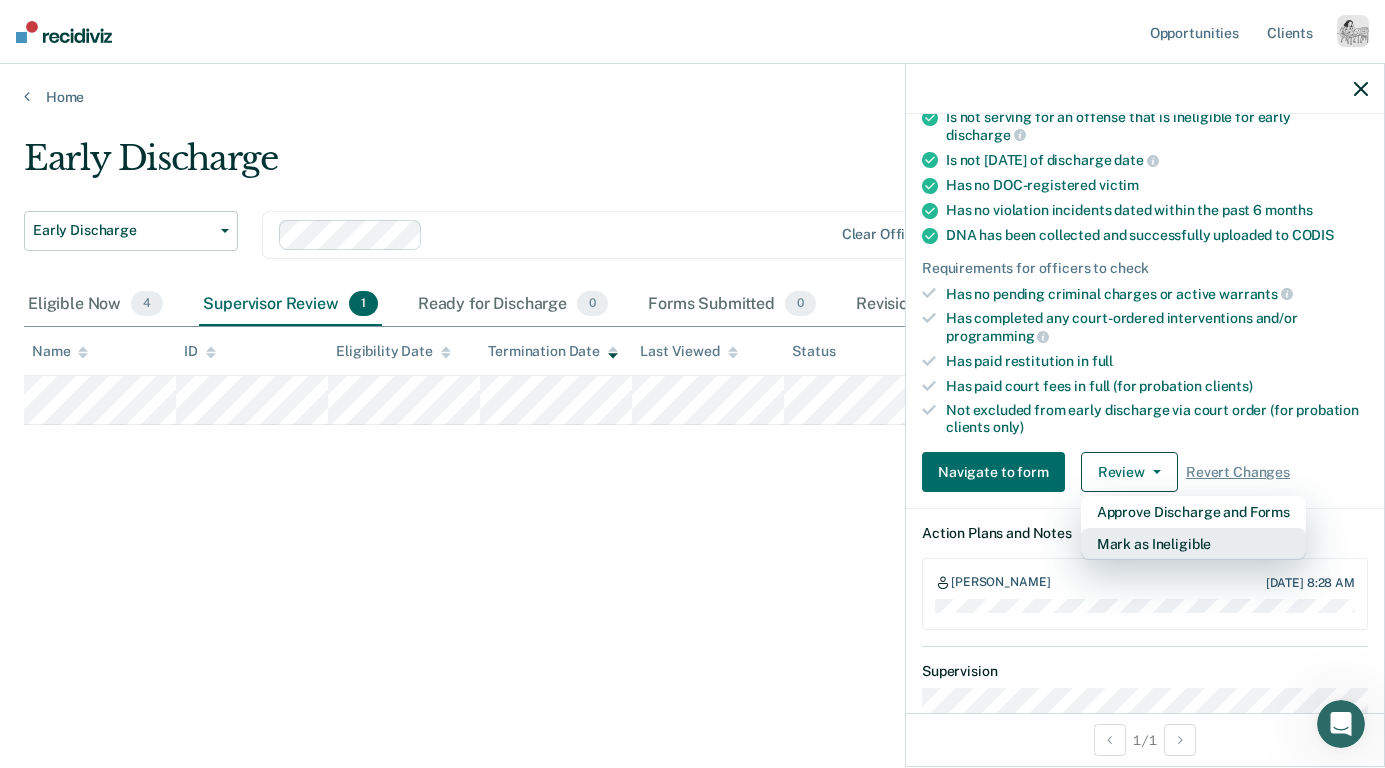 scroll, scrollTop: 334, scrollLeft: 0, axis: vertical 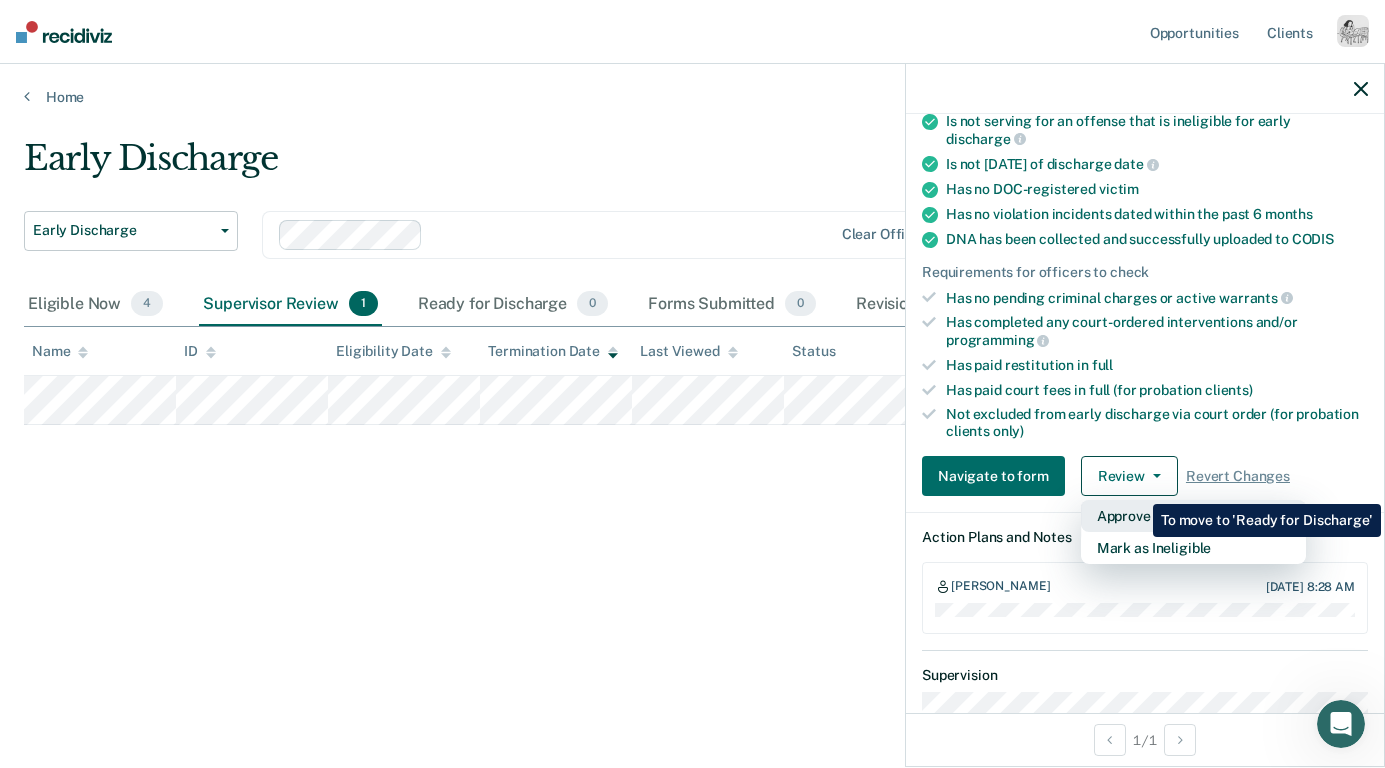 click on "Approve Discharge and Forms" at bounding box center (1193, 516) 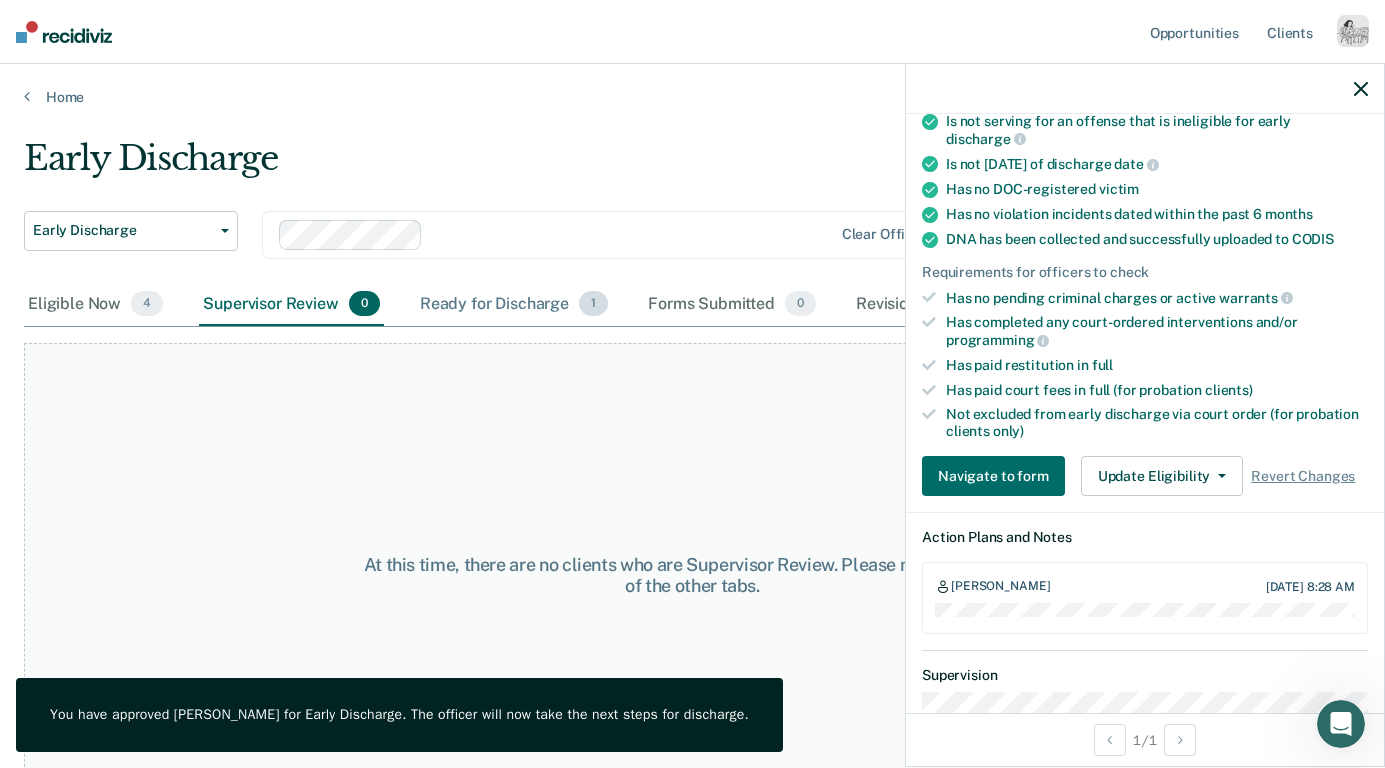 click on "Ready for Discharge 1" at bounding box center (514, 305) 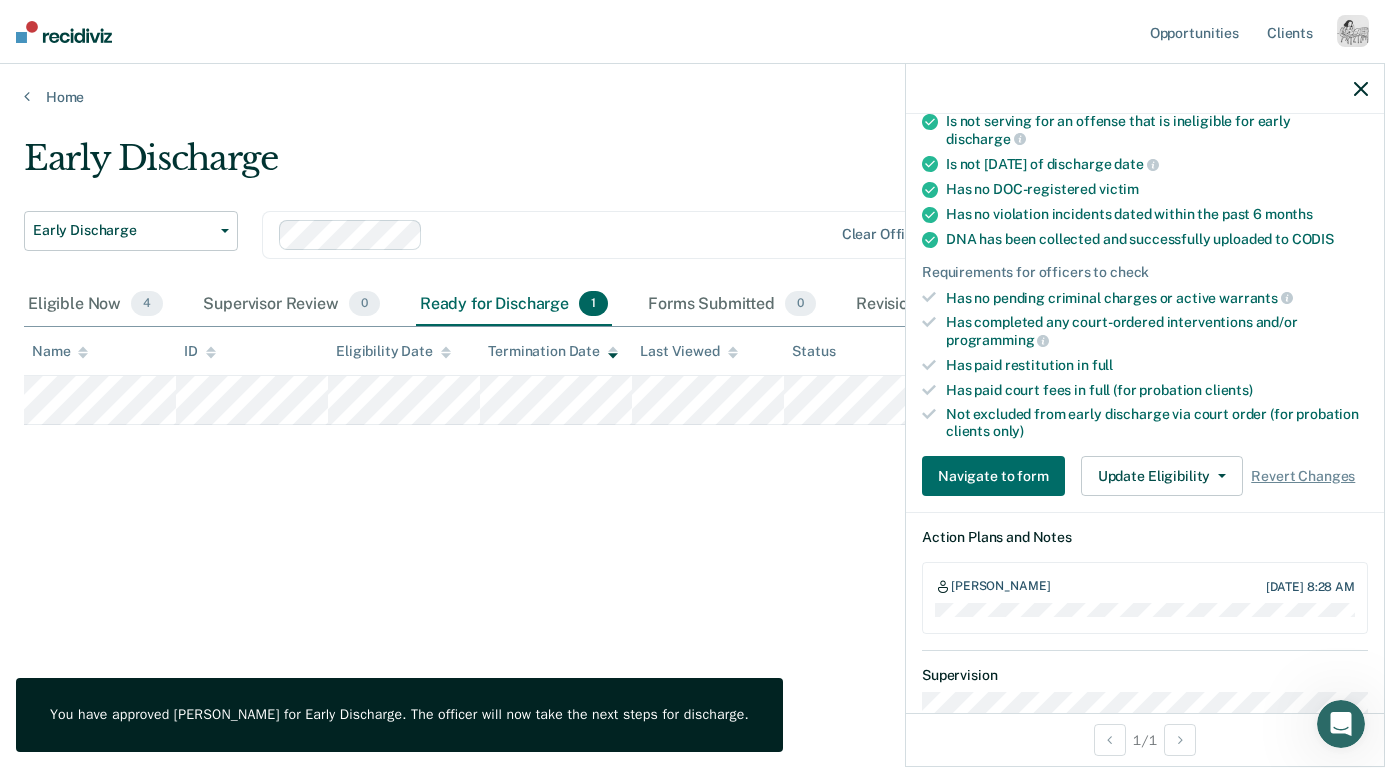 click 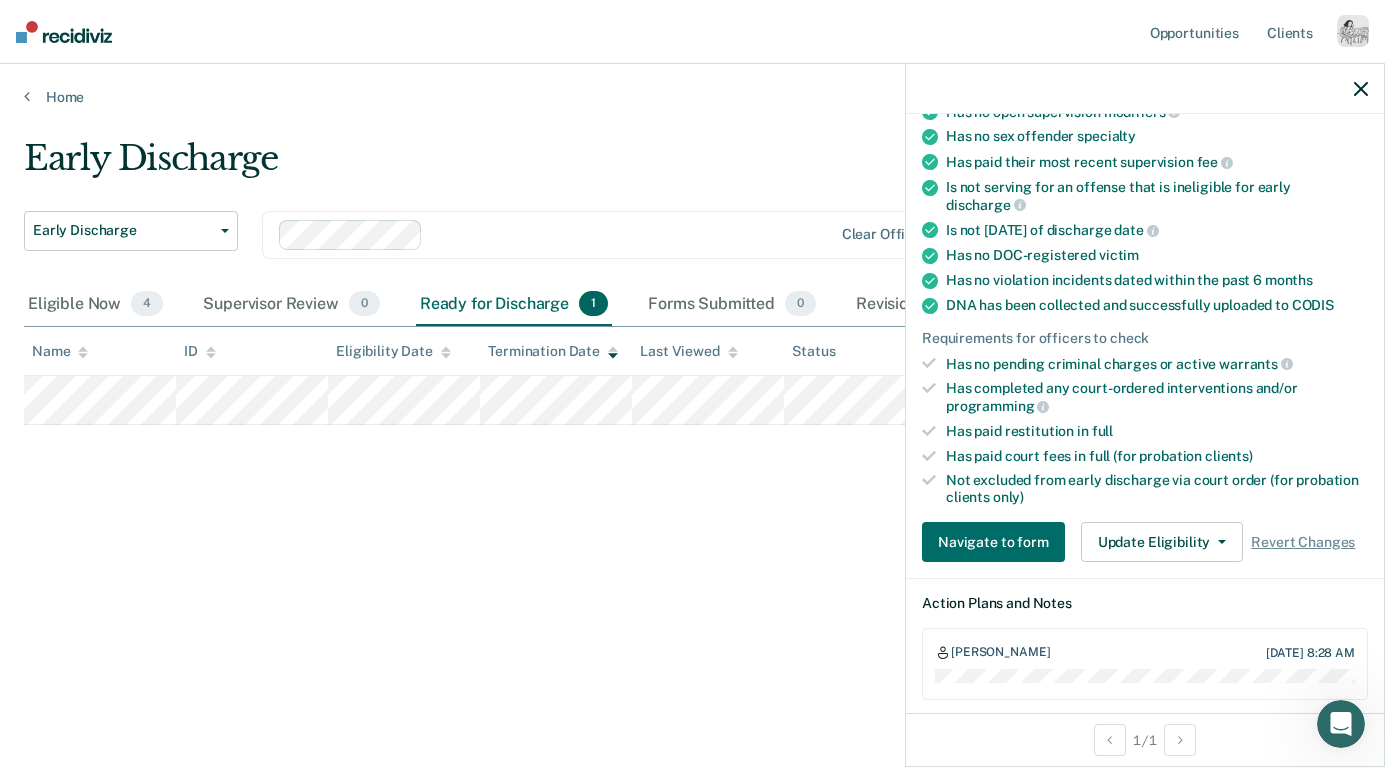 scroll, scrollTop: 283, scrollLeft: 0, axis: vertical 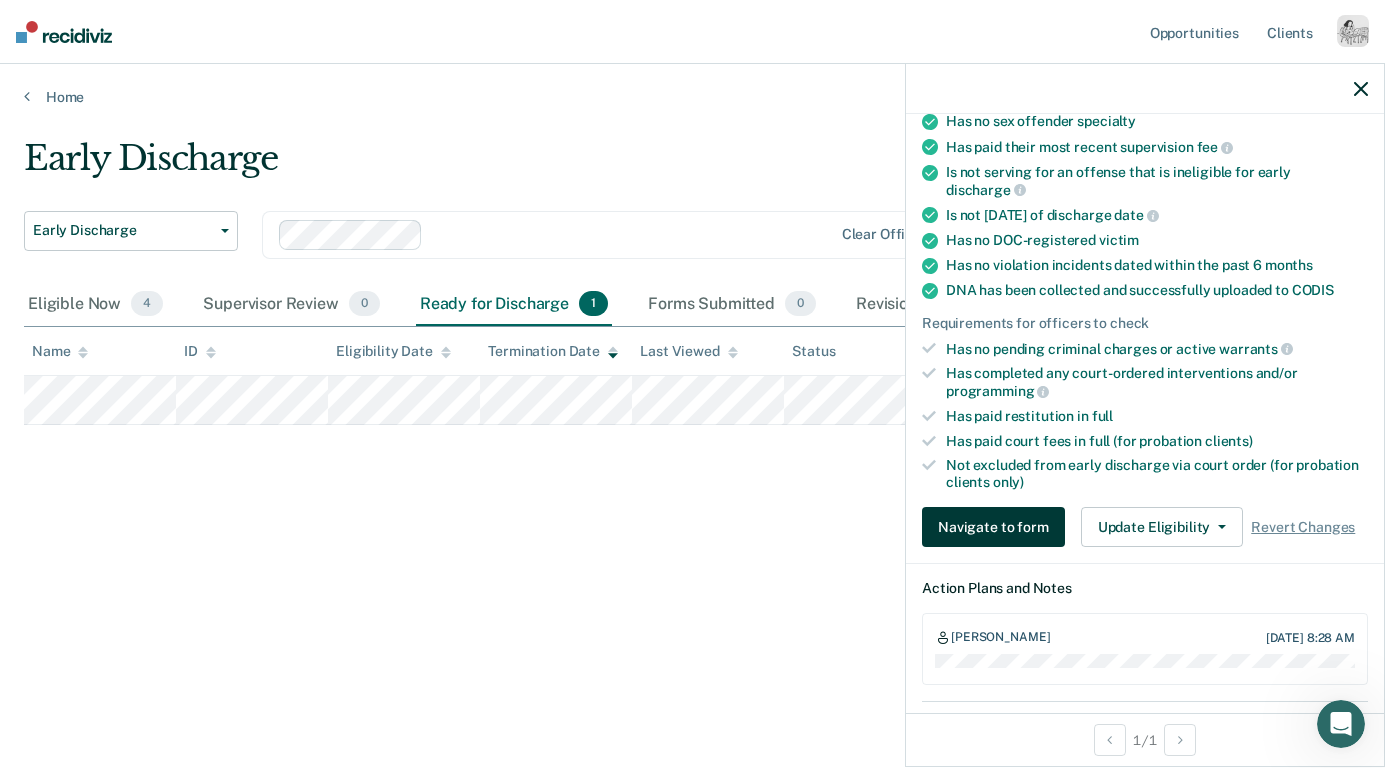 click on "Navigate to form" at bounding box center [993, 527] 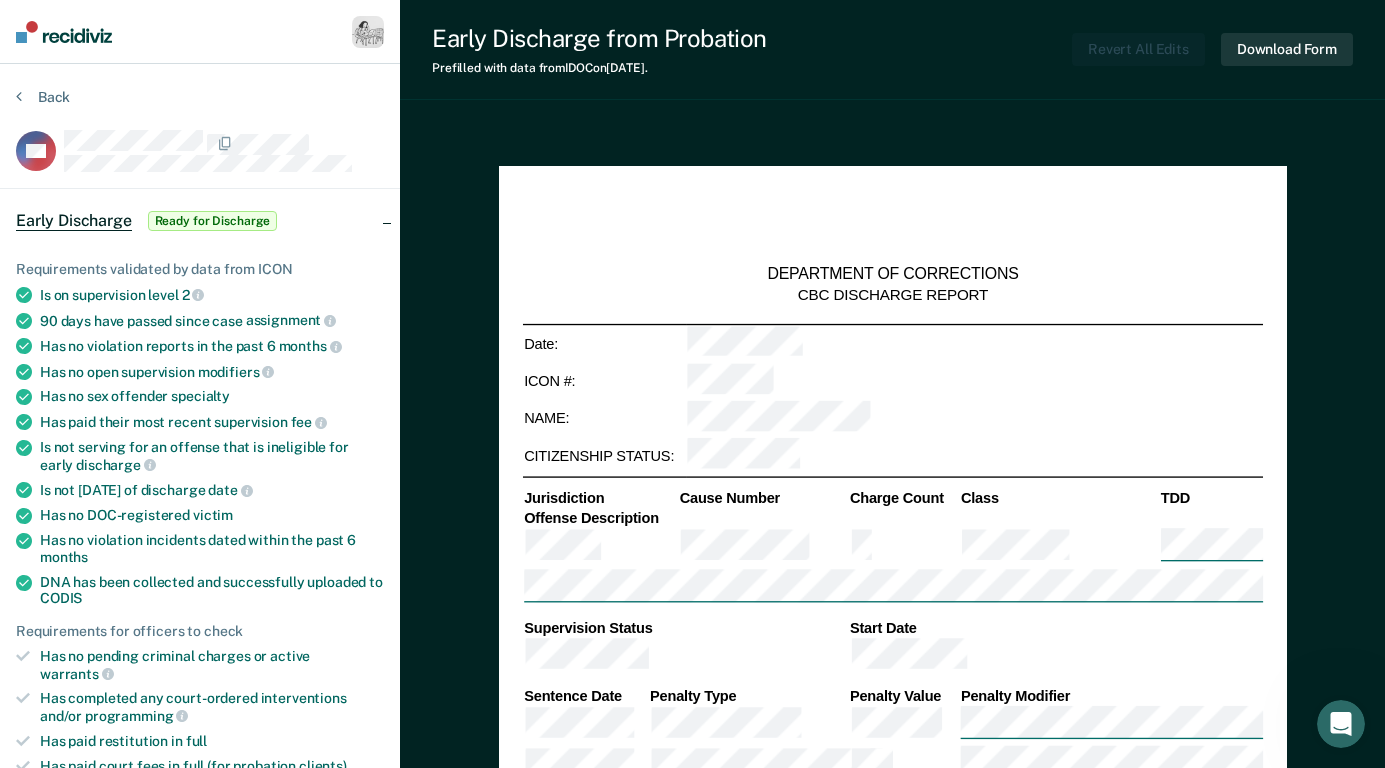 type on "x" 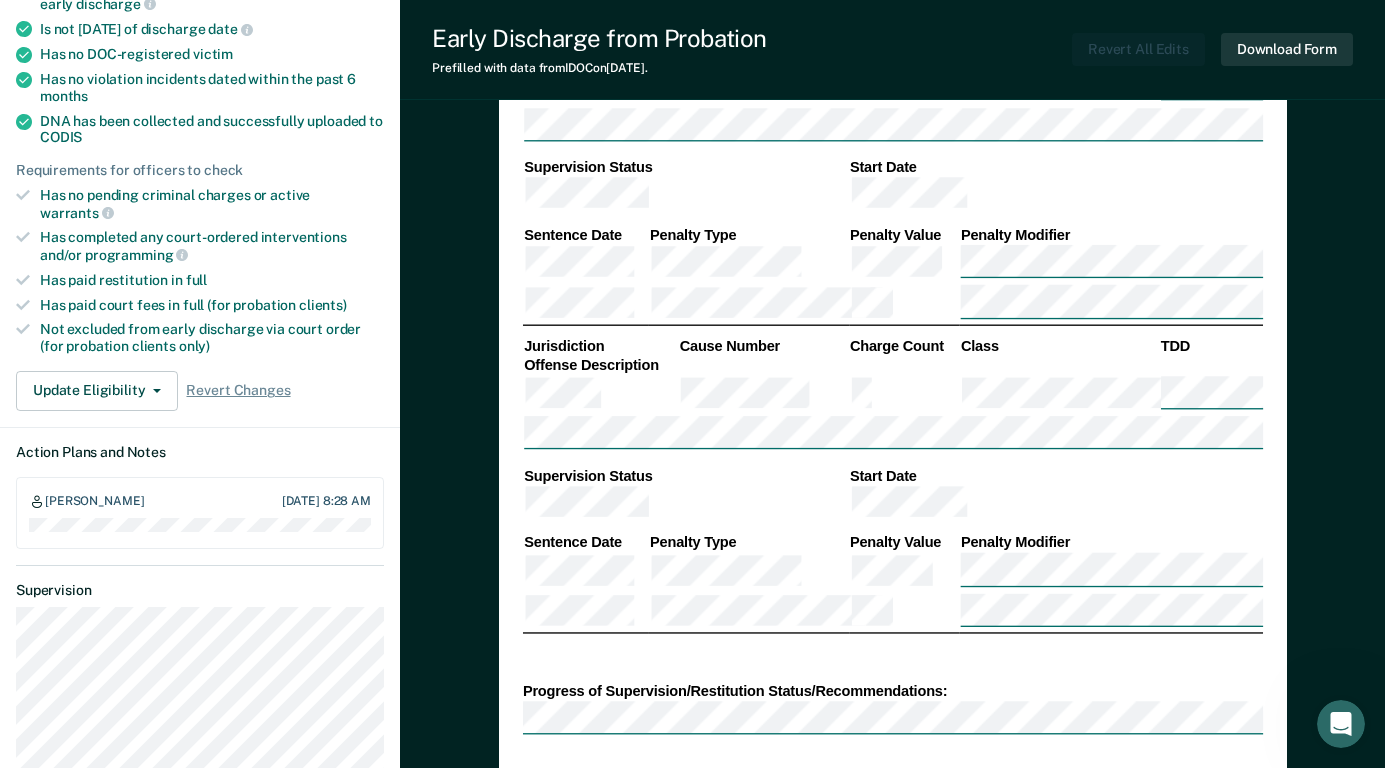 scroll, scrollTop: 457, scrollLeft: 0, axis: vertical 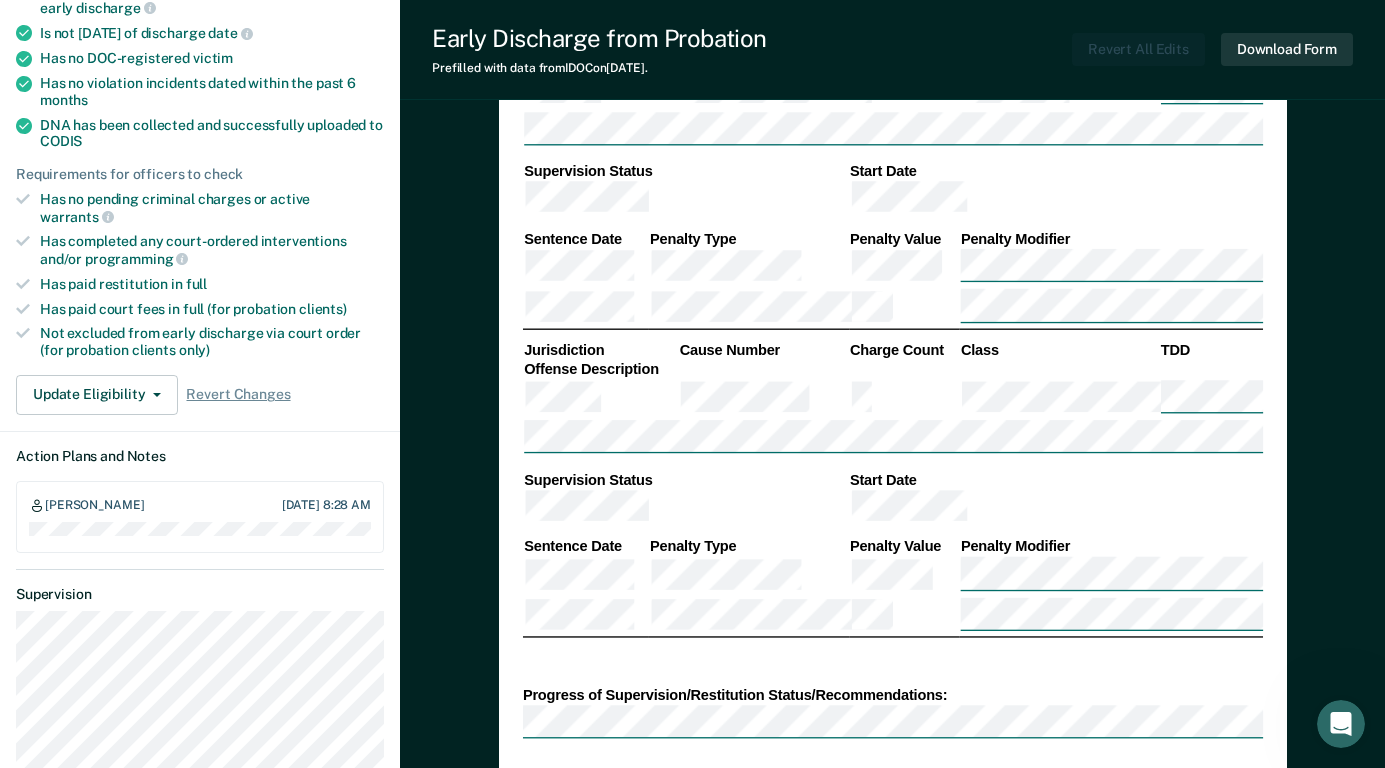 click at bounding box center [892, 439] 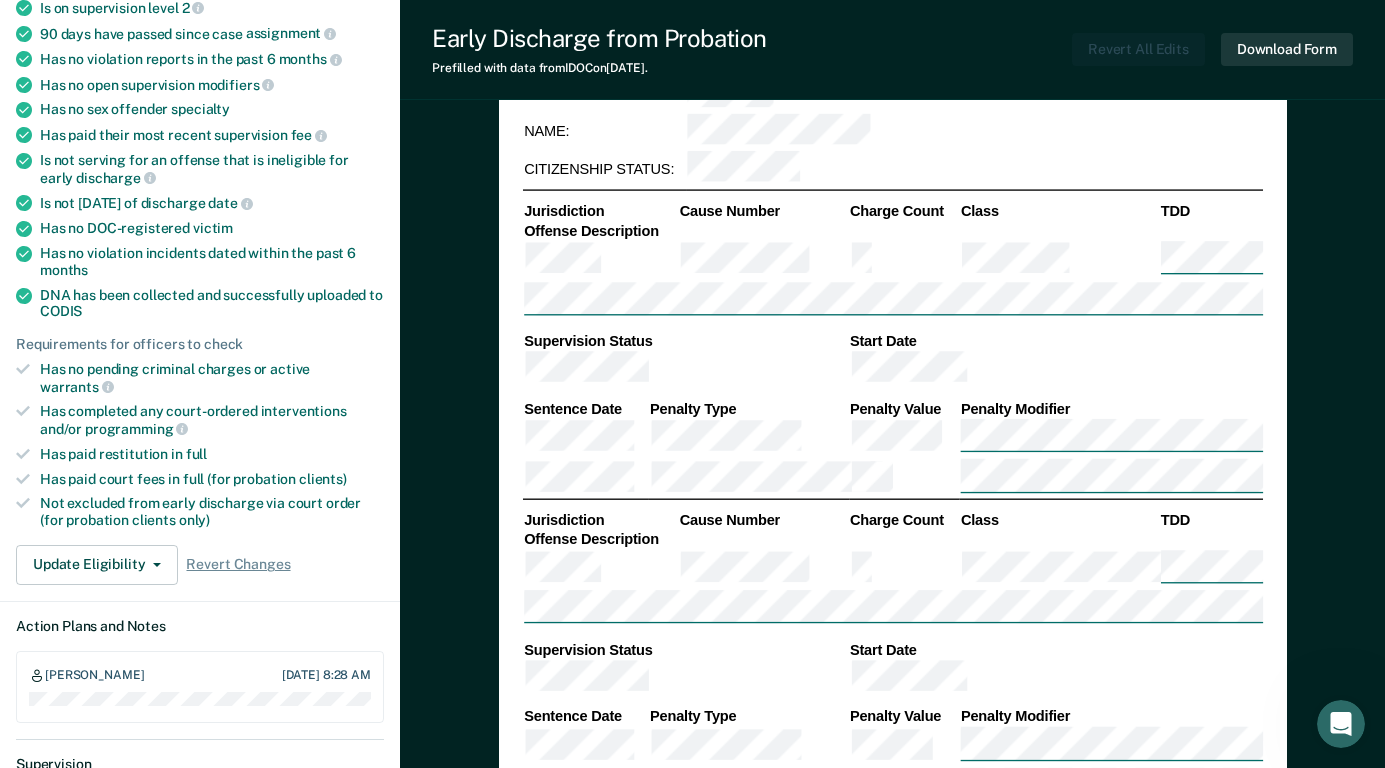 scroll, scrollTop: 280, scrollLeft: 0, axis: vertical 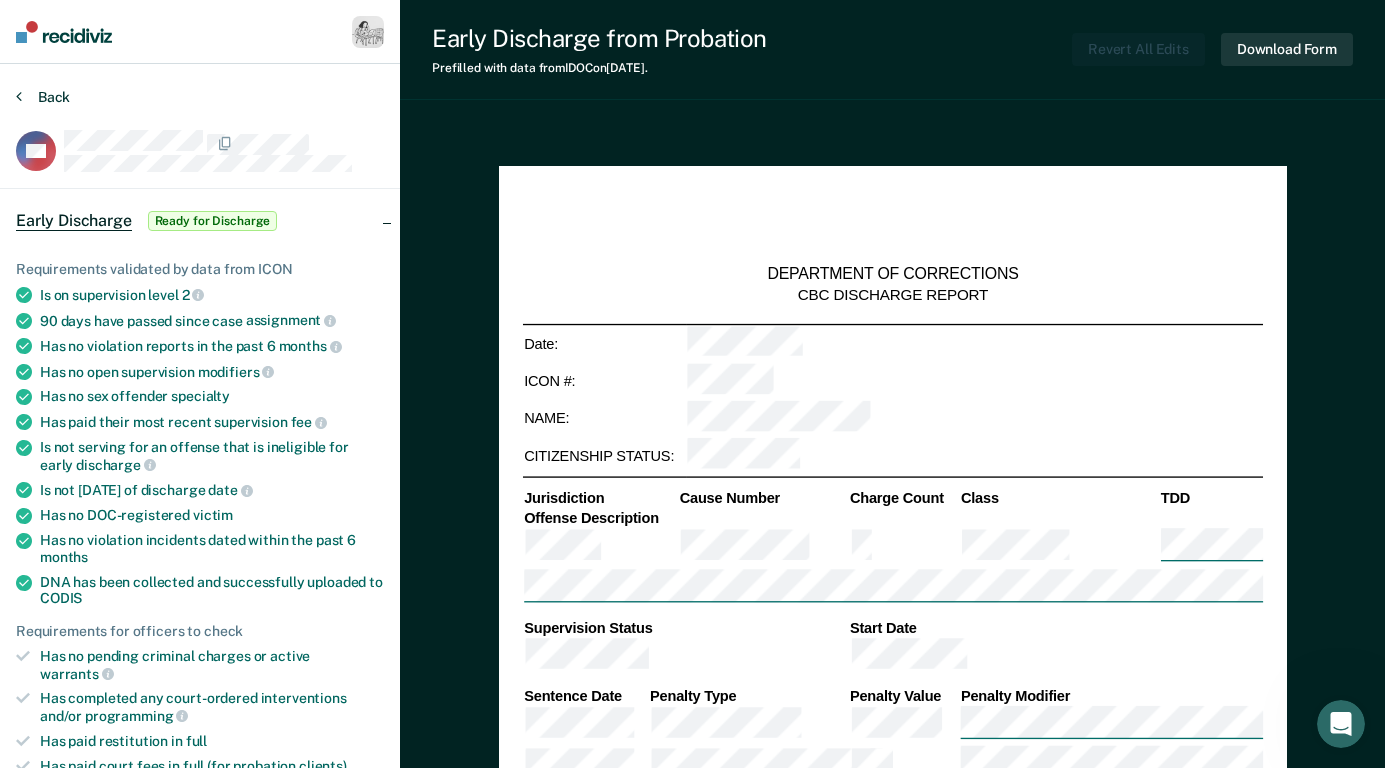 click on "Back" at bounding box center (43, 97) 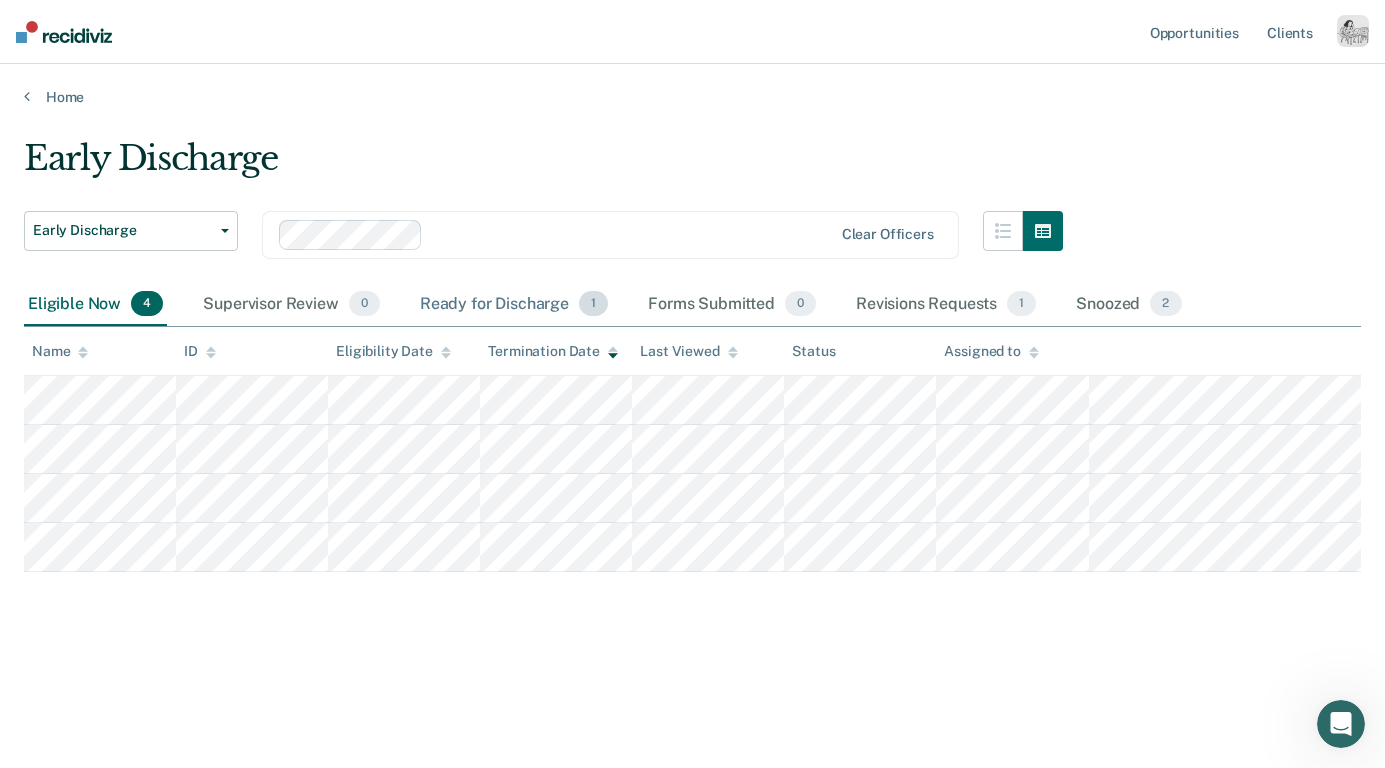 click on "Ready for Discharge 1" at bounding box center [514, 305] 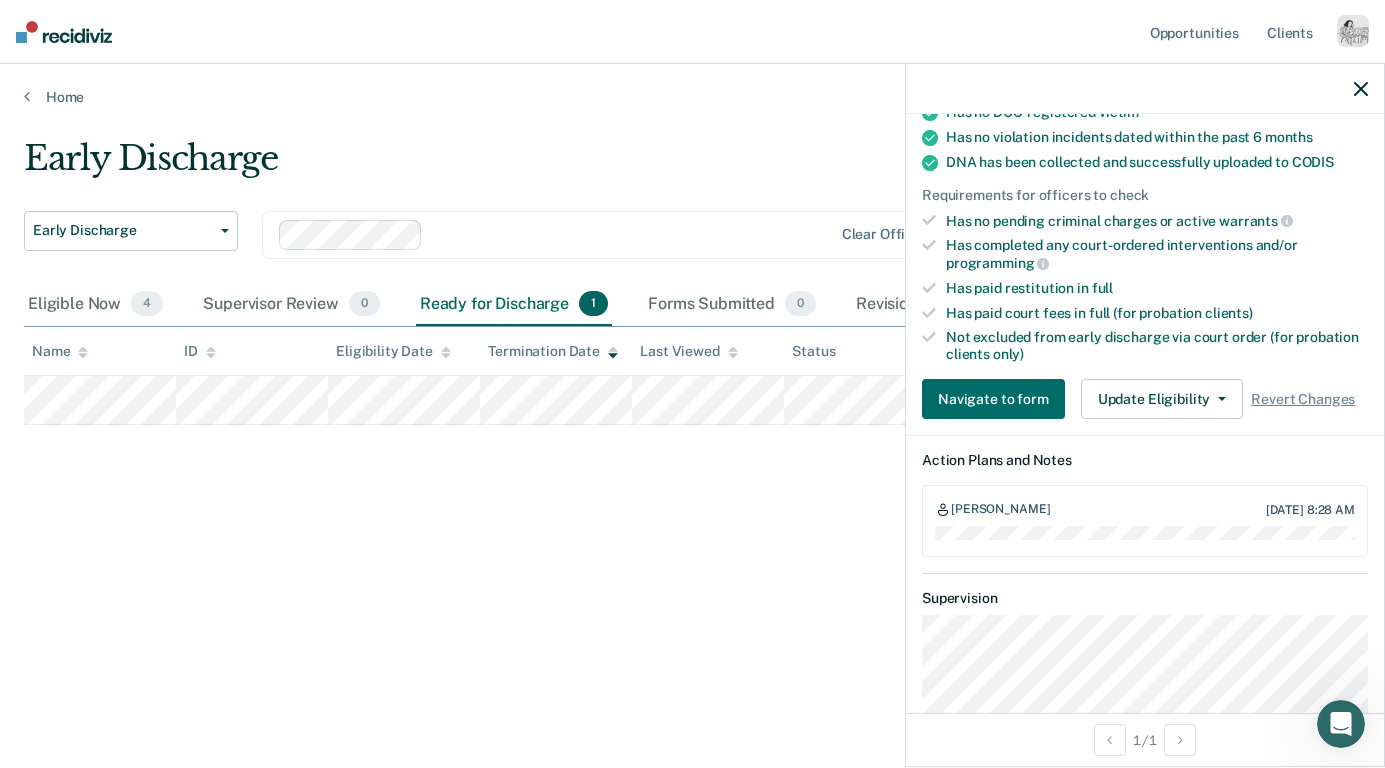 scroll, scrollTop: 402, scrollLeft: 0, axis: vertical 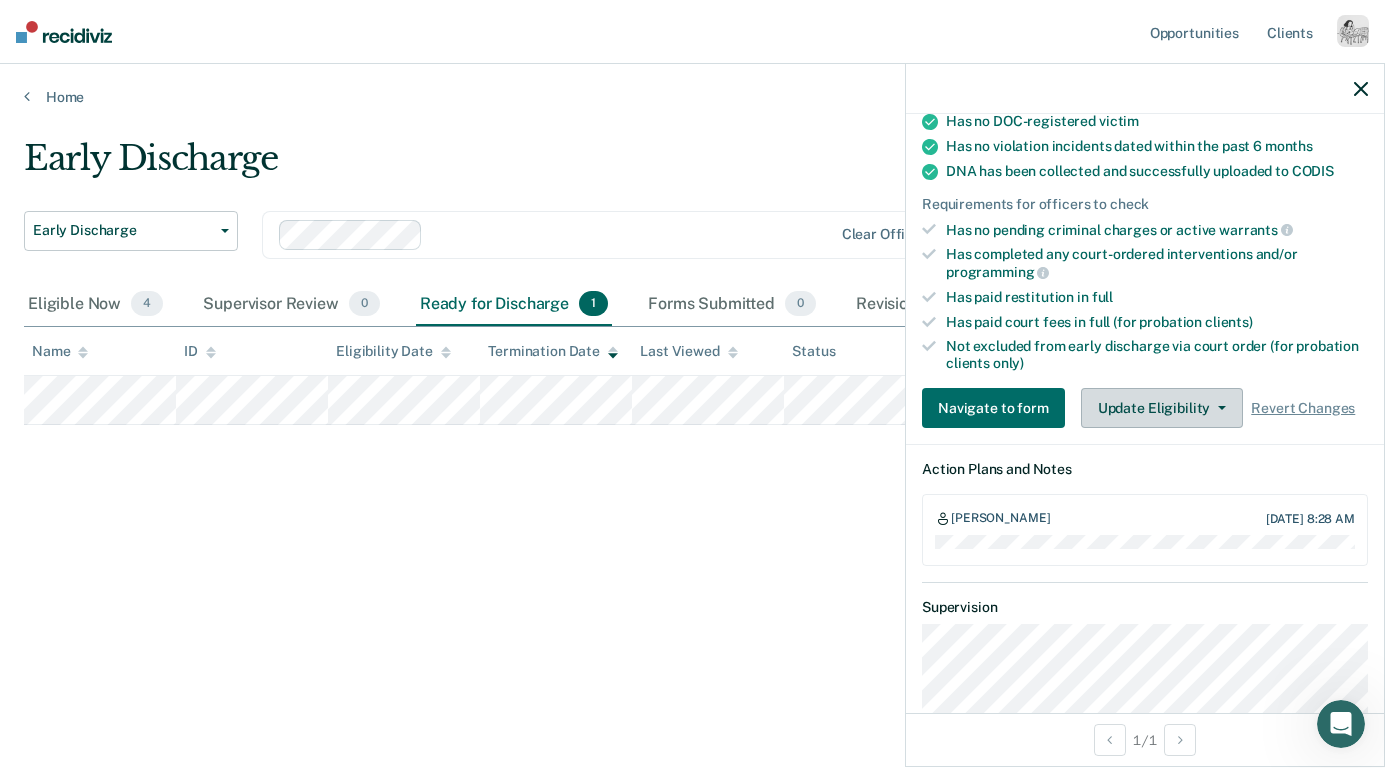click on "Update Eligibility" at bounding box center (1162, 408) 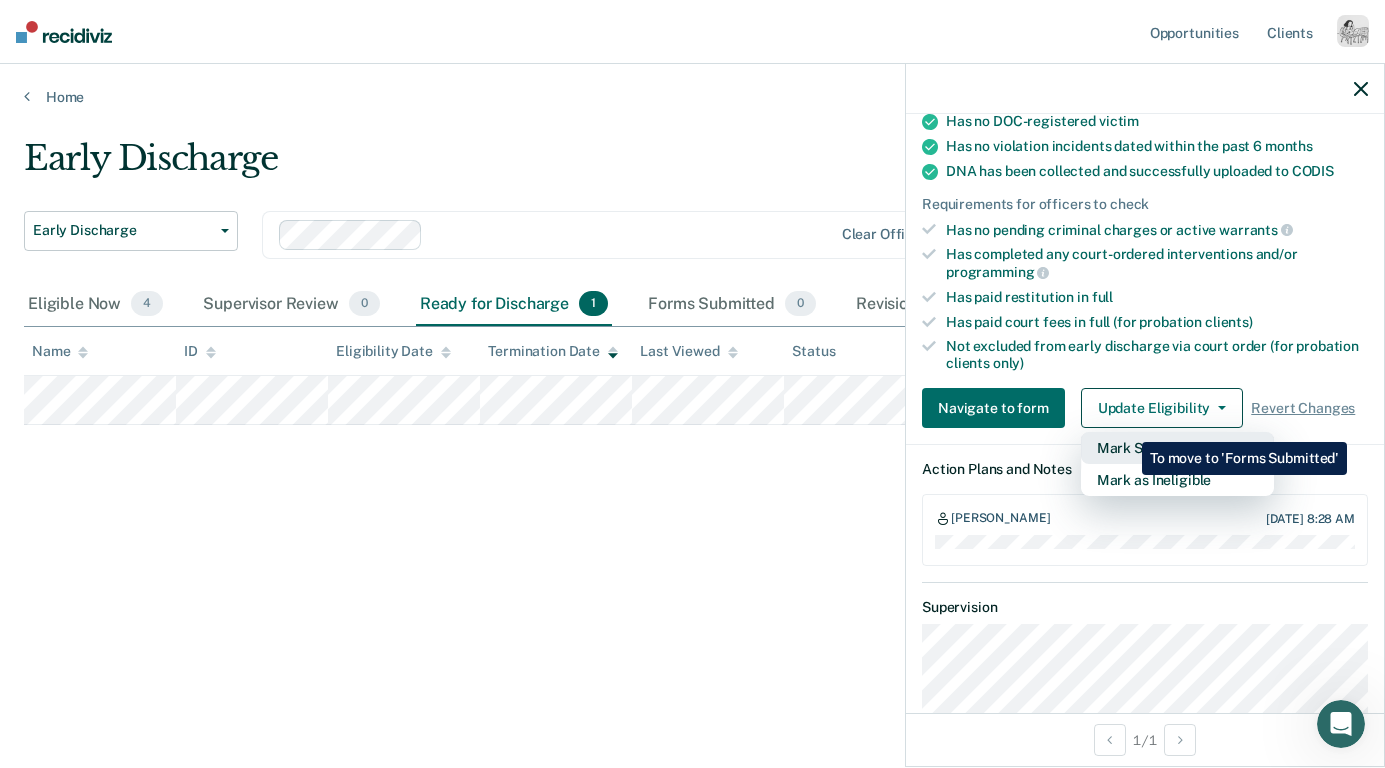 click on "Mark Submitted" at bounding box center (1177, 448) 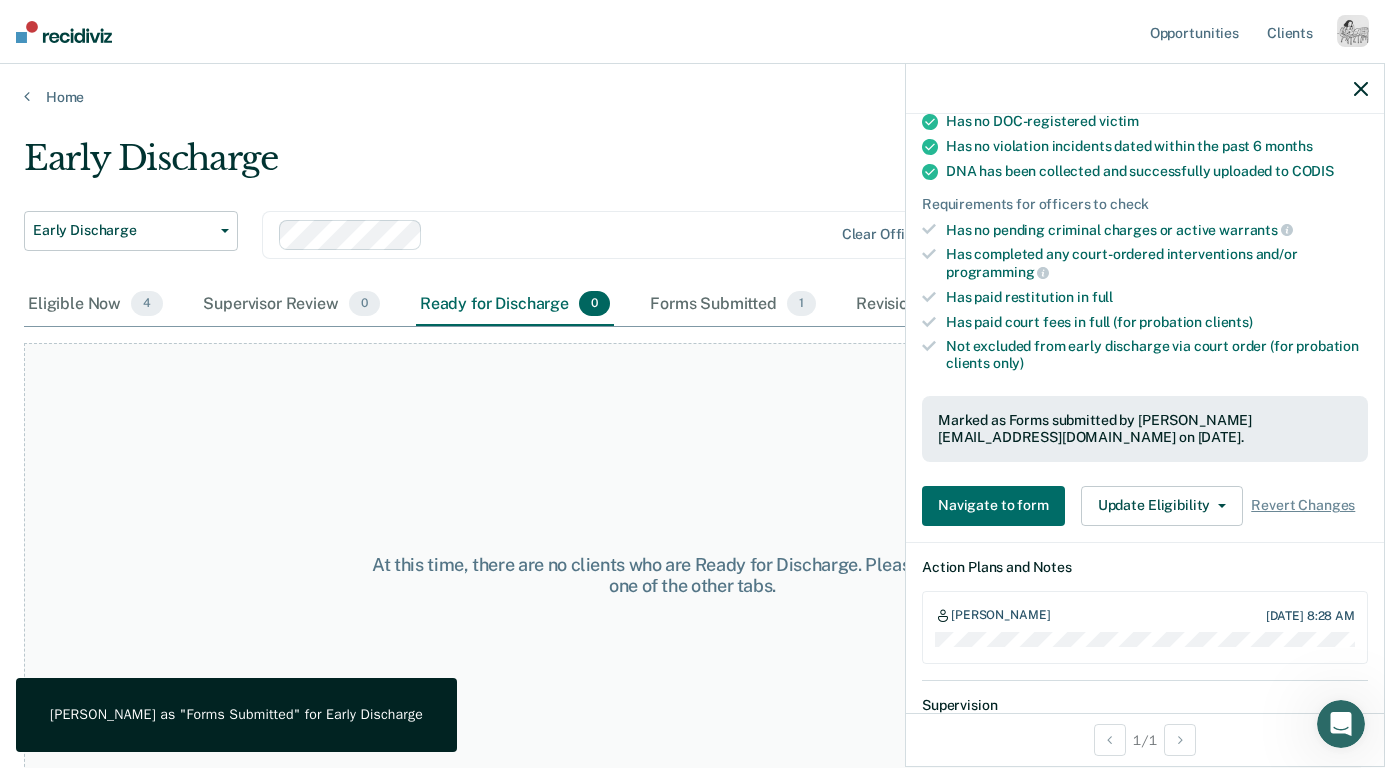click 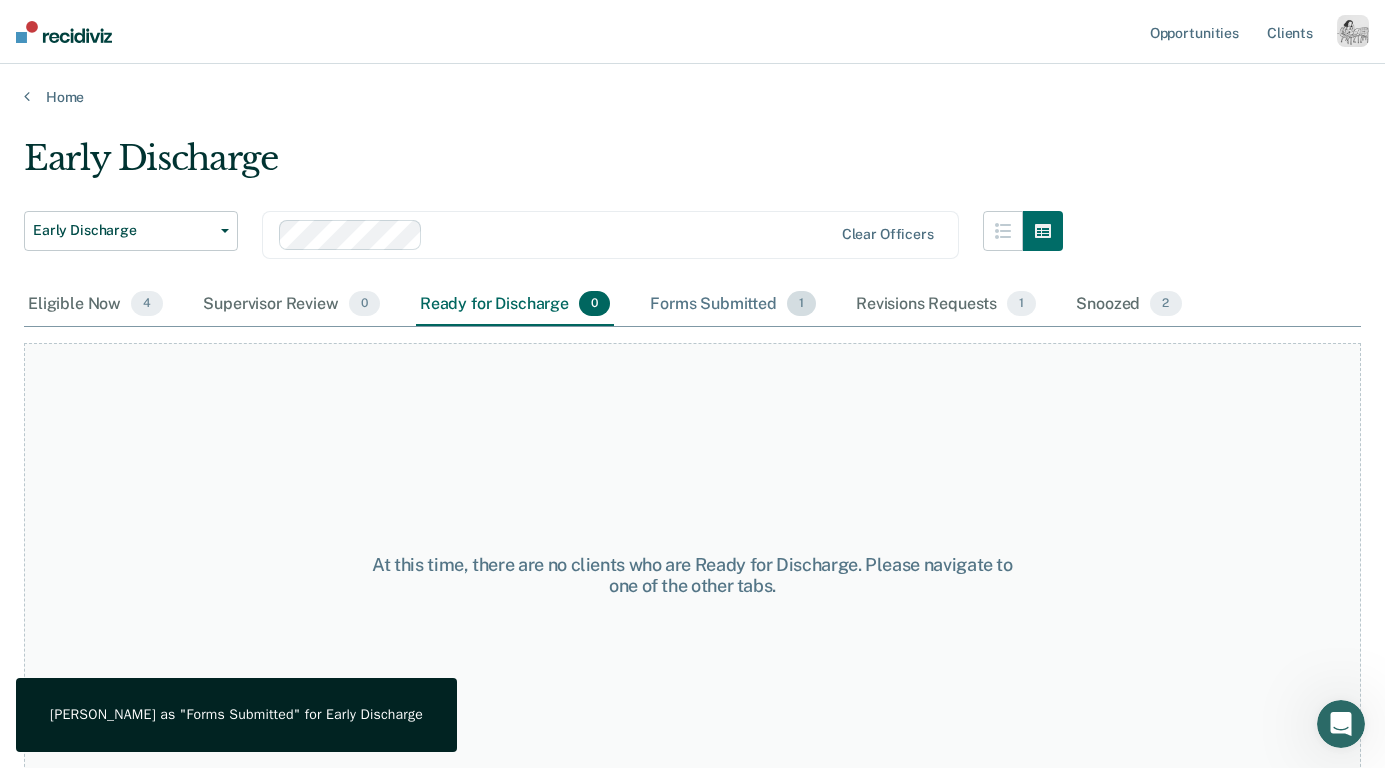 click on "Forms Submitted 1" at bounding box center (733, 305) 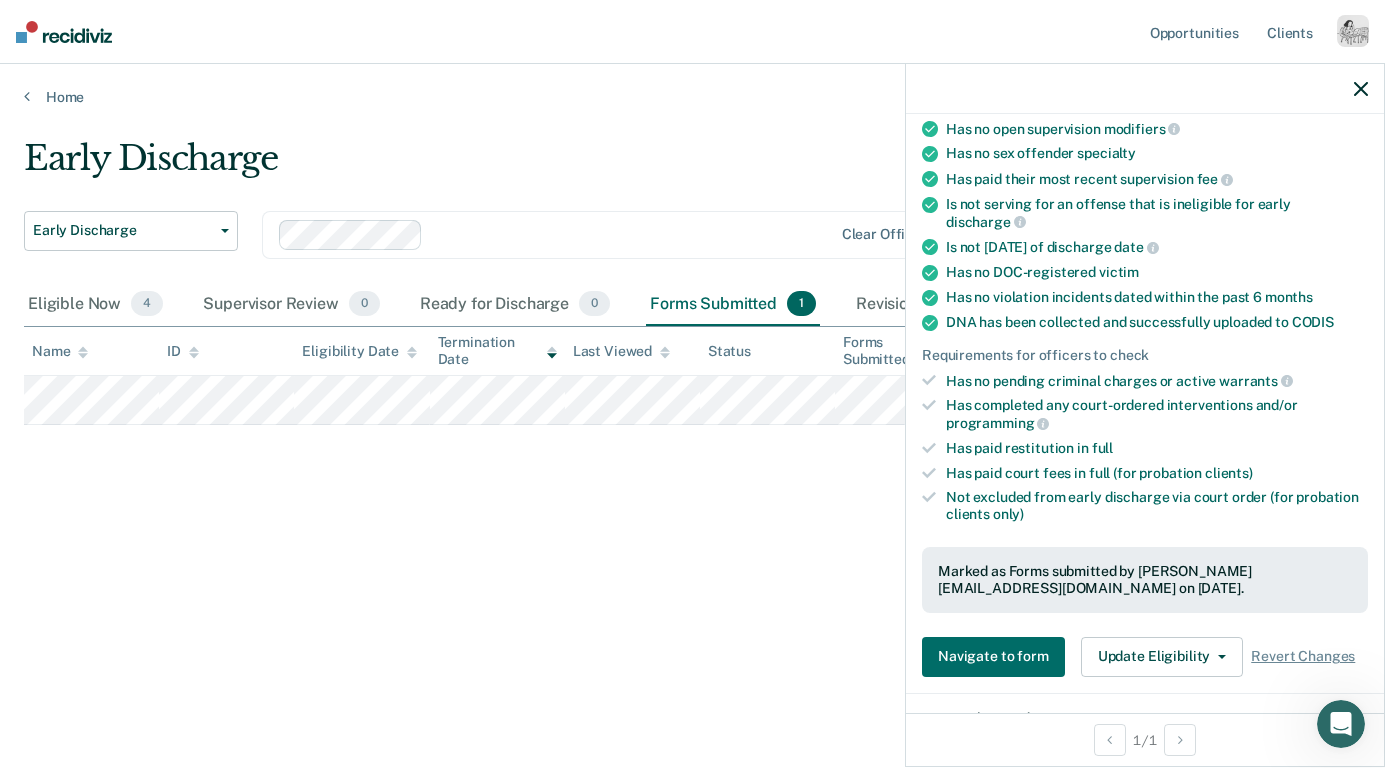scroll, scrollTop: 383, scrollLeft: 0, axis: vertical 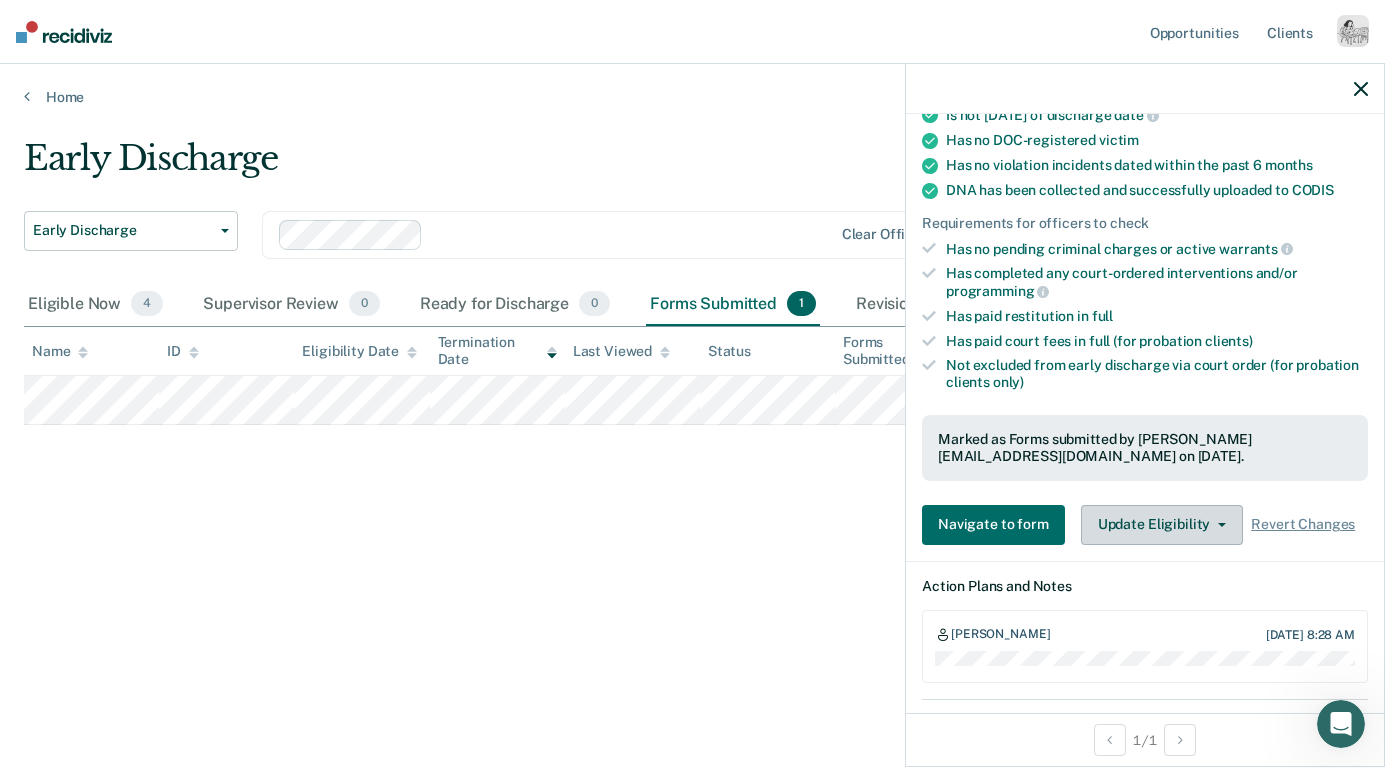 click on "Update Eligibility" at bounding box center [1162, 525] 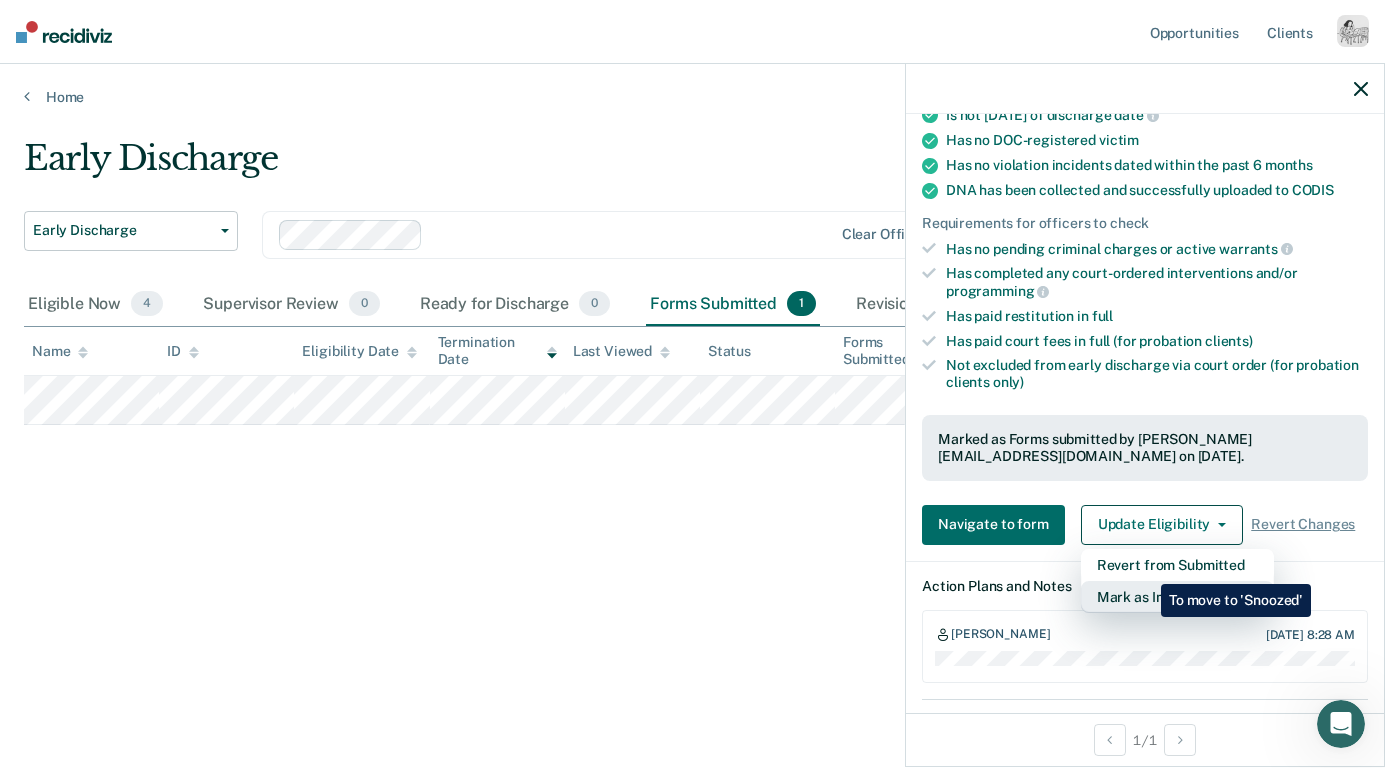 click on "Mark as Ineligible" at bounding box center (1177, 597) 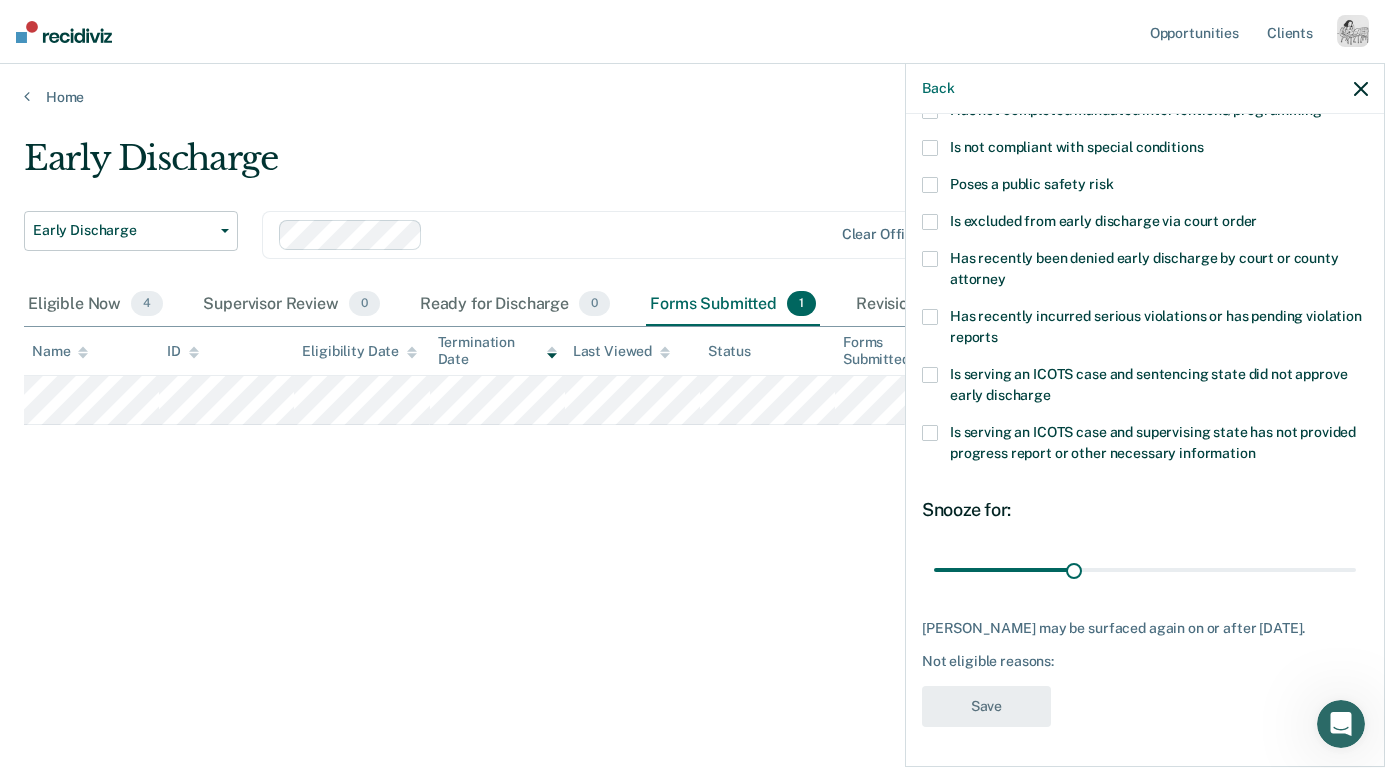 scroll, scrollTop: 235, scrollLeft: 0, axis: vertical 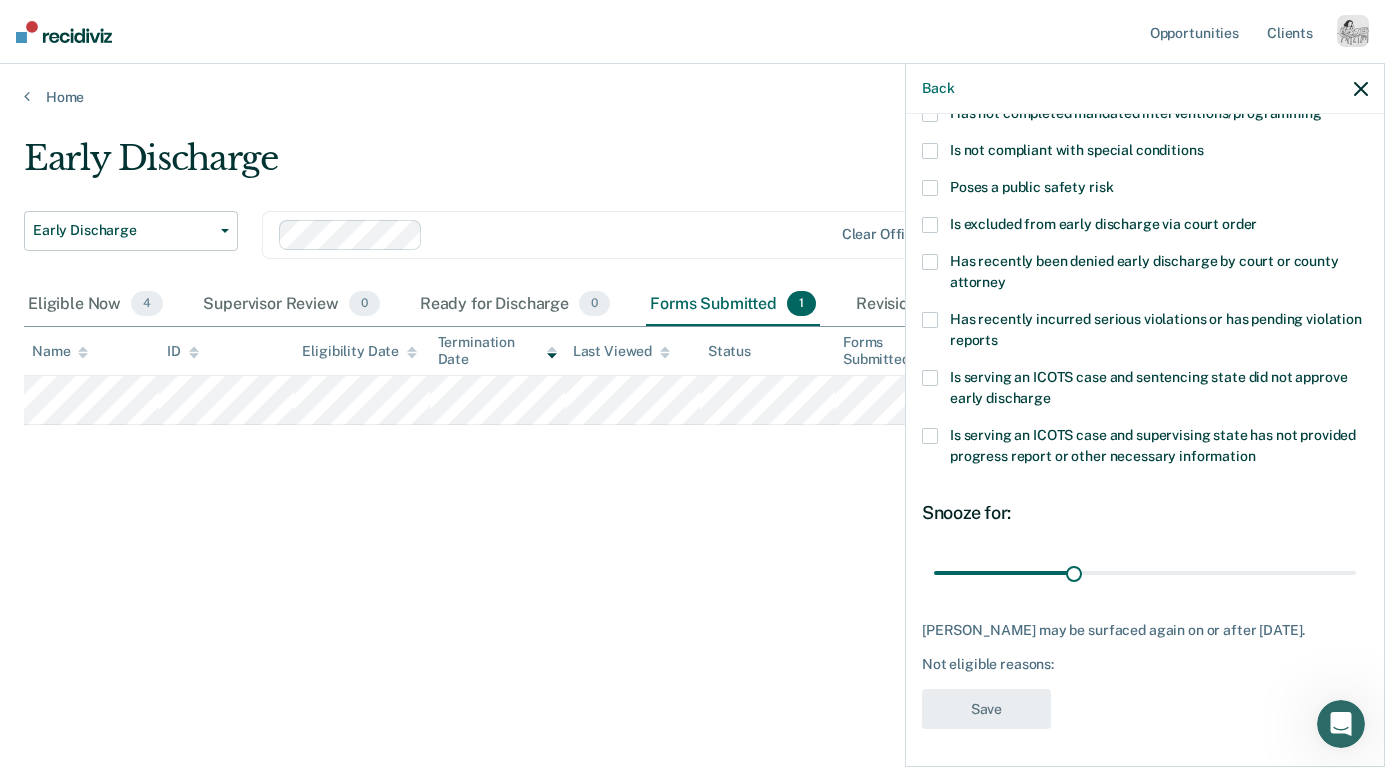 click on "Has recently been denied early discharge by court or county attorney" at bounding box center (1144, 271) 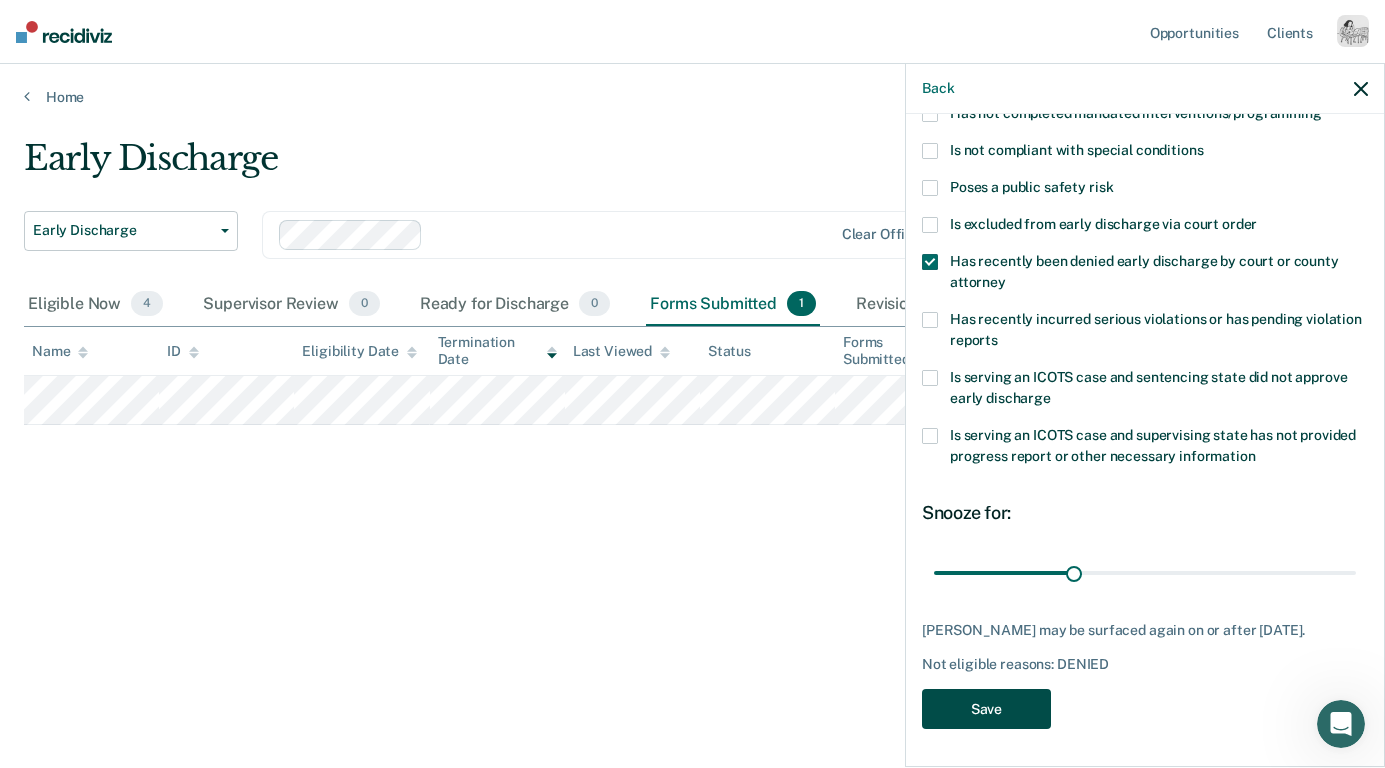 click on "Save" at bounding box center (986, 709) 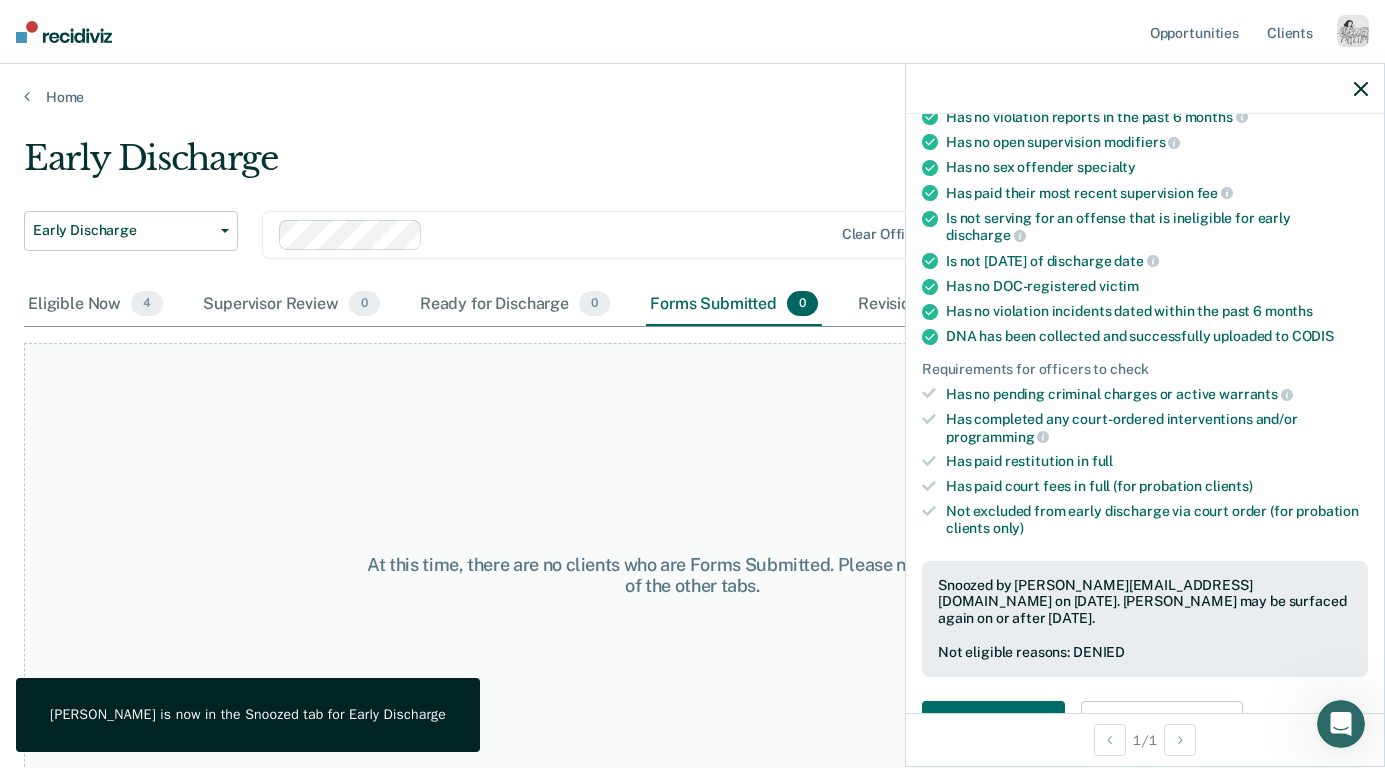 click at bounding box center (1145, 89) 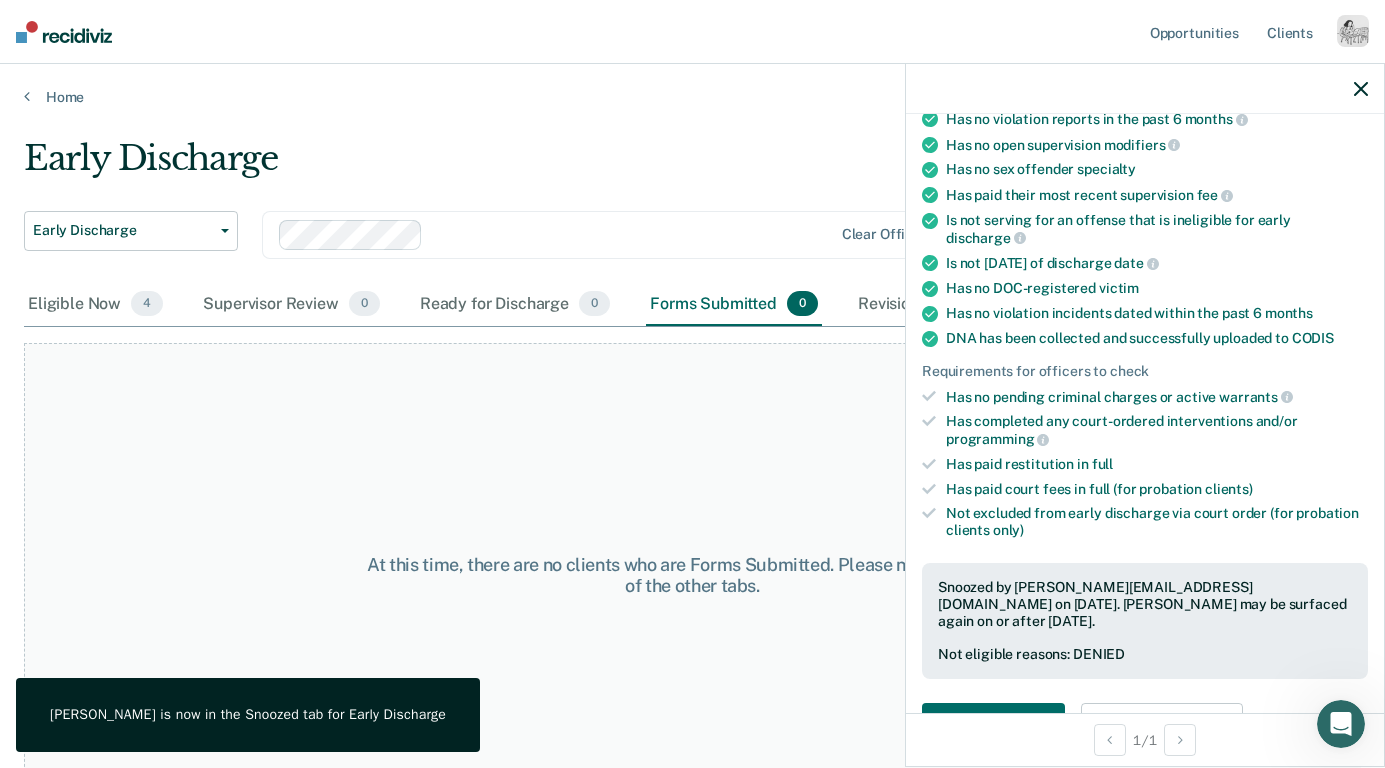 click 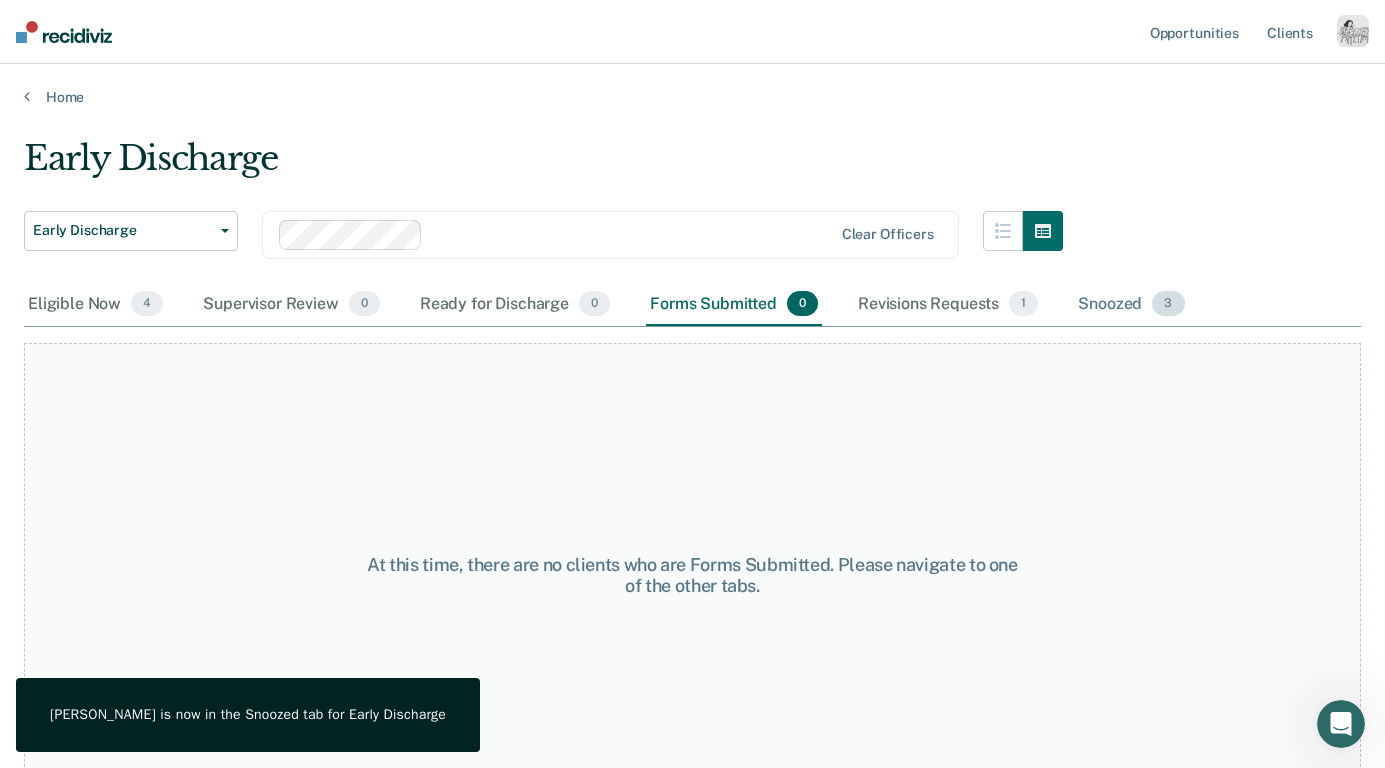 click on "Snoozed 3" at bounding box center [1131, 305] 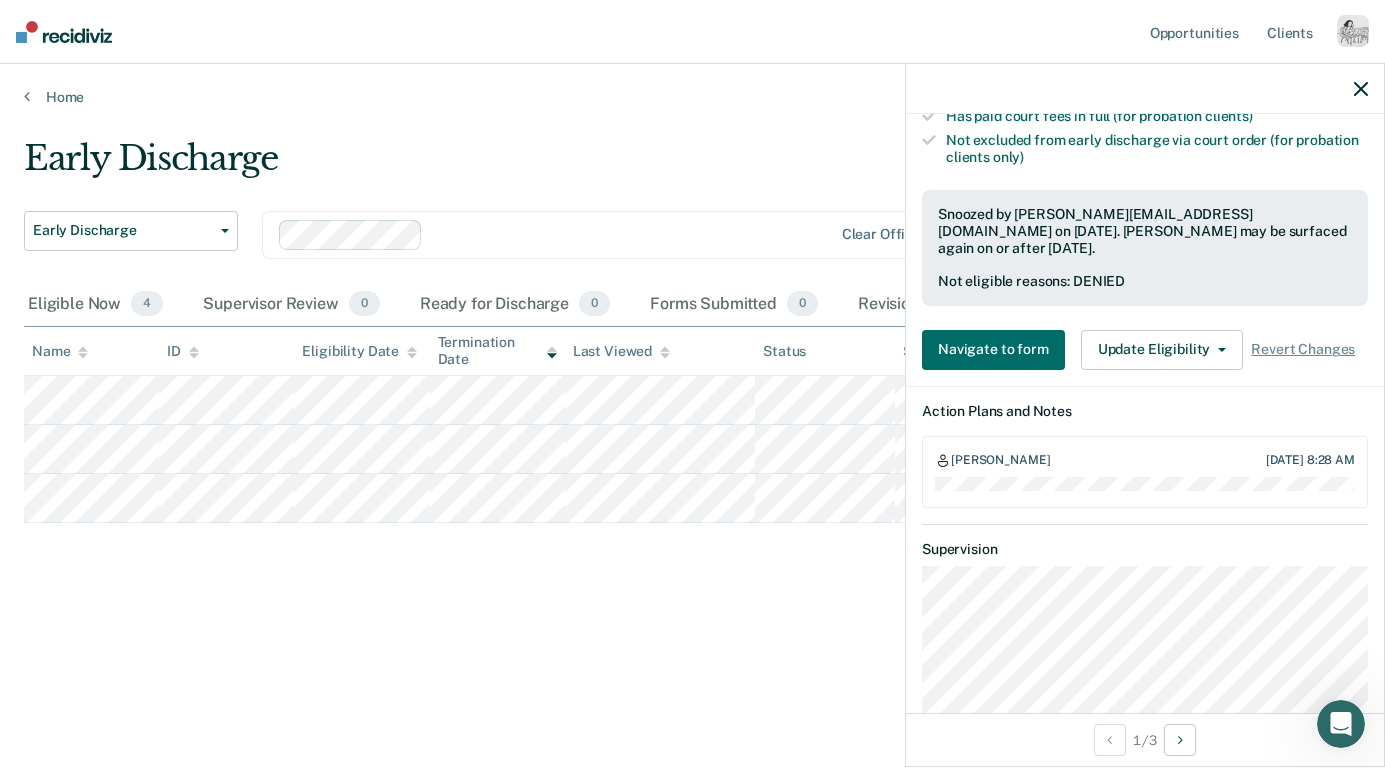 scroll, scrollTop: 535, scrollLeft: 0, axis: vertical 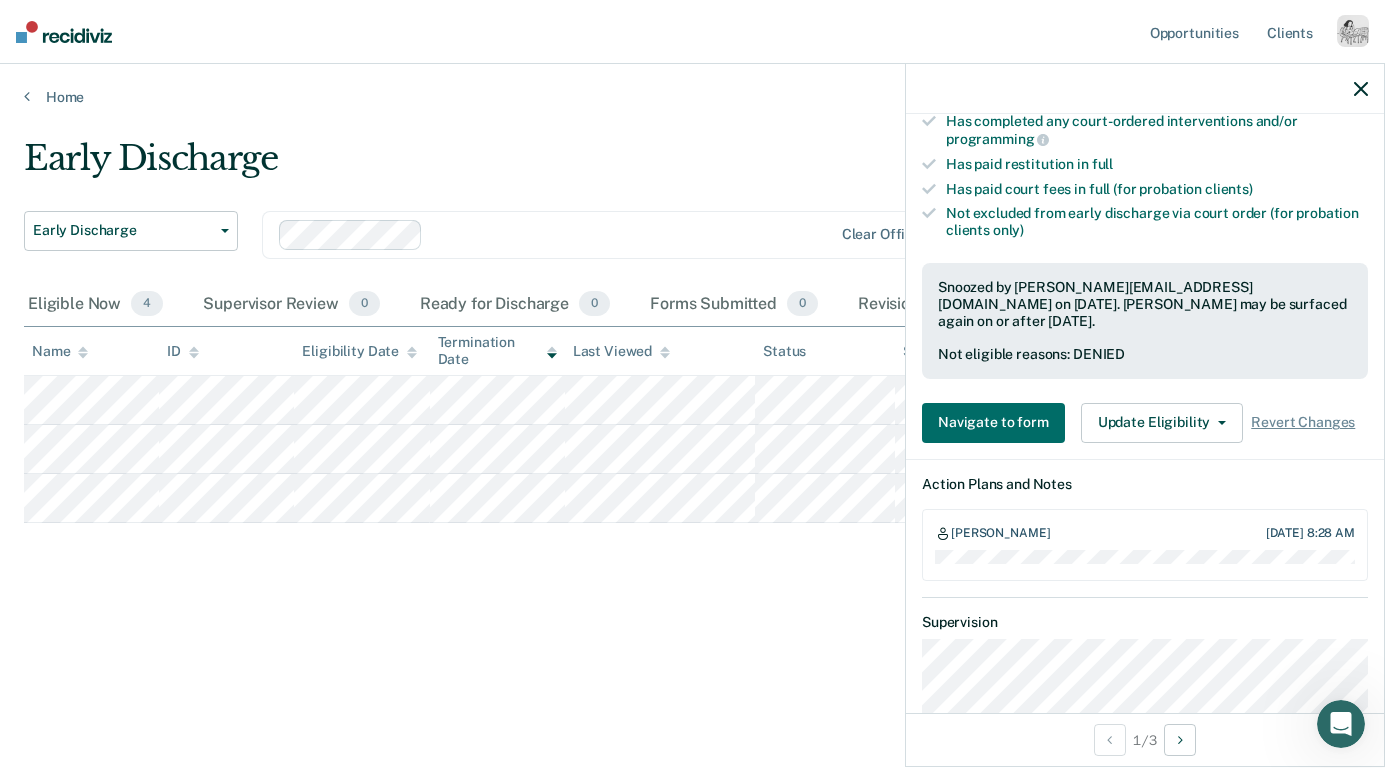 click on "Navigate to form Update Eligibility Change Snooze/Denial Reason Revert Changes" at bounding box center (1145, 423) 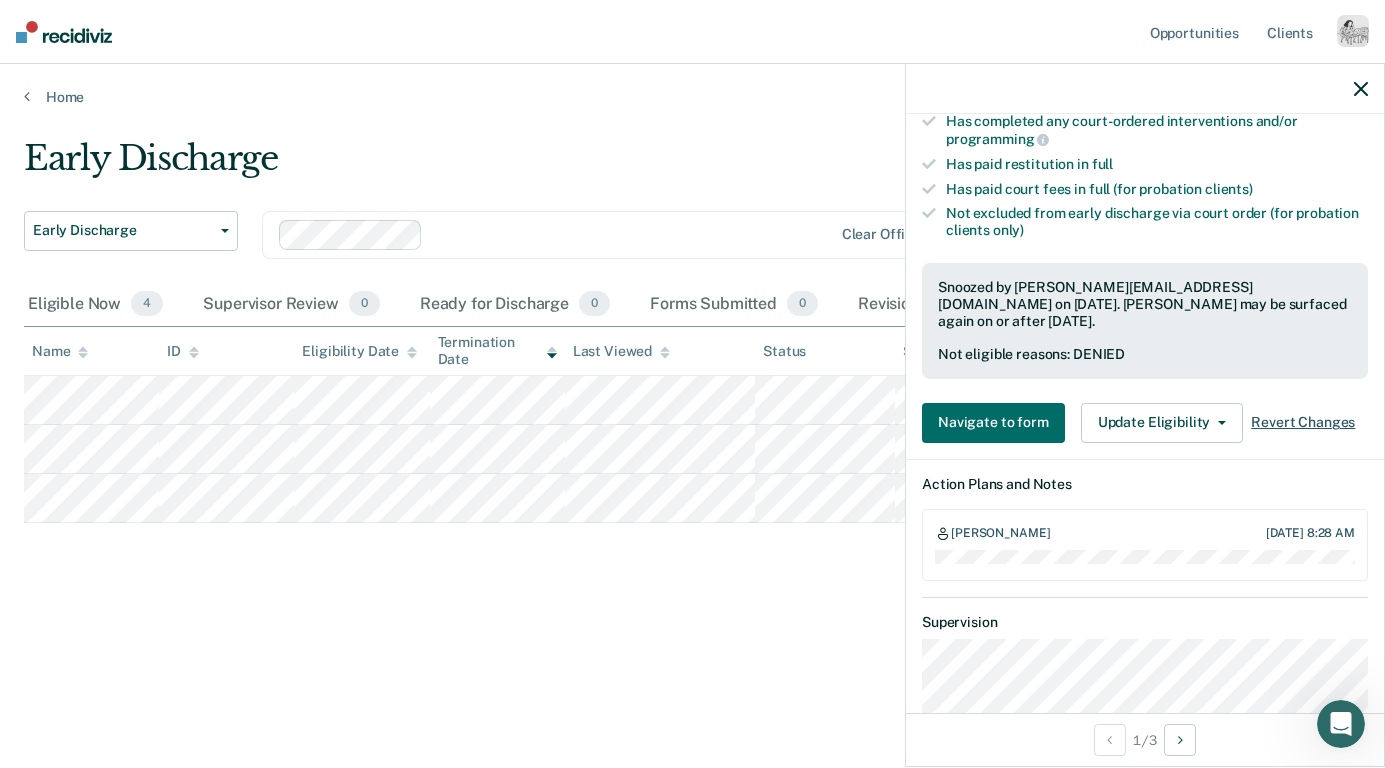 click on "Revert Changes" at bounding box center [1303, 422] 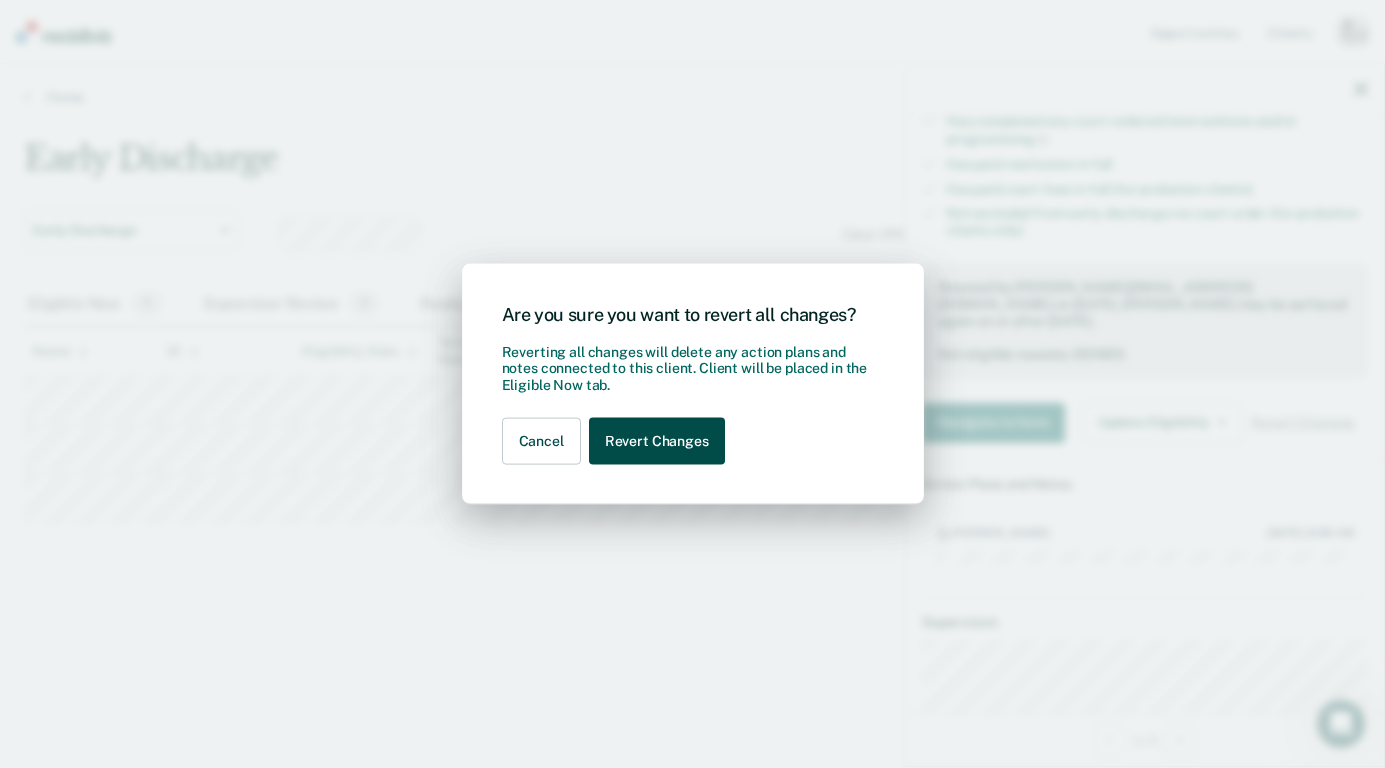 click on "Revert Changes" at bounding box center [657, 441] 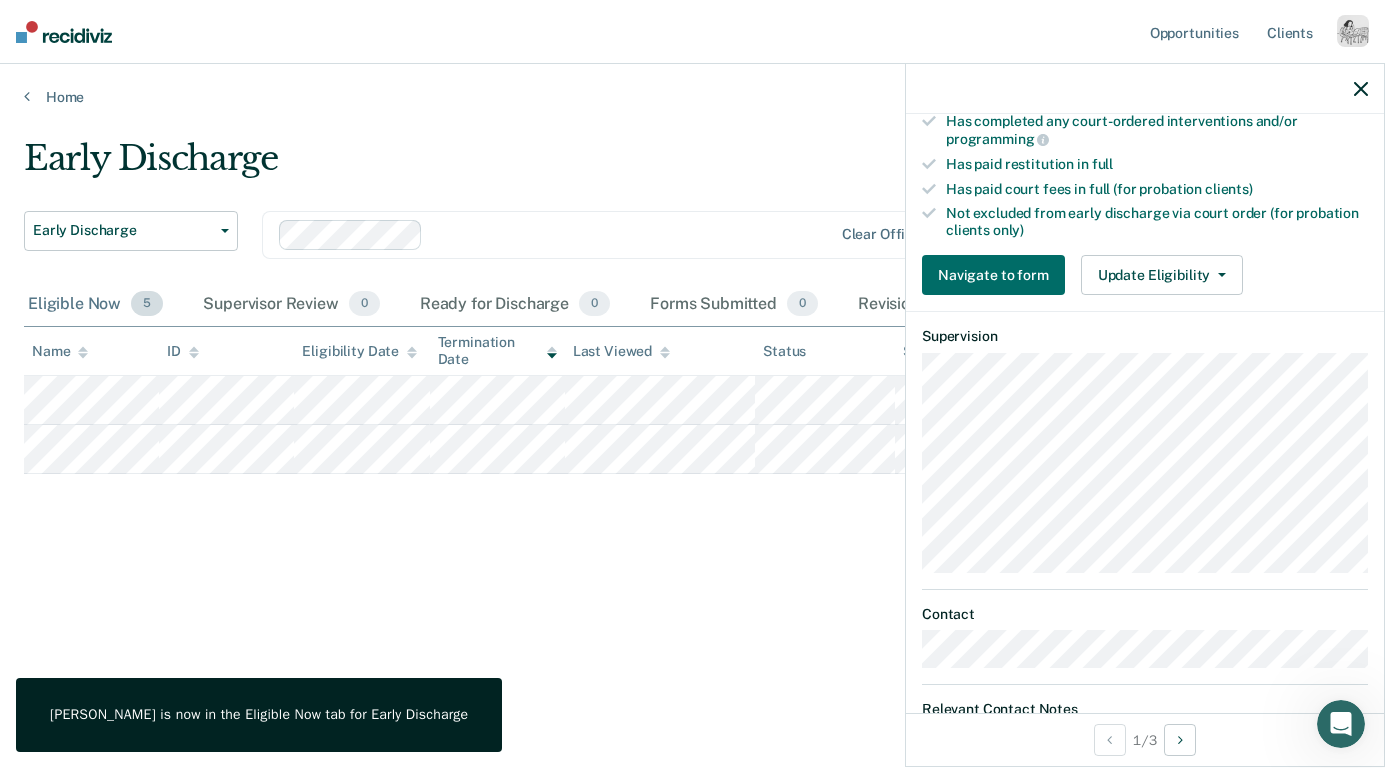 click on "Eligible Now 5" at bounding box center [95, 305] 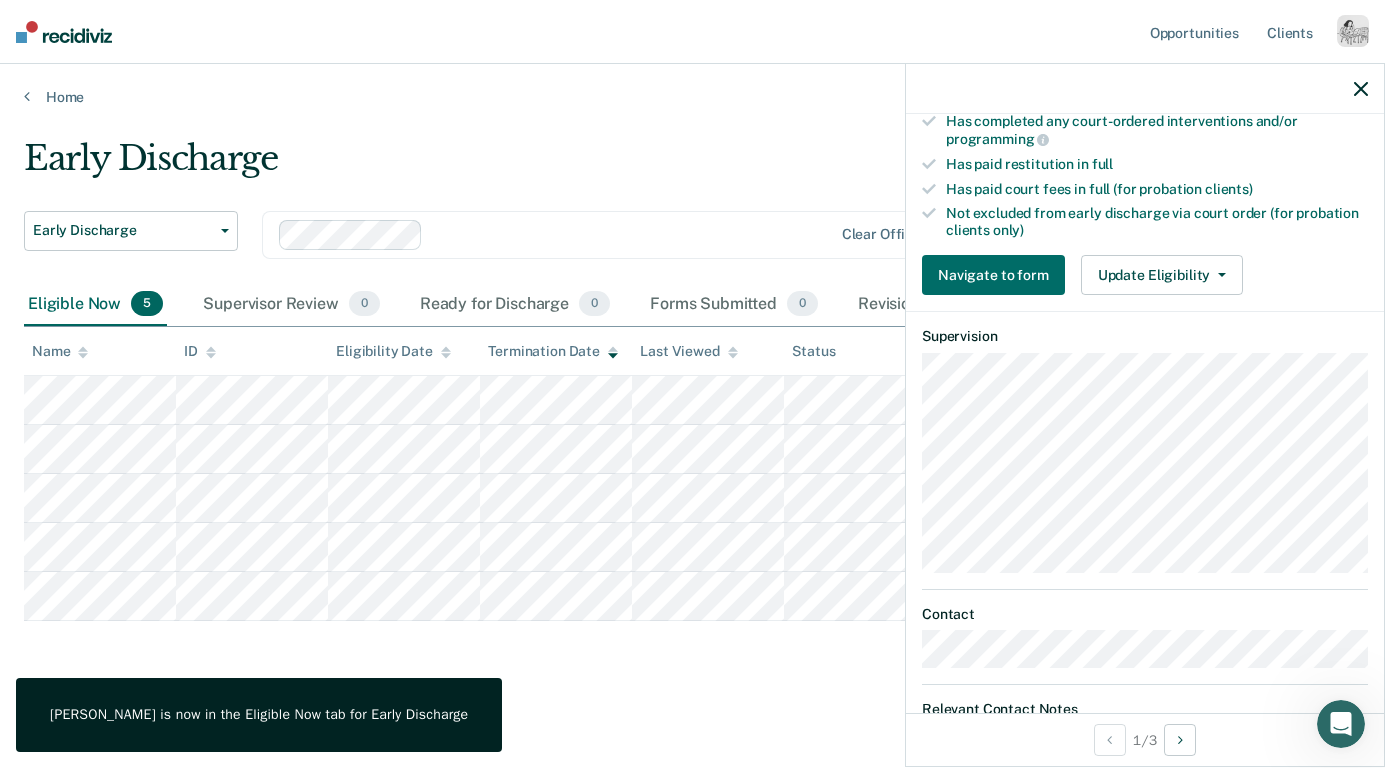 click at bounding box center (1145, 89) 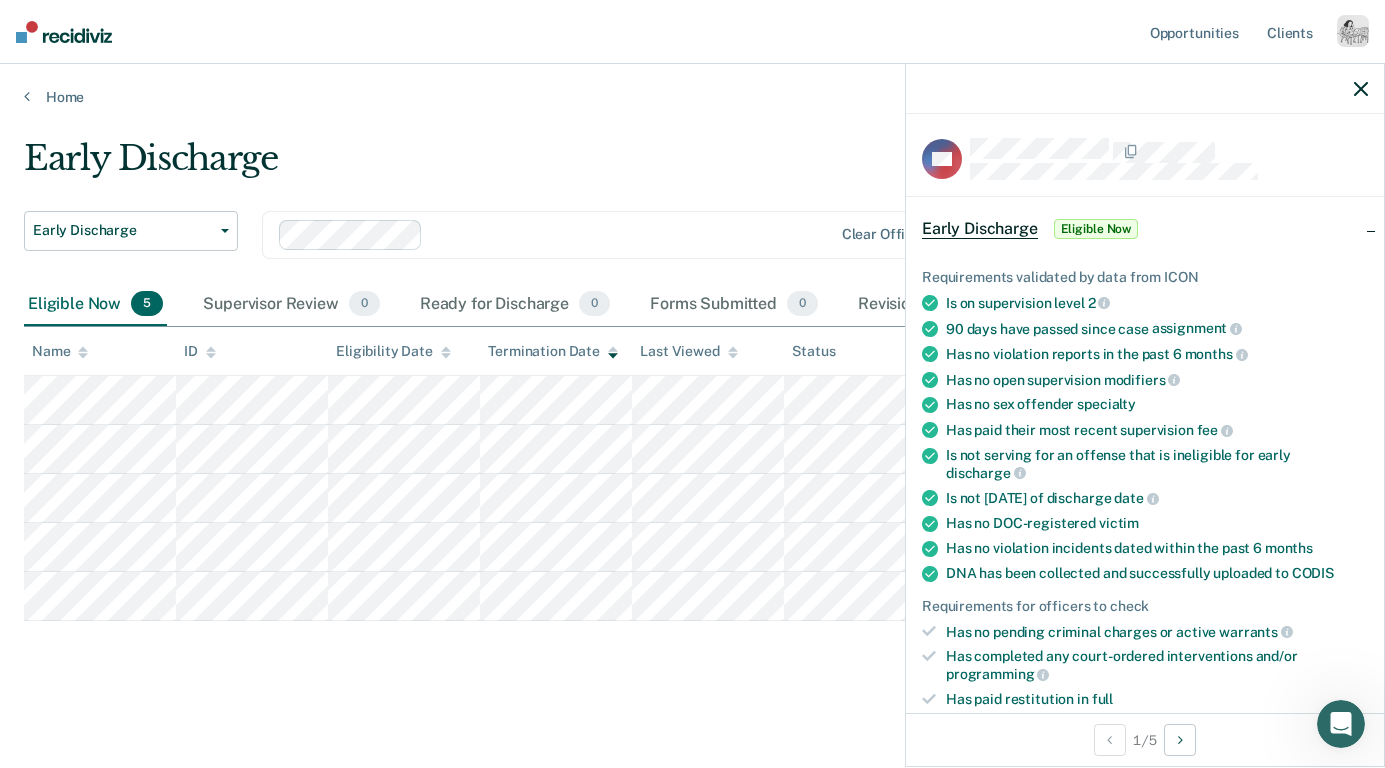 scroll, scrollTop: 342, scrollLeft: 0, axis: vertical 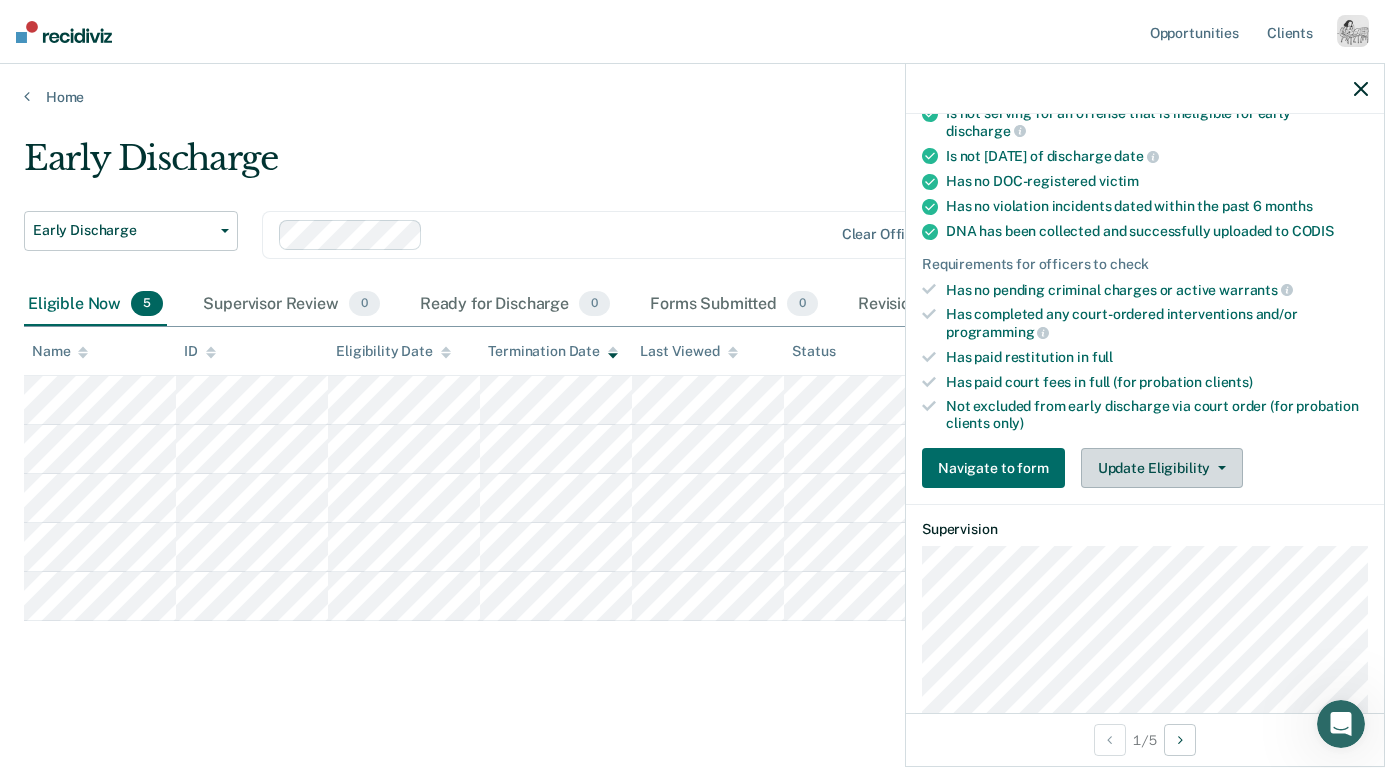 click on "Update Eligibility" at bounding box center (1162, 468) 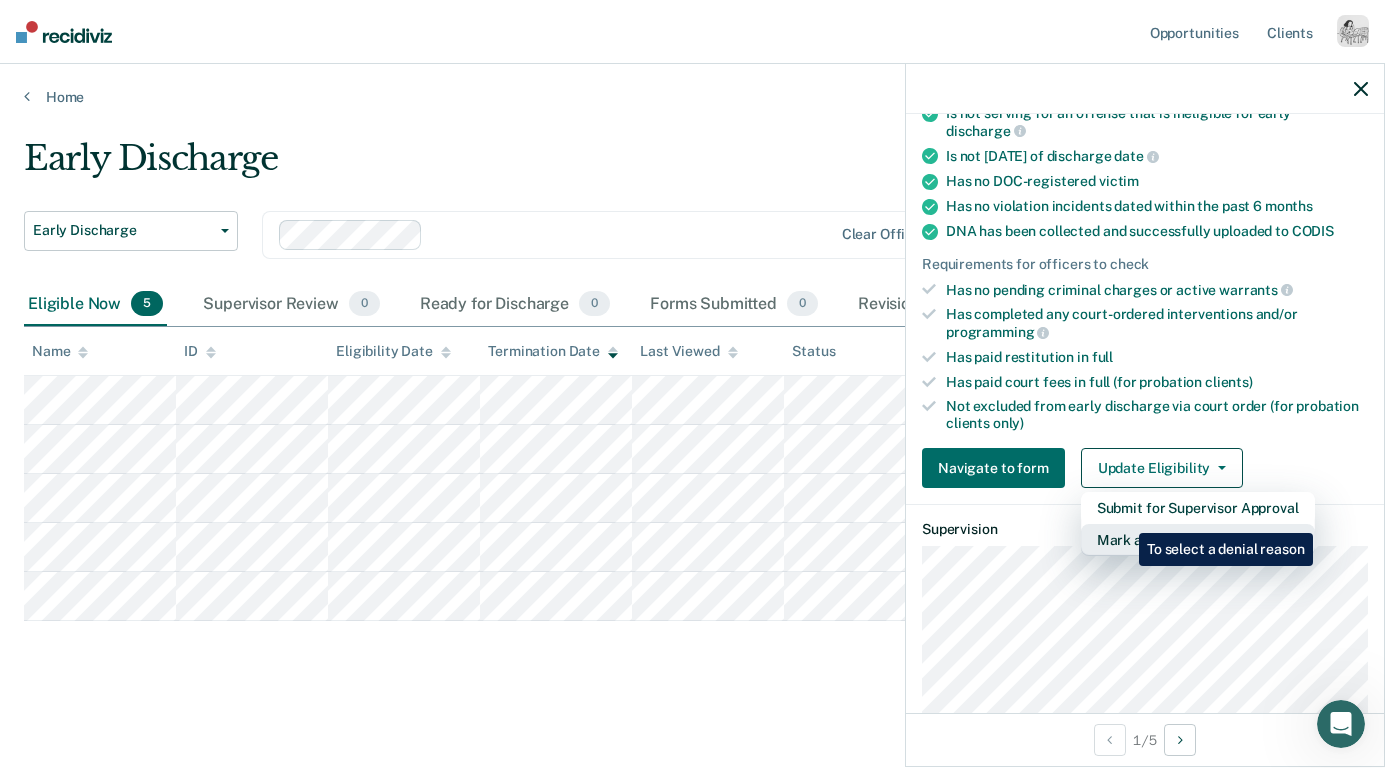 click on "Mark as Ineligible" at bounding box center (1198, 540) 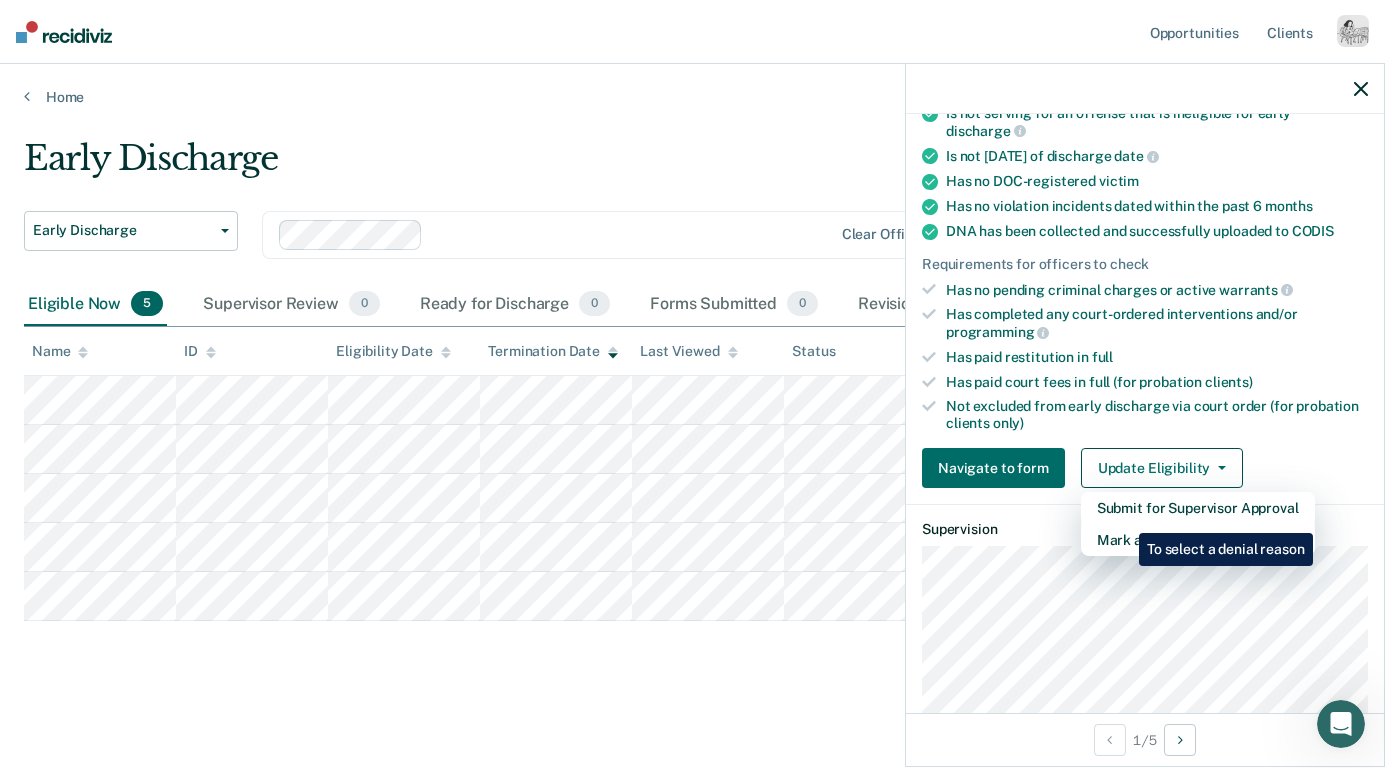 scroll, scrollTop: 235, scrollLeft: 0, axis: vertical 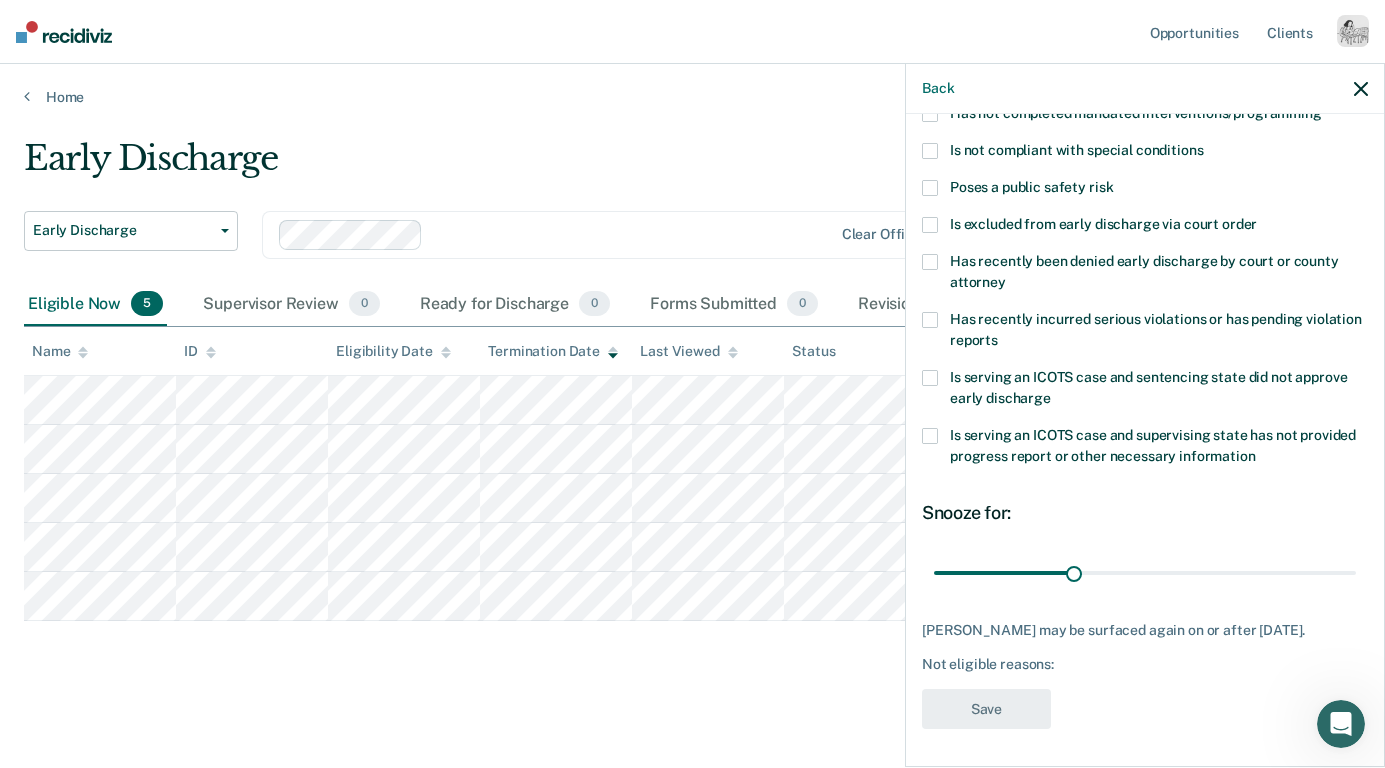 click on "Poses a public safety risk" at bounding box center (1031, 187) 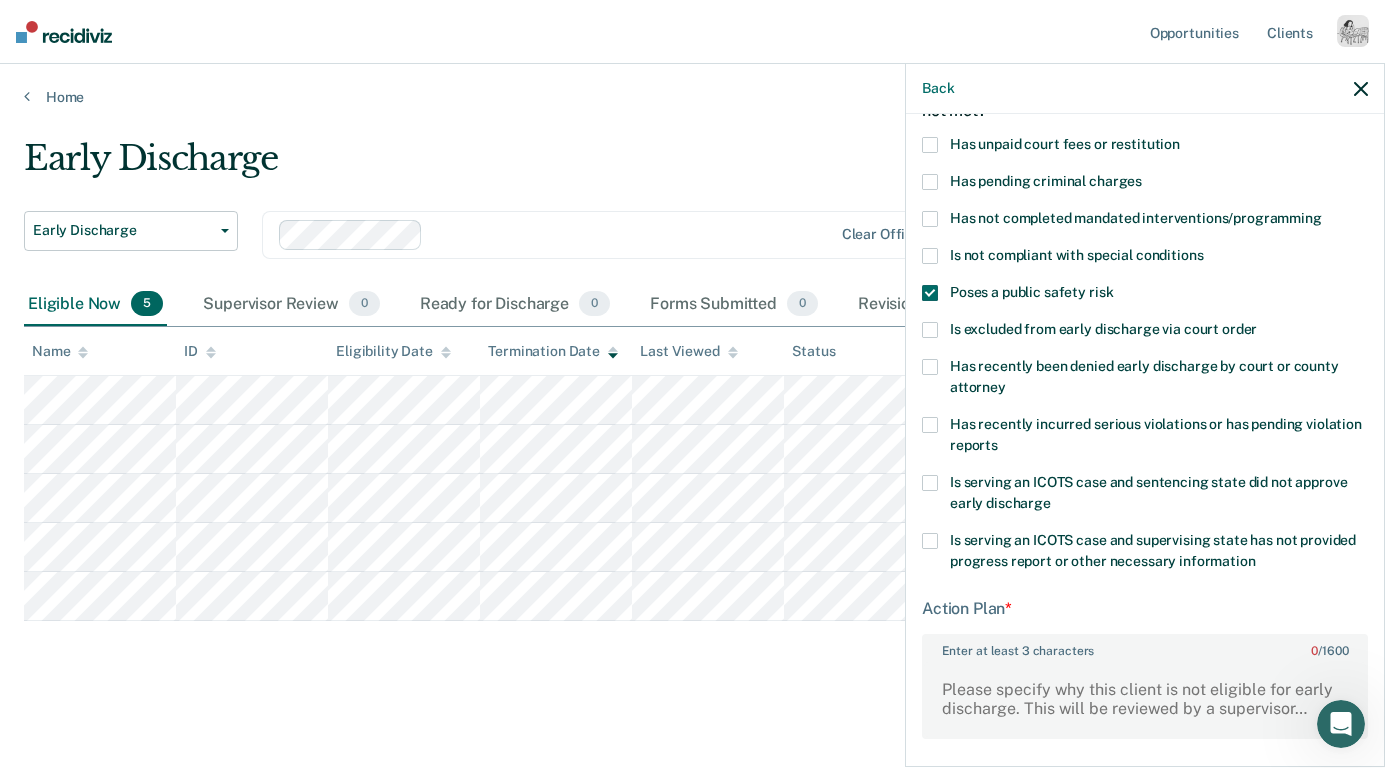 scroll, scrollTop: 128, scrollLeft: 0, axis: vertical 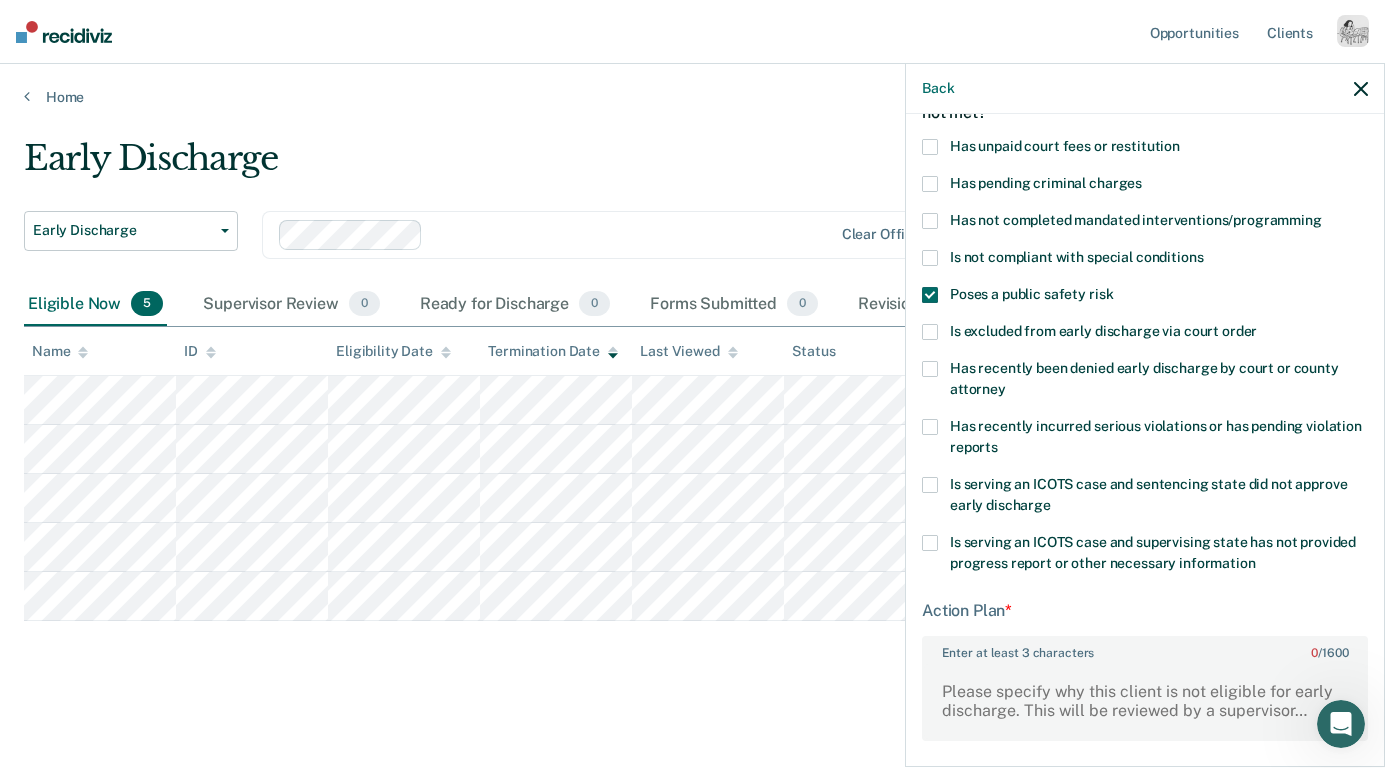 click on "Poses a public safety risk" at bounding box center (1031, 294) 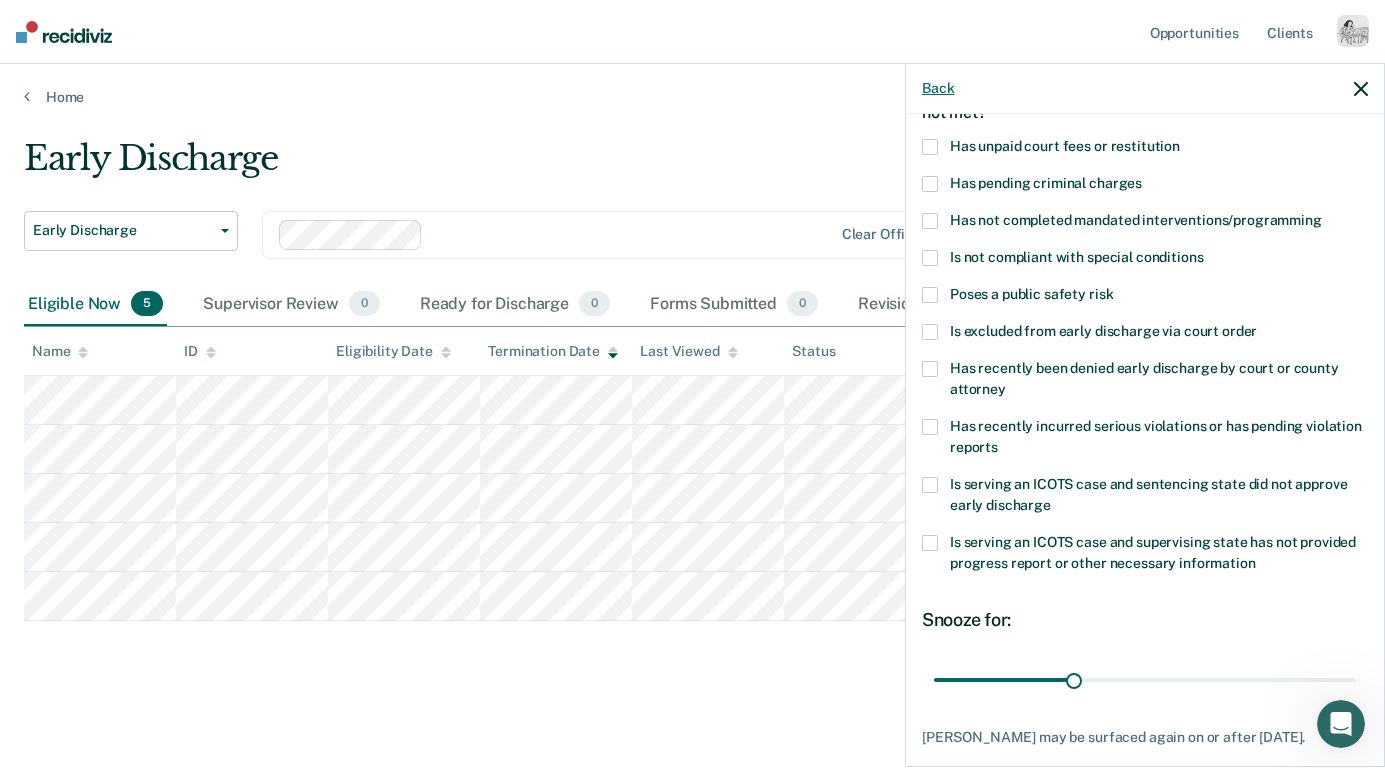 click on "Back" at bounding box center (938, 88) 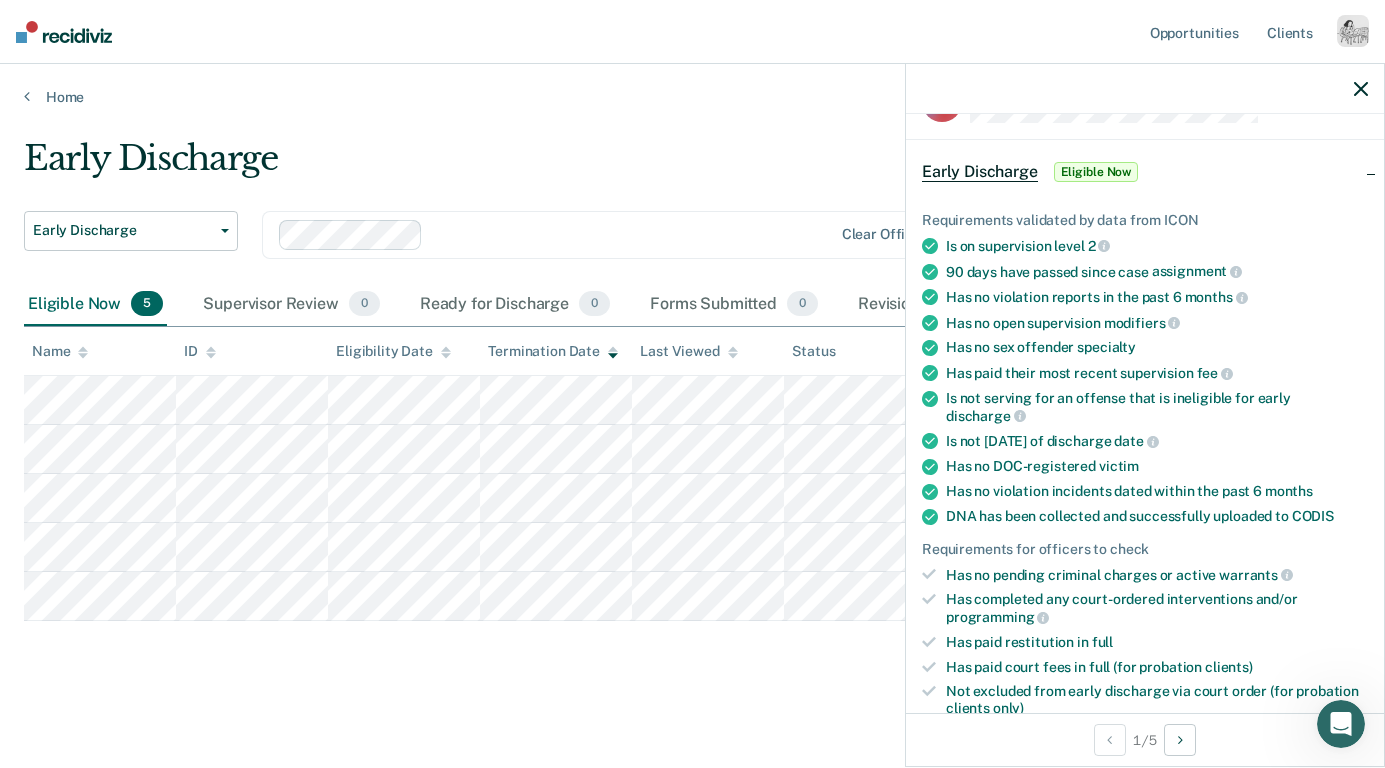 scroll, scrollTop: 0, scrollLeft: 0, axis: both 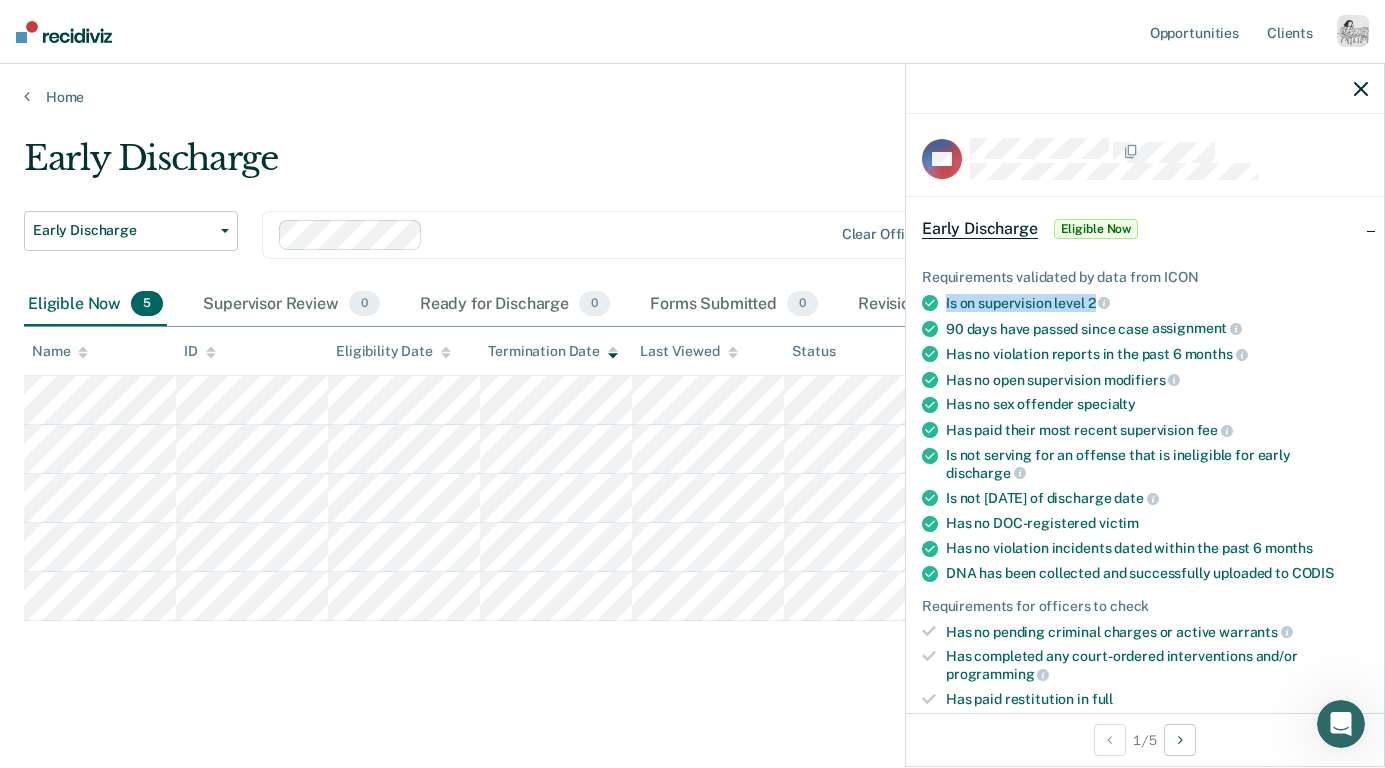 drag, startPoint x: 946, startPoint y: 297, endPoint x: 1099, endPoint y: 304, distance: 153.16005 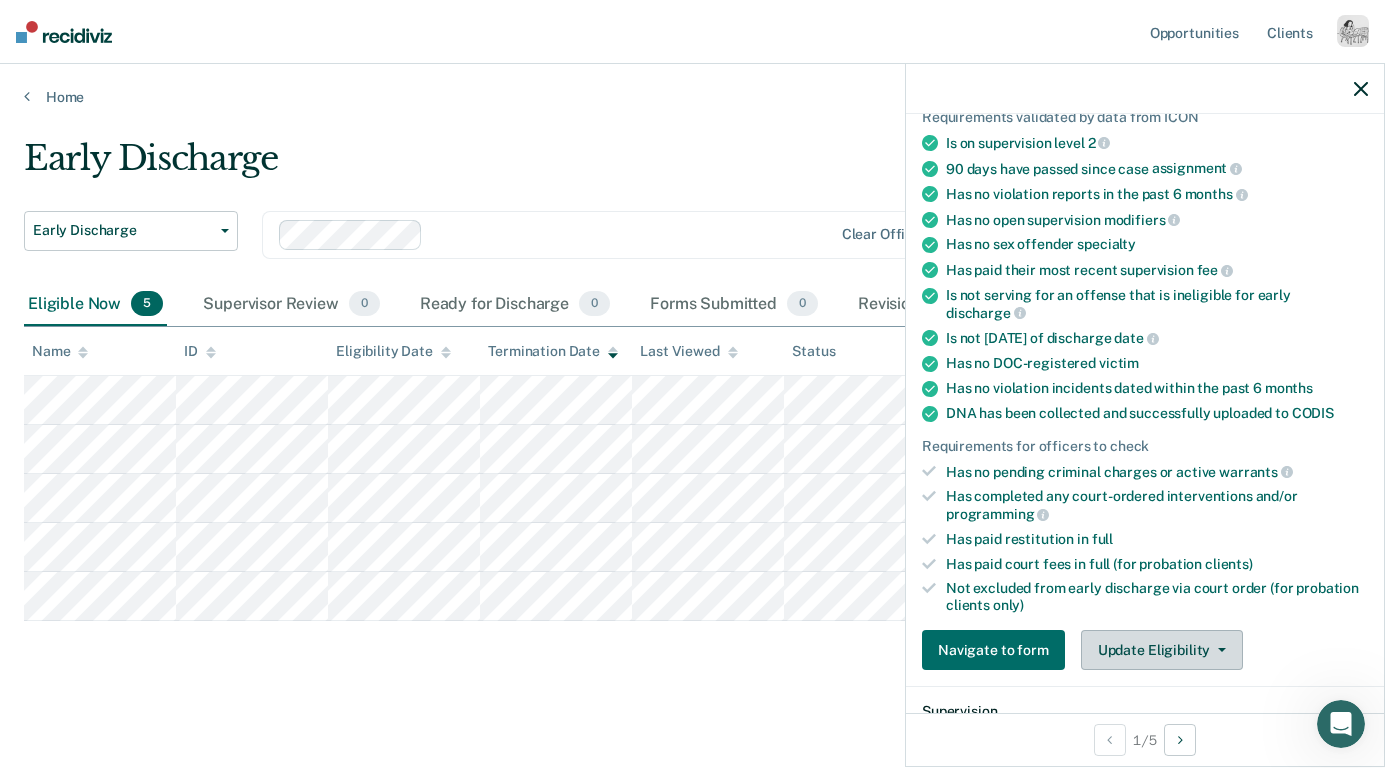scroll, scrollTop: 165, scrollLeft: 0, axis: vertical 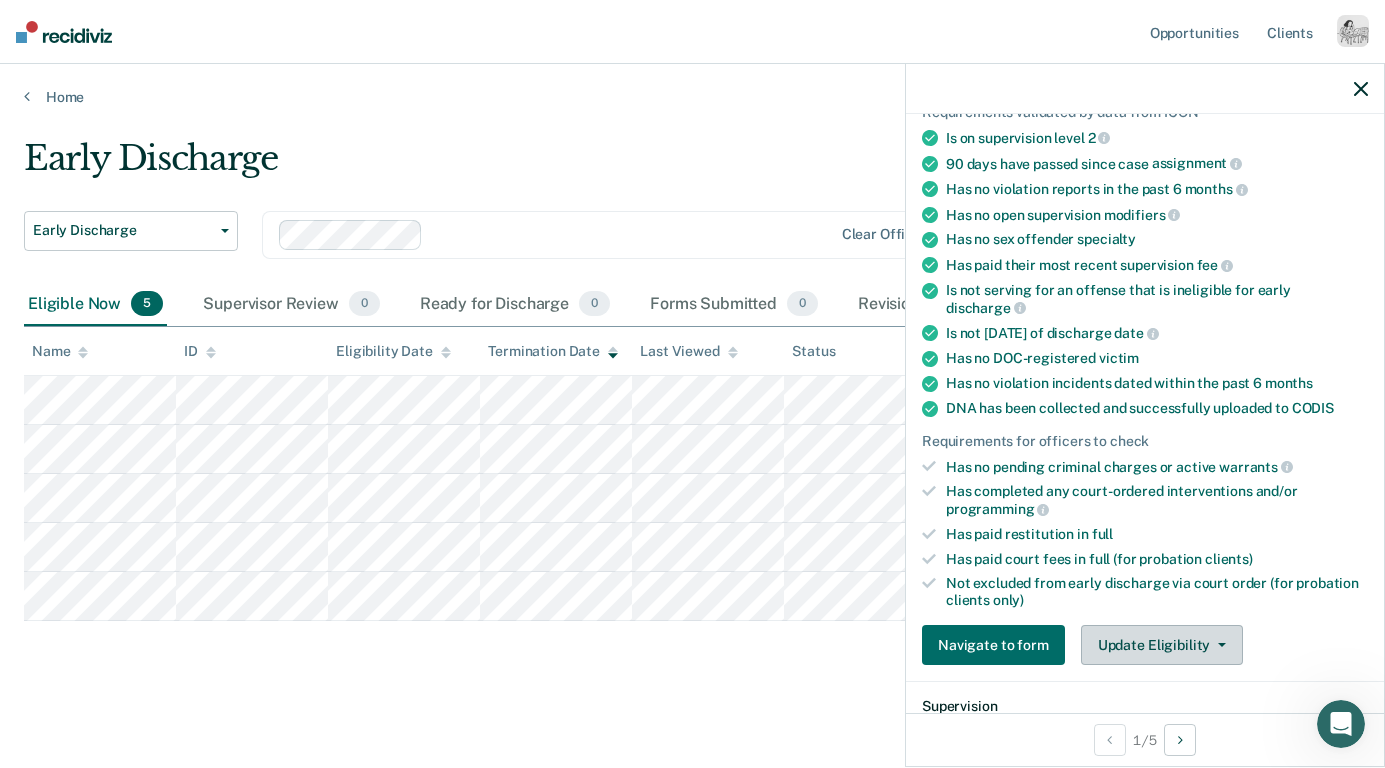 click on "Update Eligibility" at bounding box center (1162, 645) 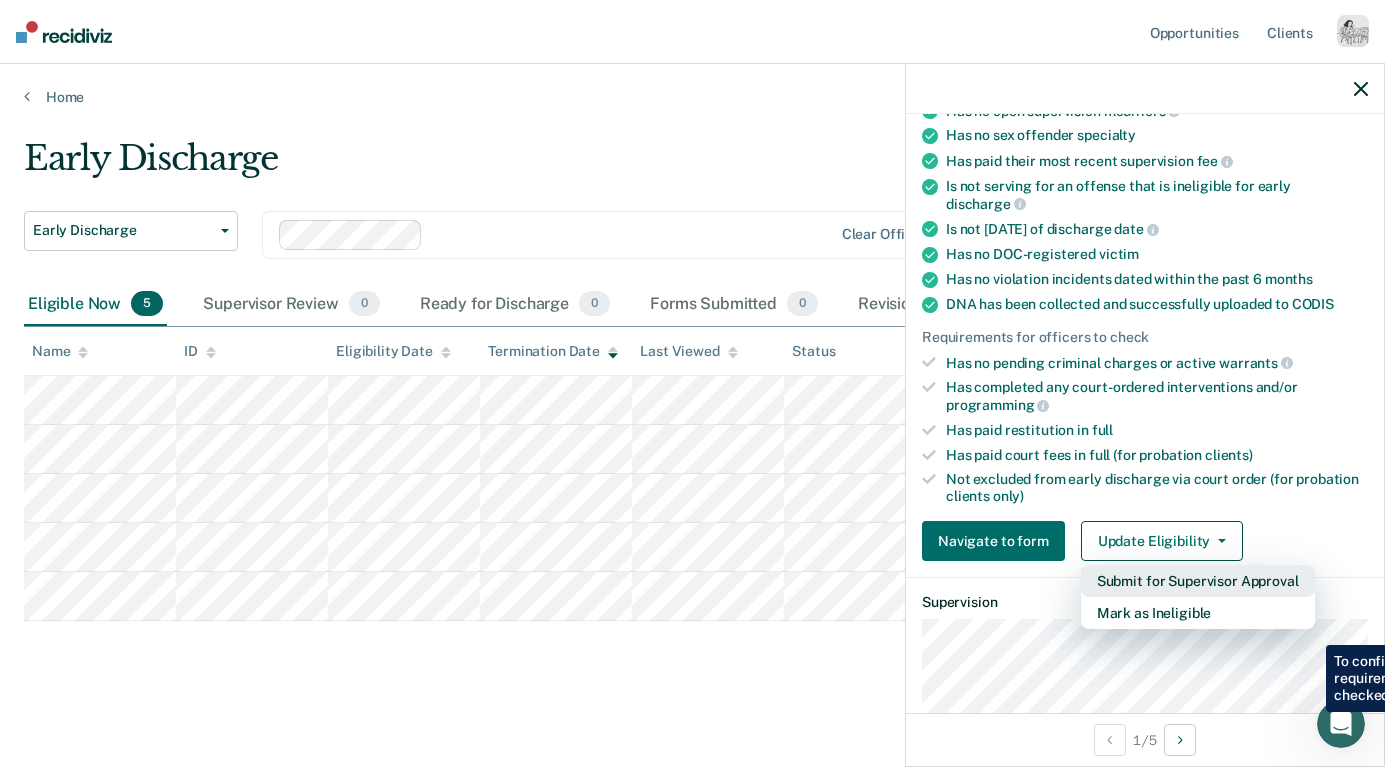 scroll, scrollTop: 305, scrollLeft: 0, axis: vertical 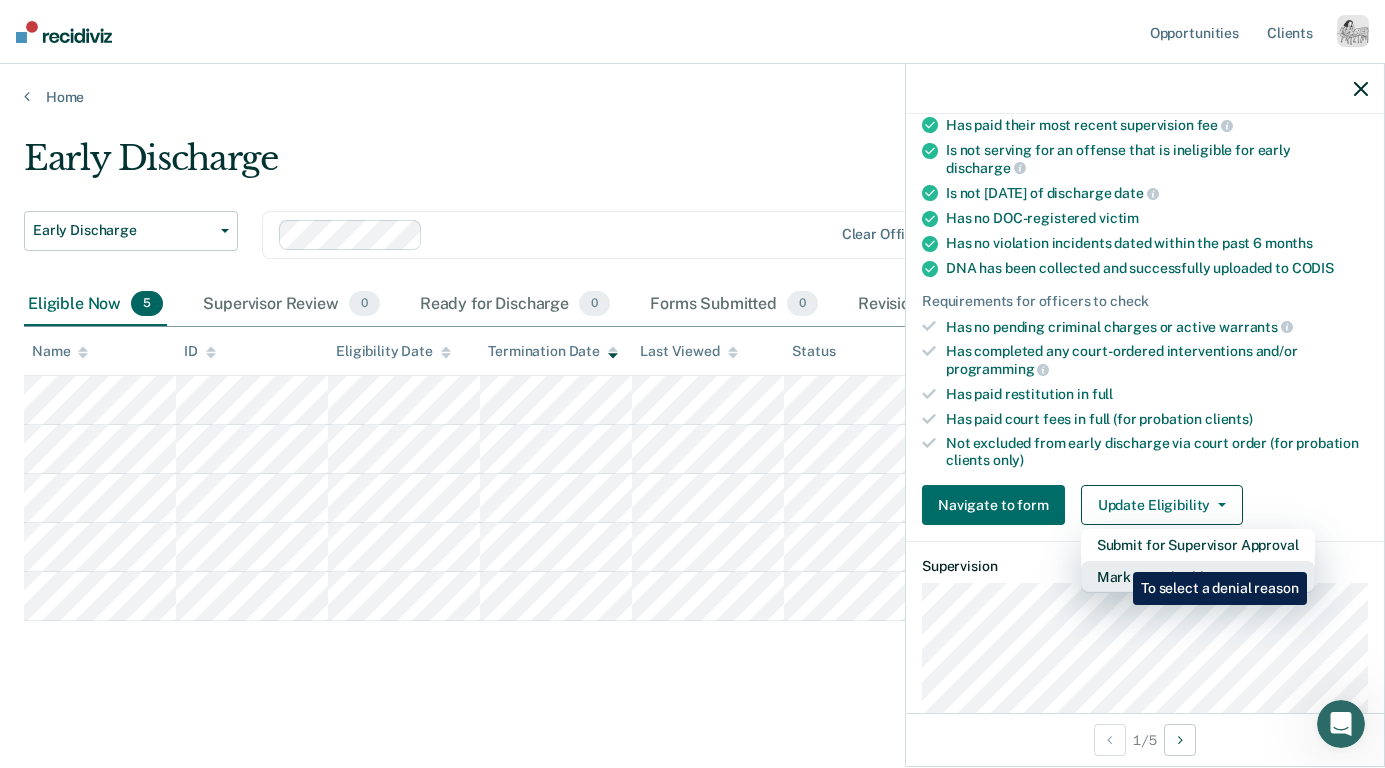 click on "Mark as Ineligible" at bounding box center (1198, 577) 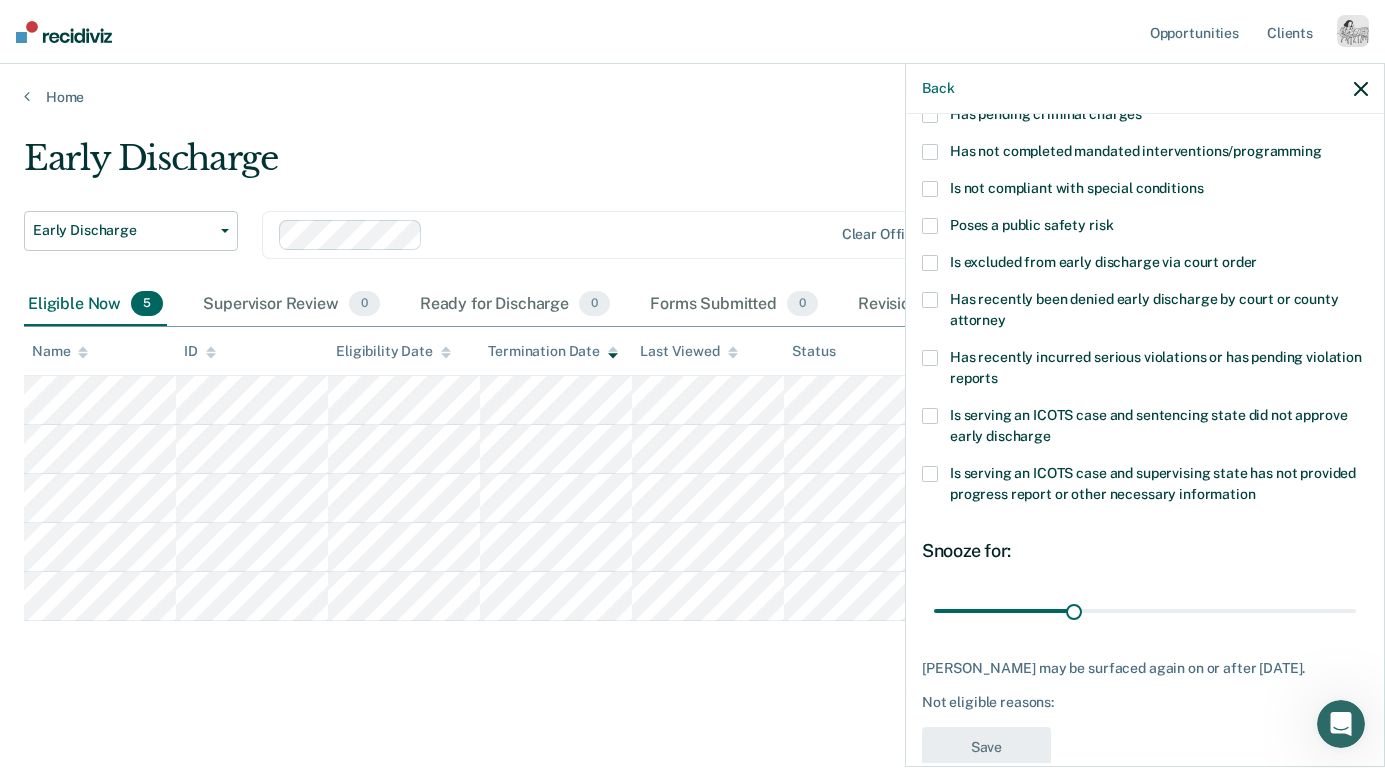 scroll, scrollTop: 196, scrollLeft: 0, axis: vertical 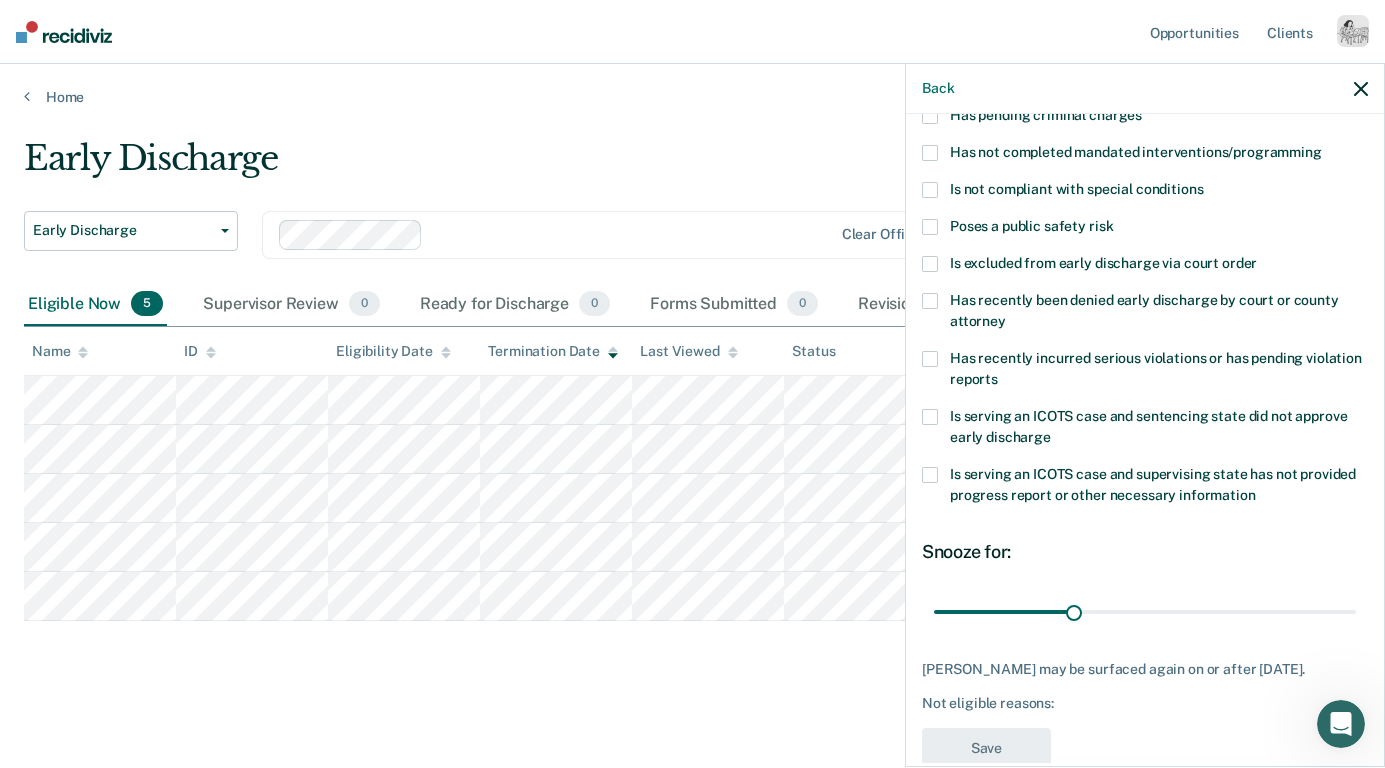 click on "Poses a public safety risk" at bounding box center [1031, 226] 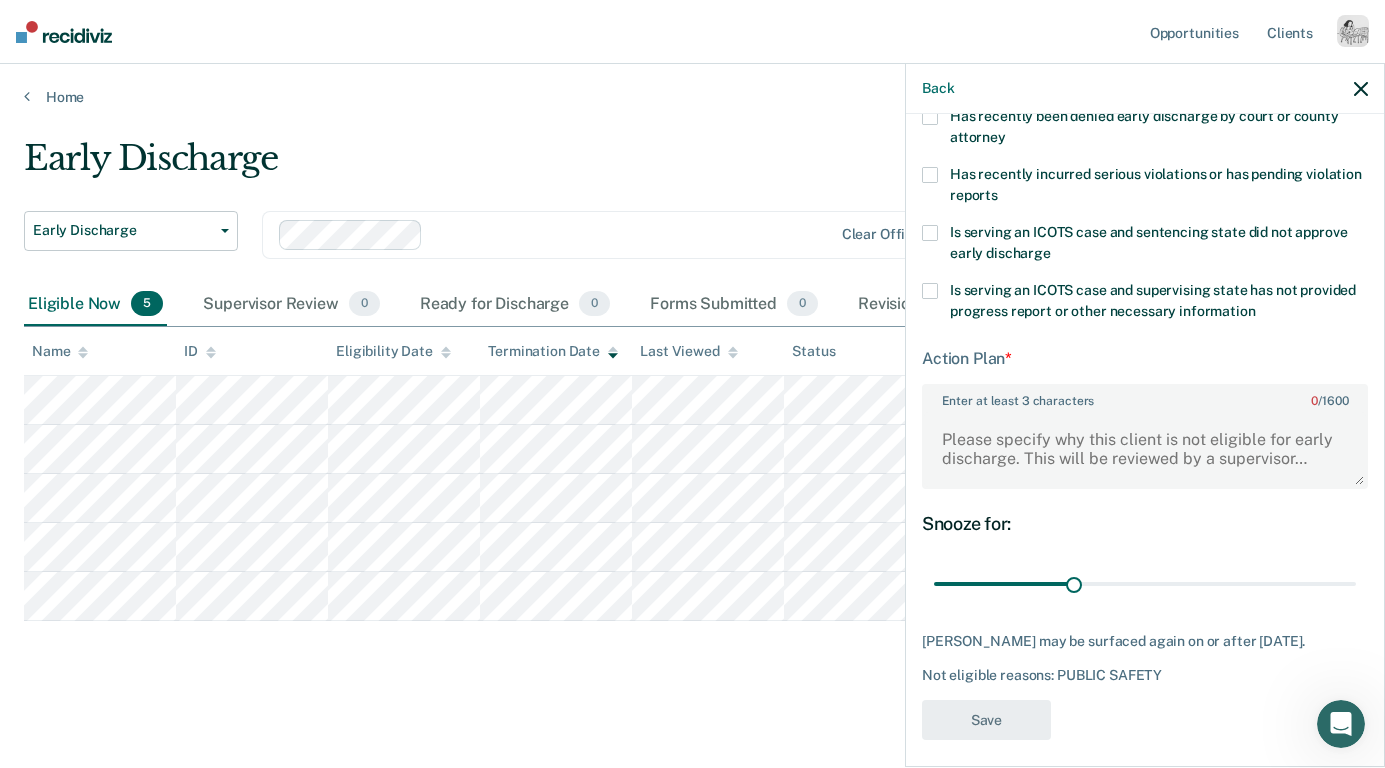 scroll, scrollTop: 391, scrollLeft: 0, axis: vertical 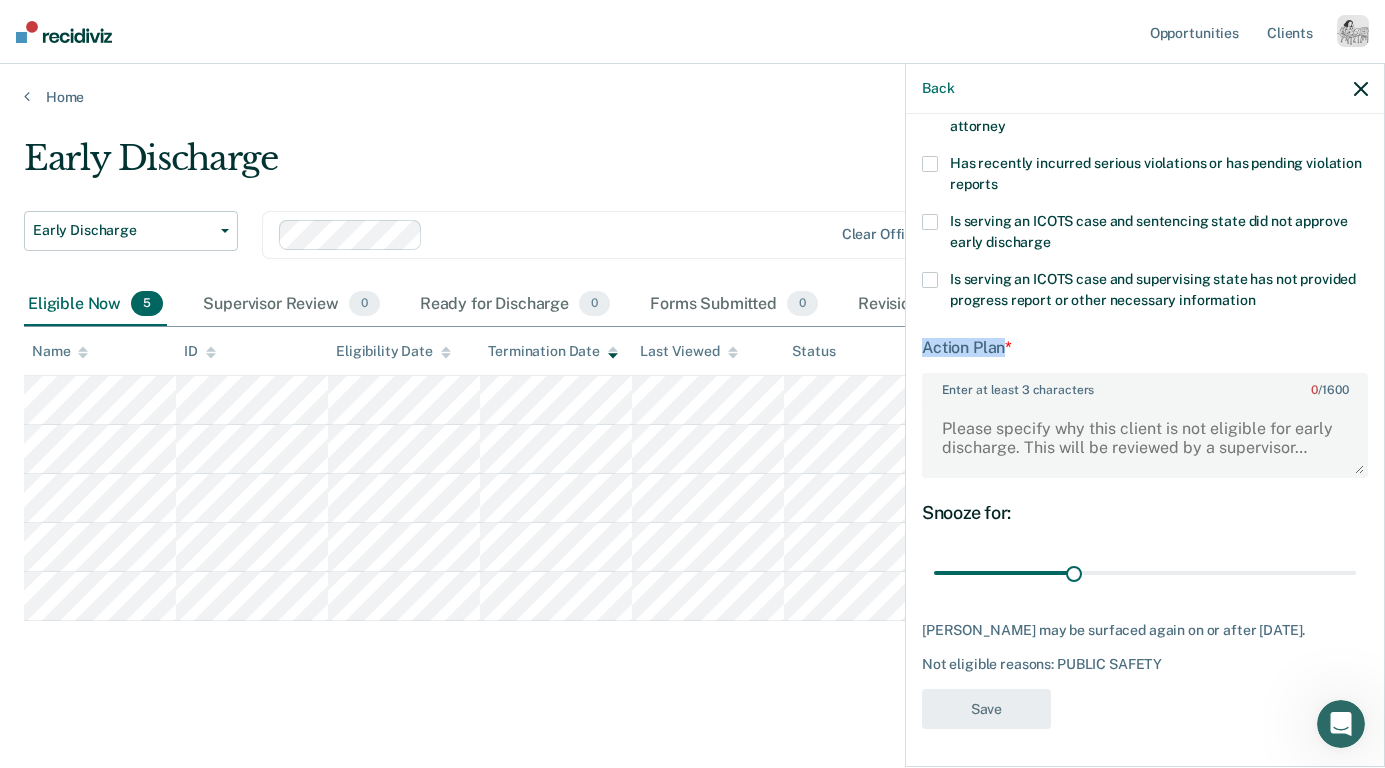 drag, startPoint x: 926, startPoint y: 345, endPoint x: 1039, endPoint y: 341, distance: 113.07078 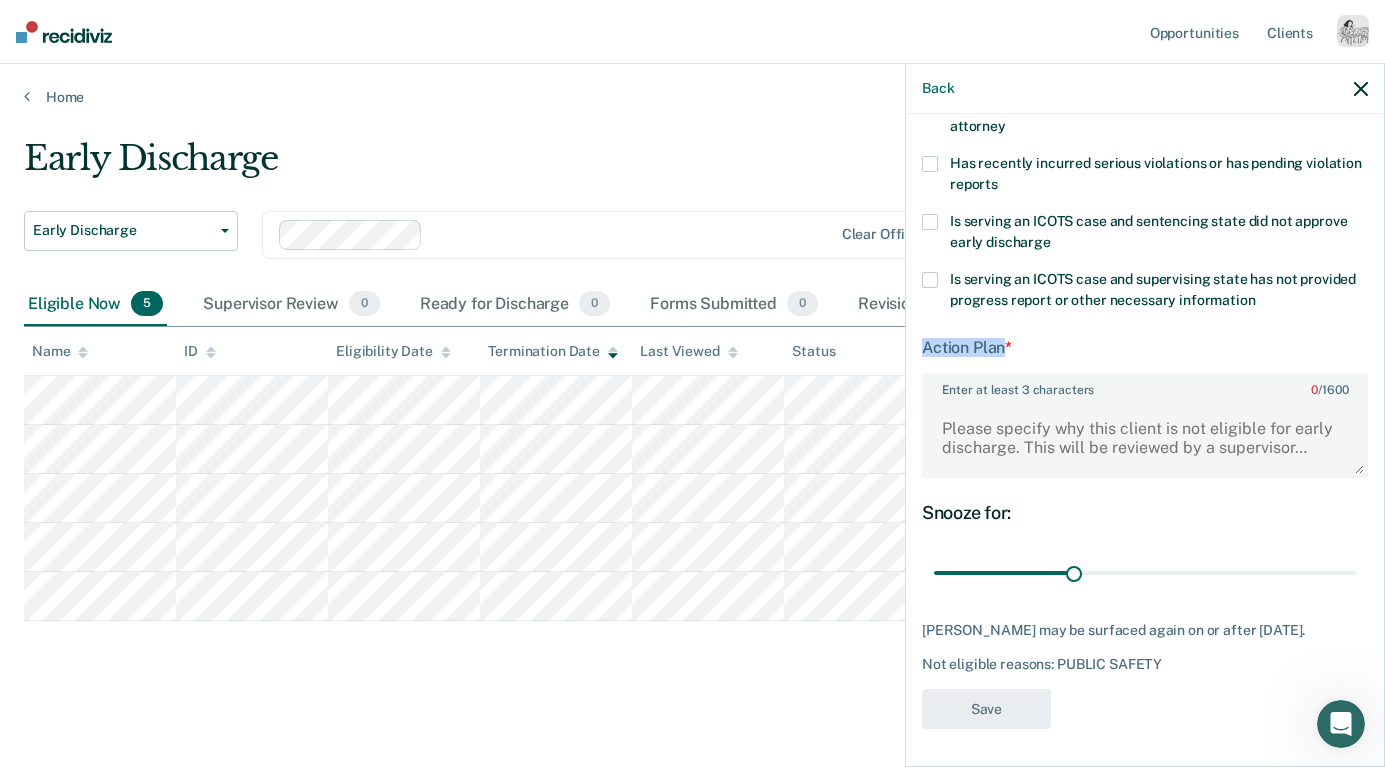 click on "Action Plan *" at bounding box center (1145, 347) 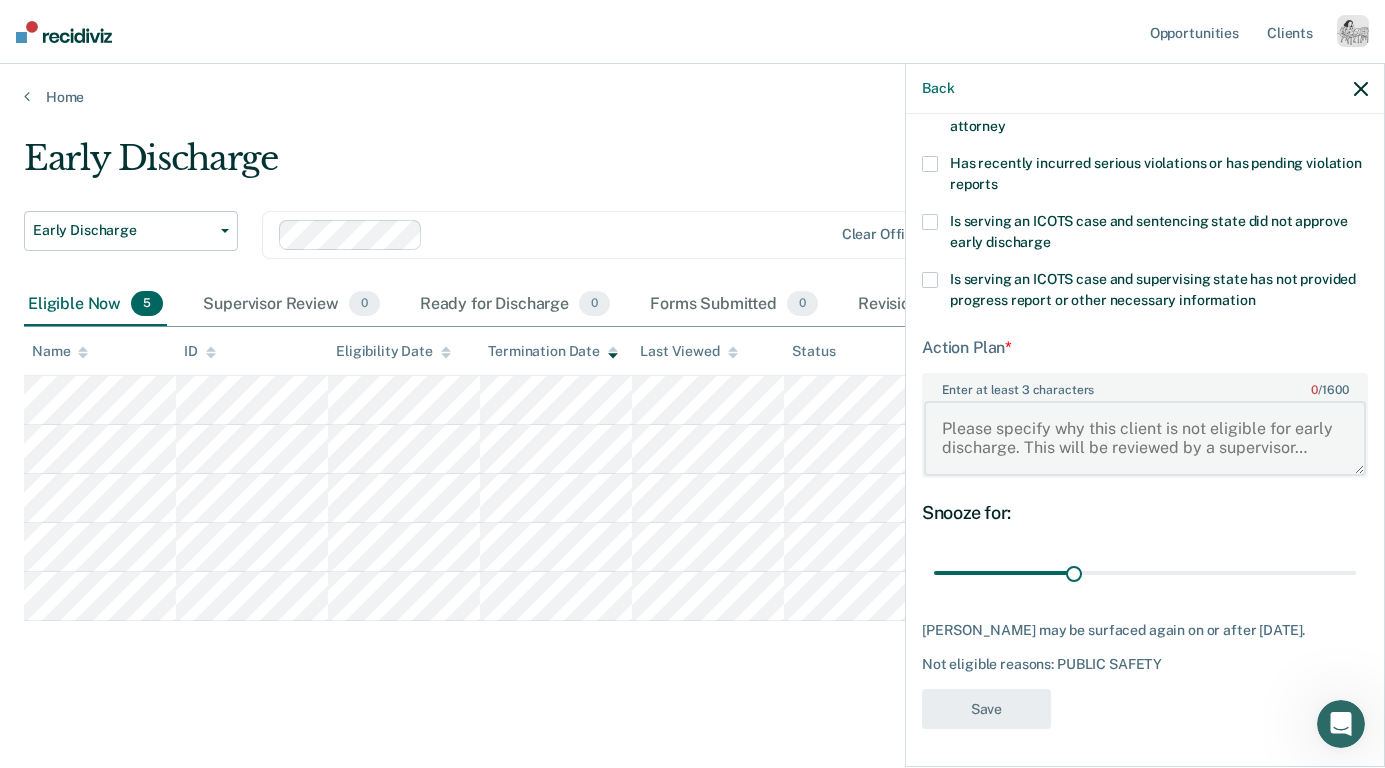 click on "Enter at least 3 characters 0  /  1600" at bounding box center [1145, 438] 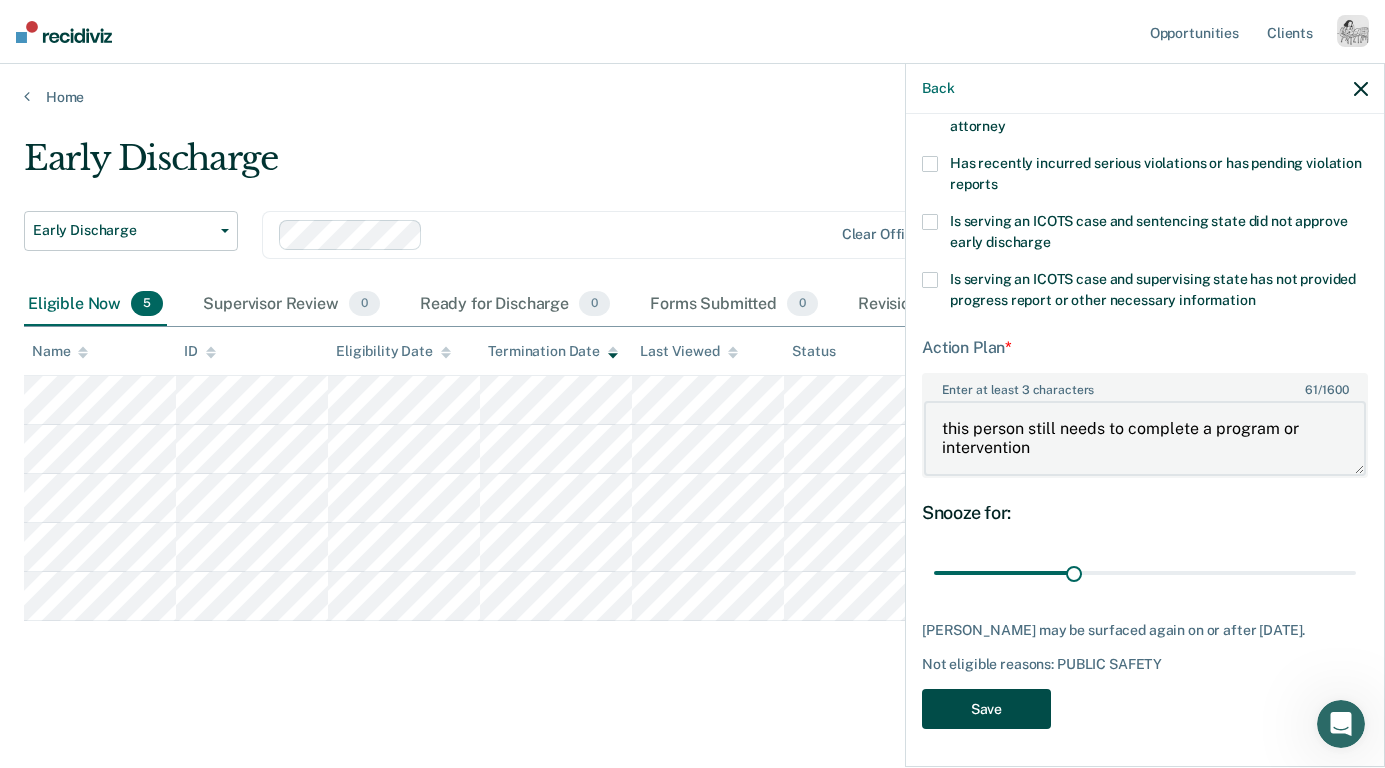 type on "this person still needs to complete a program or intervention" 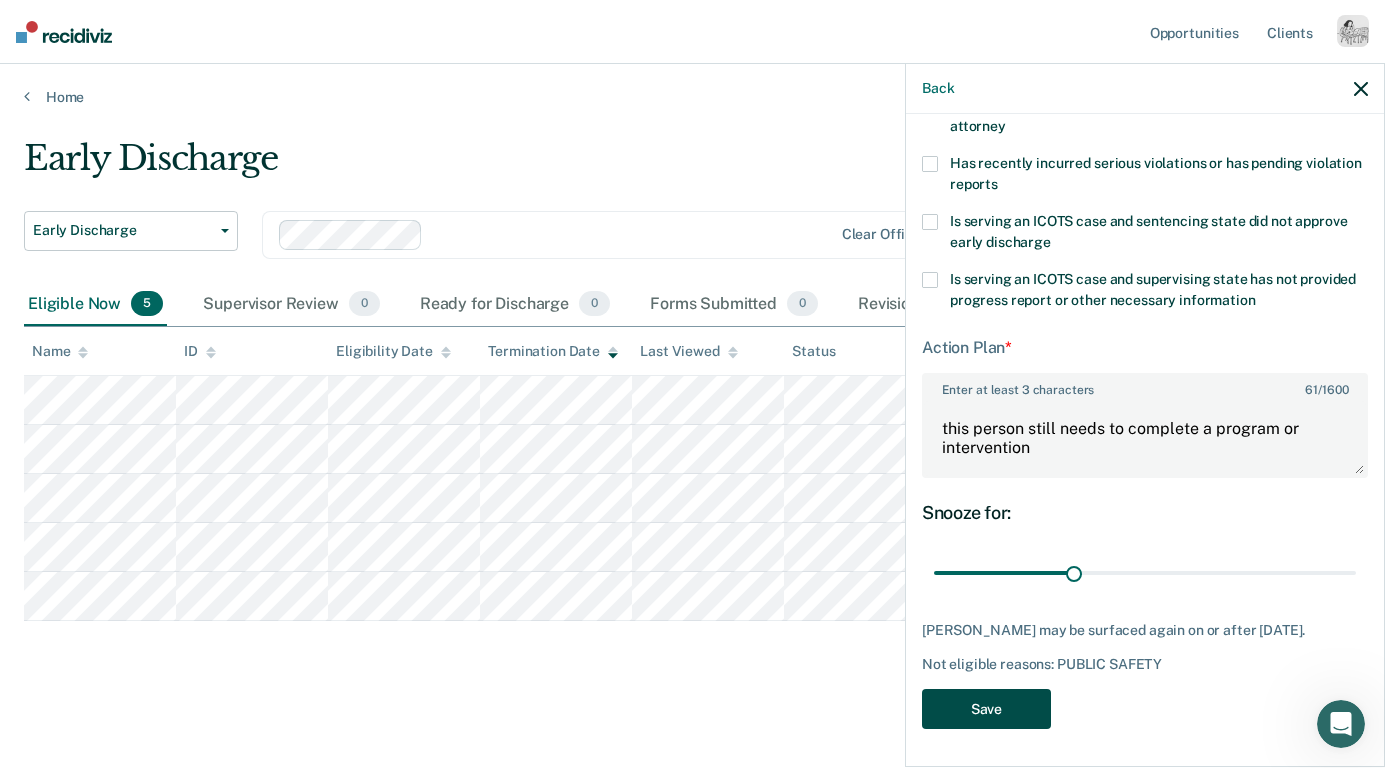 click on "Save" at bounding box center (986, 709) 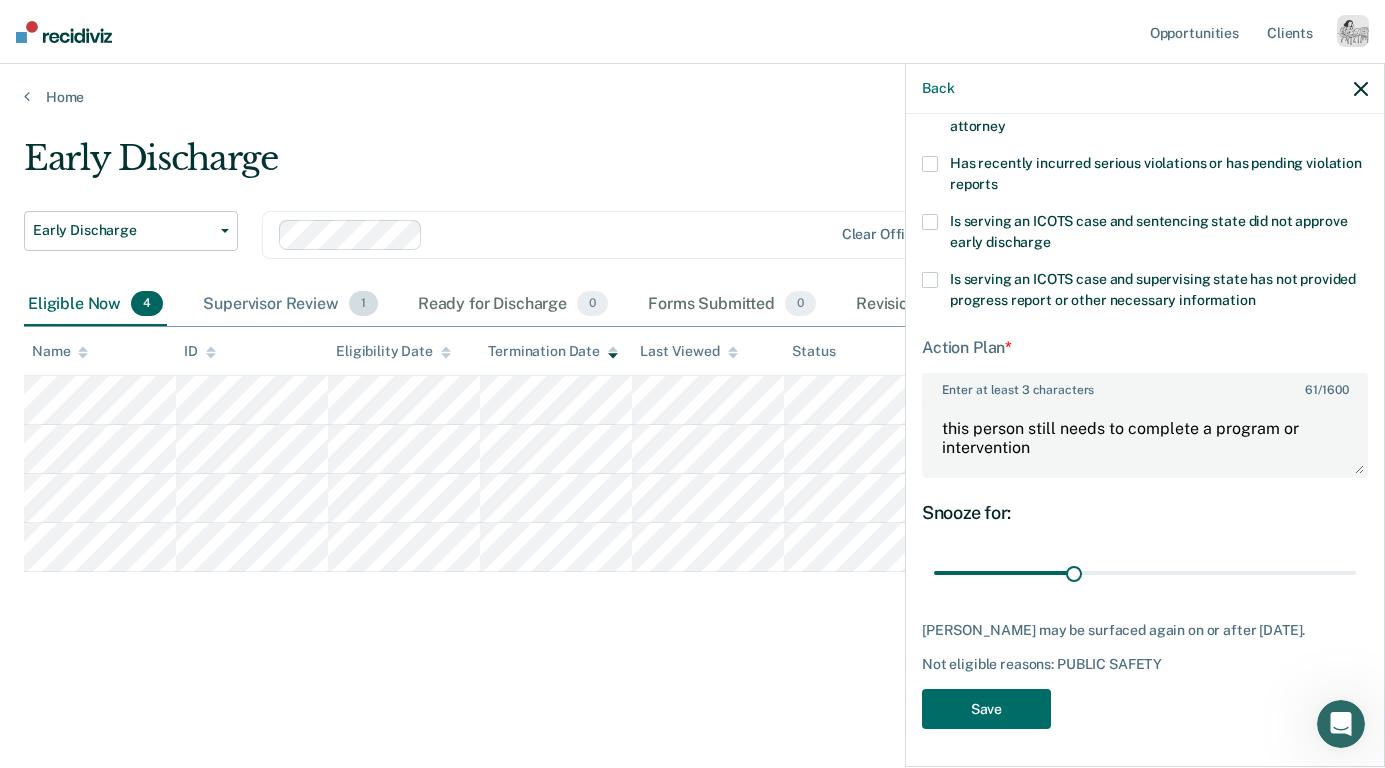 click on "Supervisor Review 1" at bounding box center [290, 305] 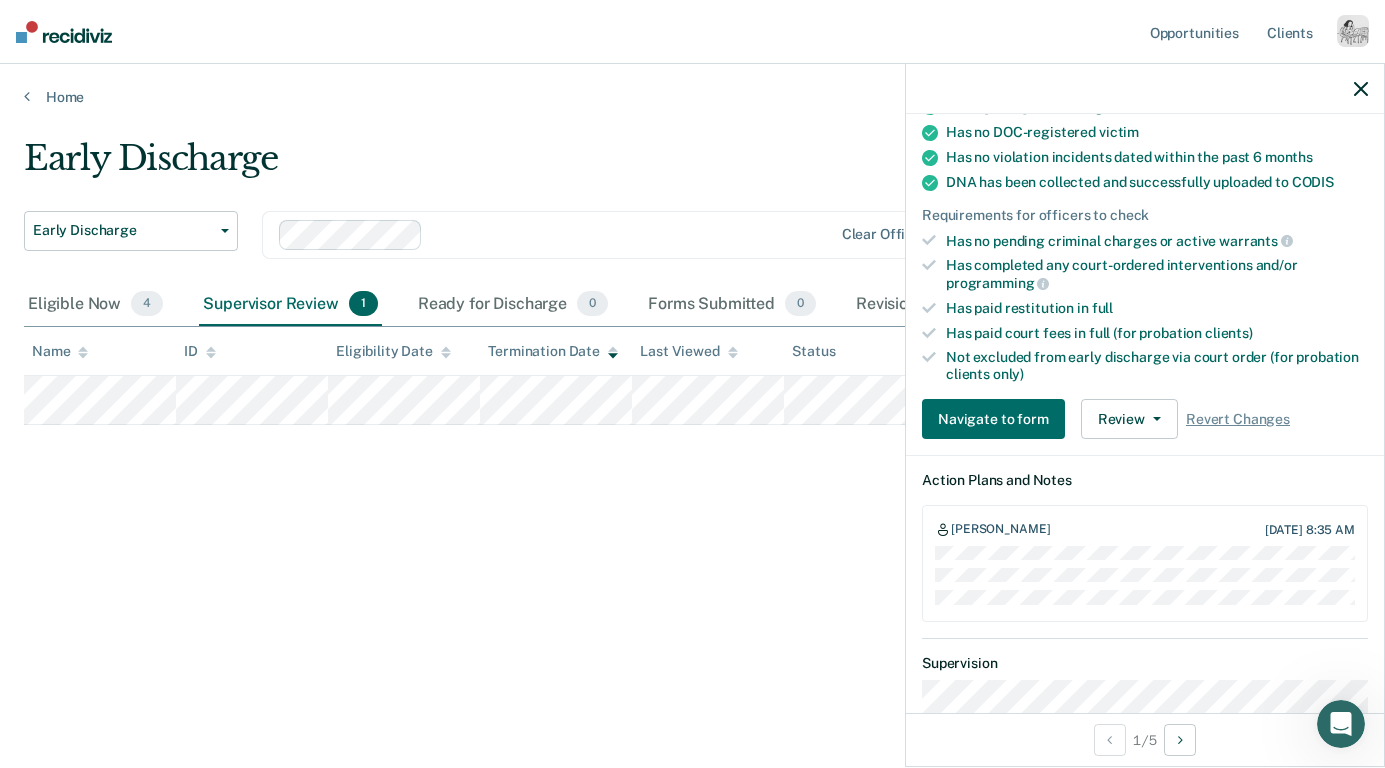 click 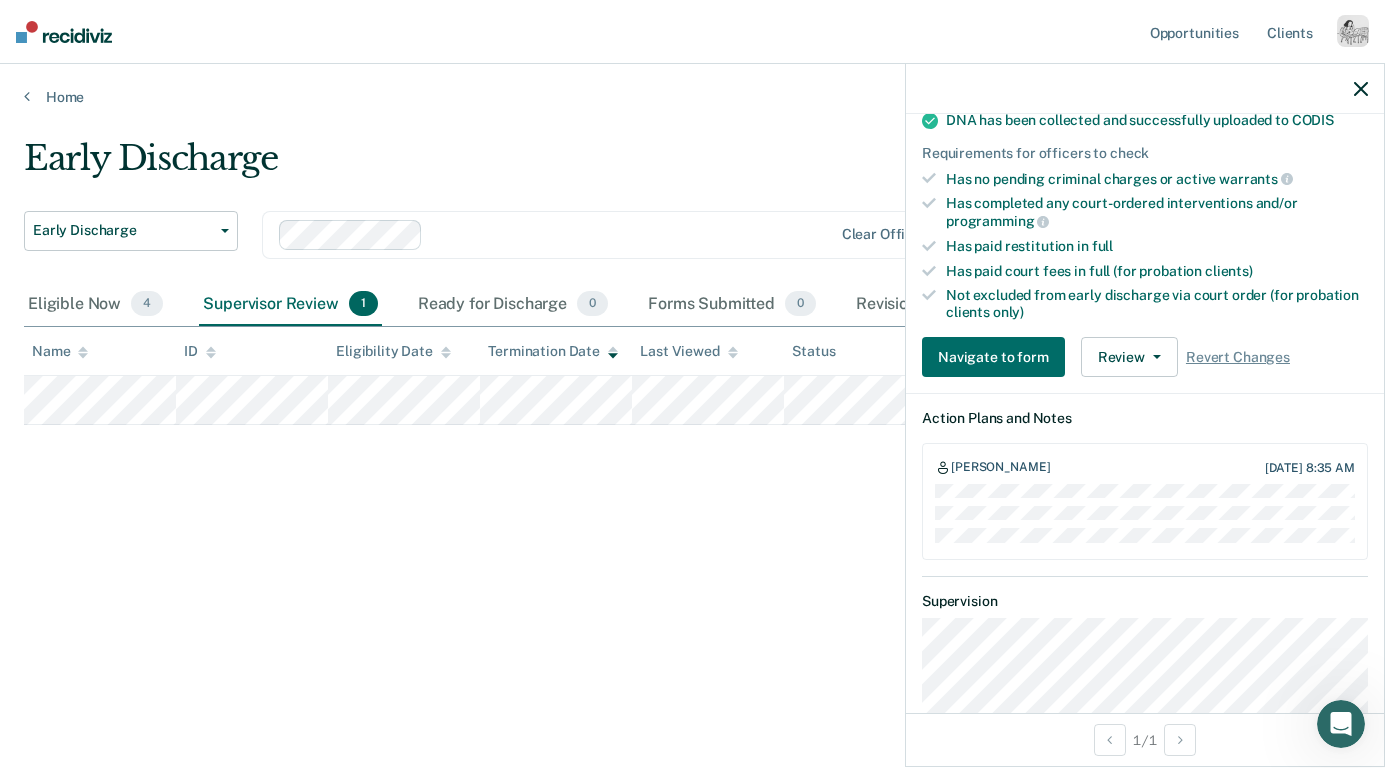 scroll, scrollTop: 449, scrollLeft: 0, axis: vertical 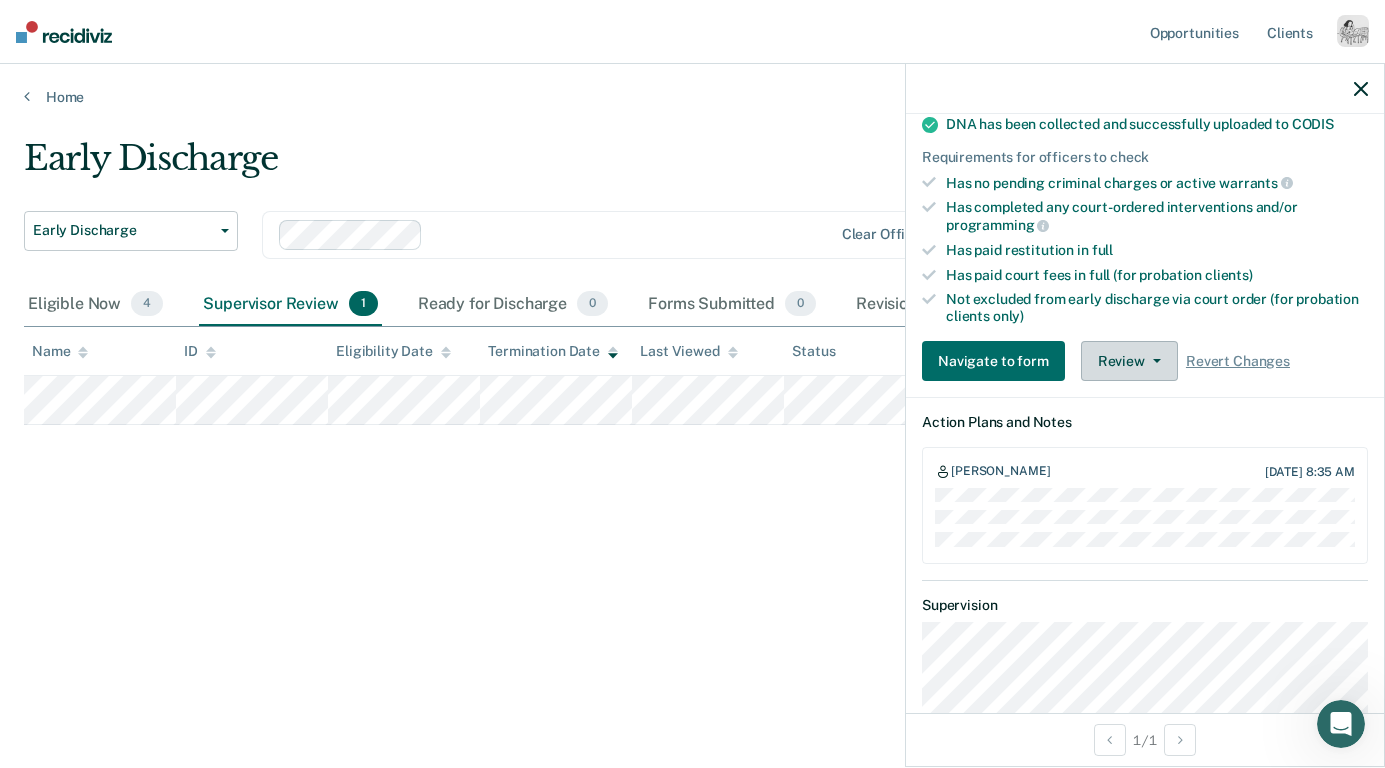 click on "Review" at bounding box center (1129, 361) 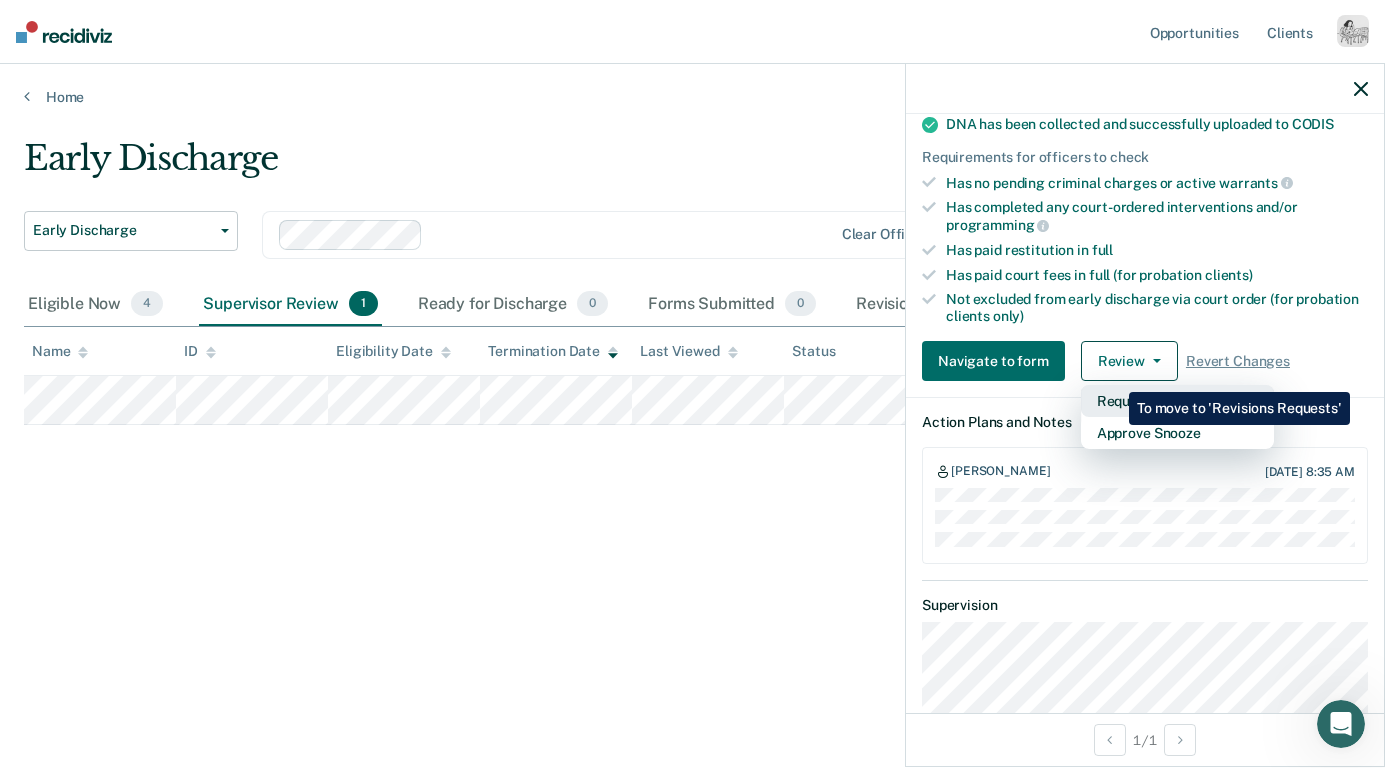 click on "Request Revisions" at bounding box center (1177, 401) 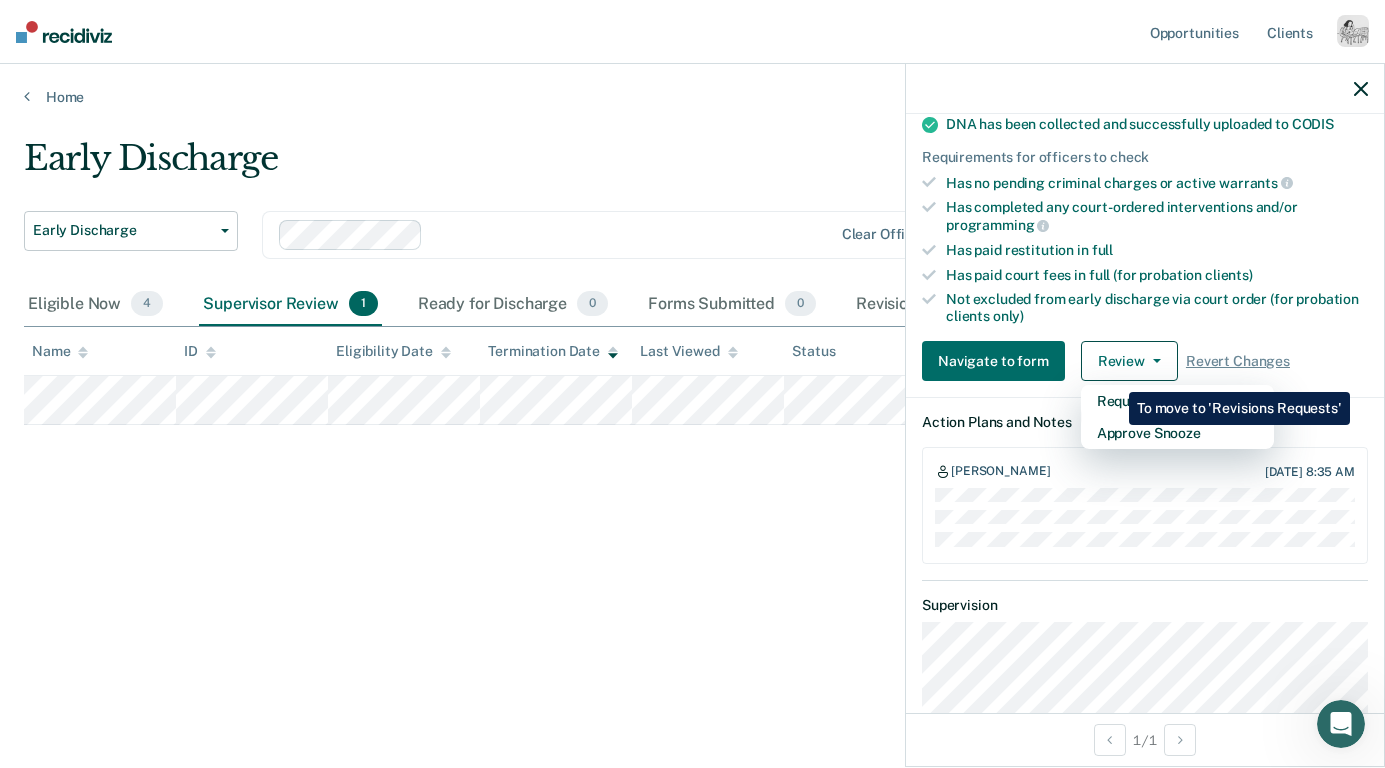 scroll, scrollTop: 386, scrollLeft: 0, axis: vertical 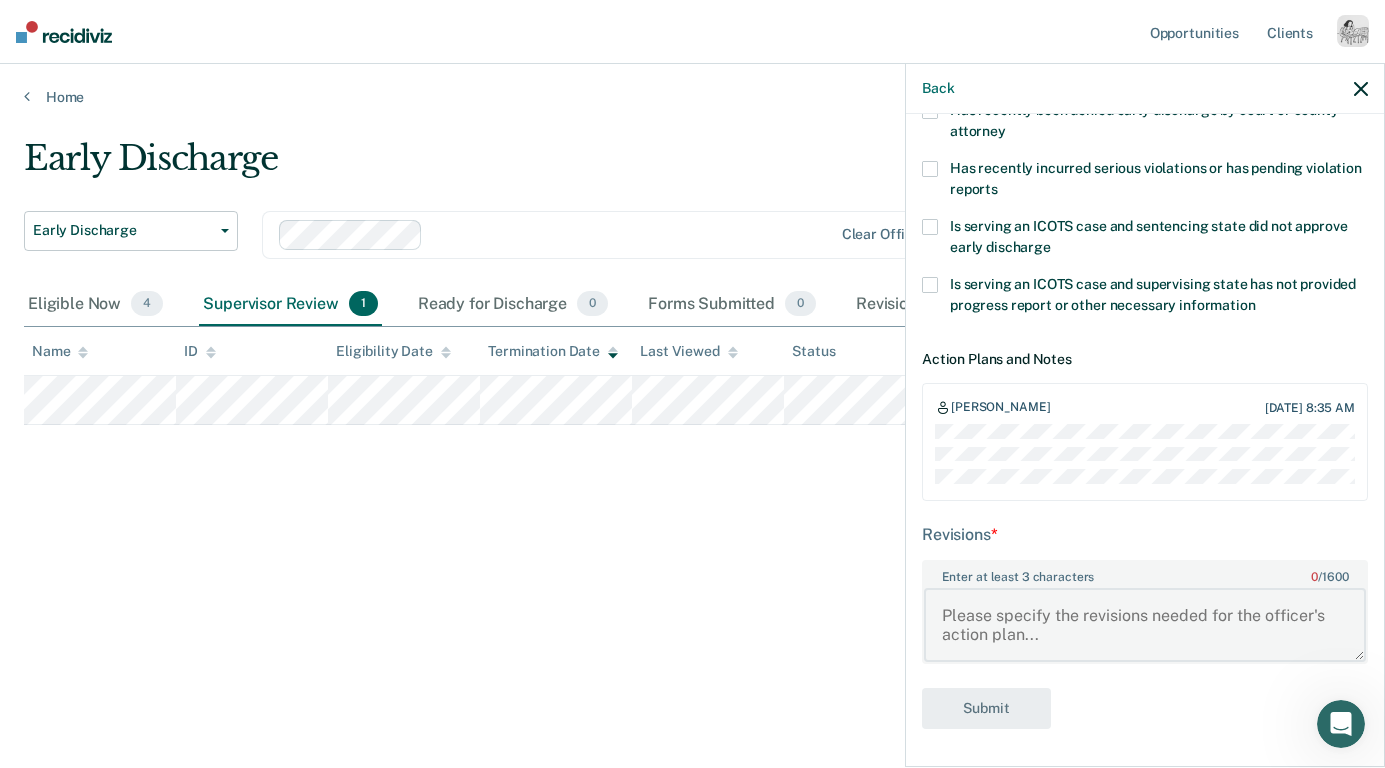 click on "Enter at least 3 characters 0  /  1600" at bounding box center [1145, 625] 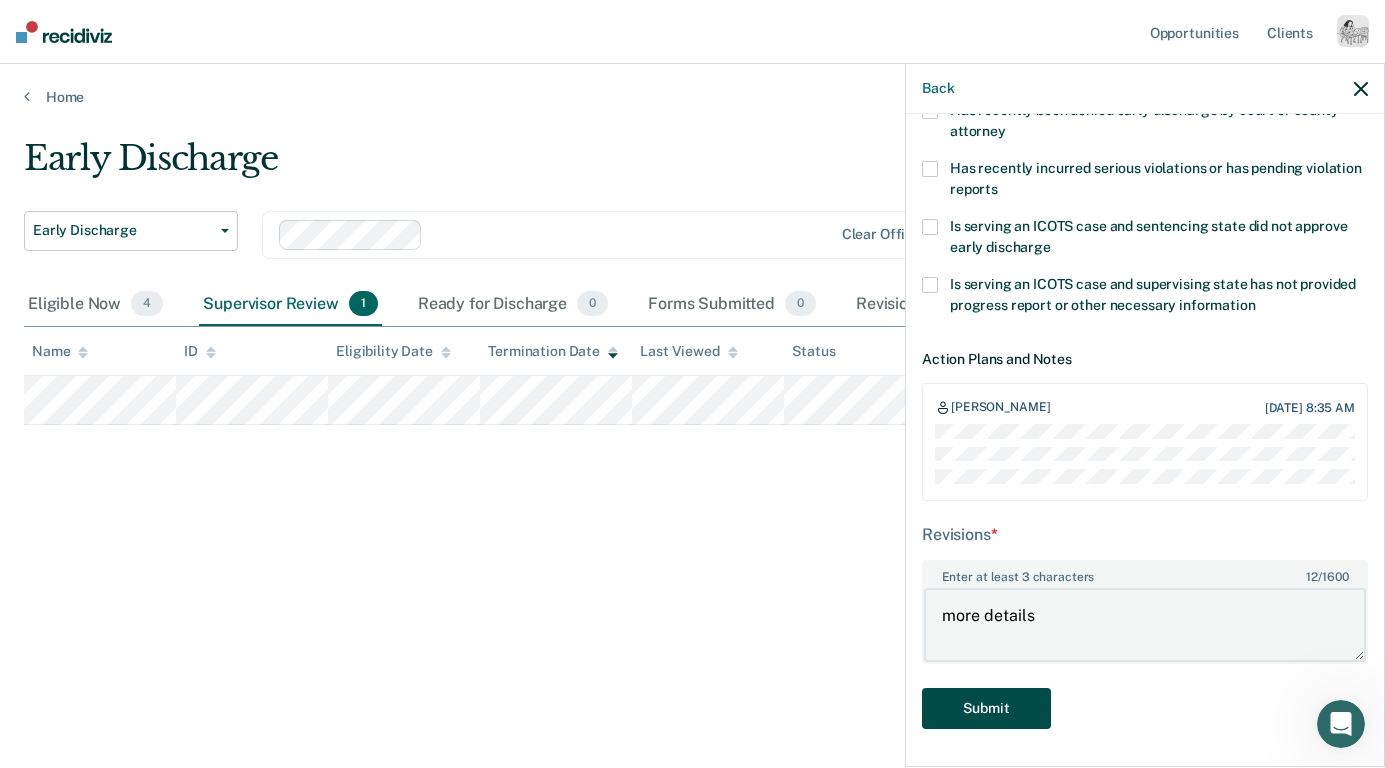 type on "more details" 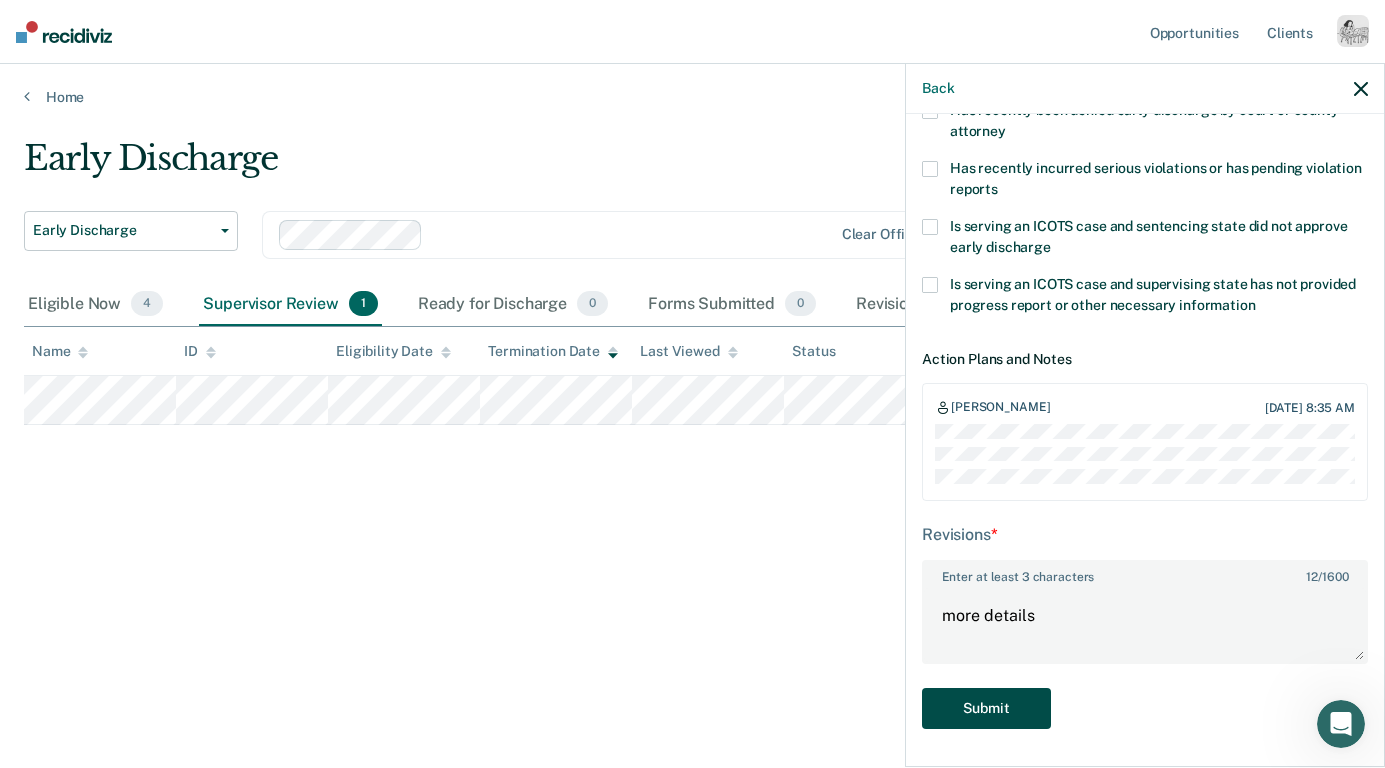 click on "Submit" at bounding box center [986, 708] 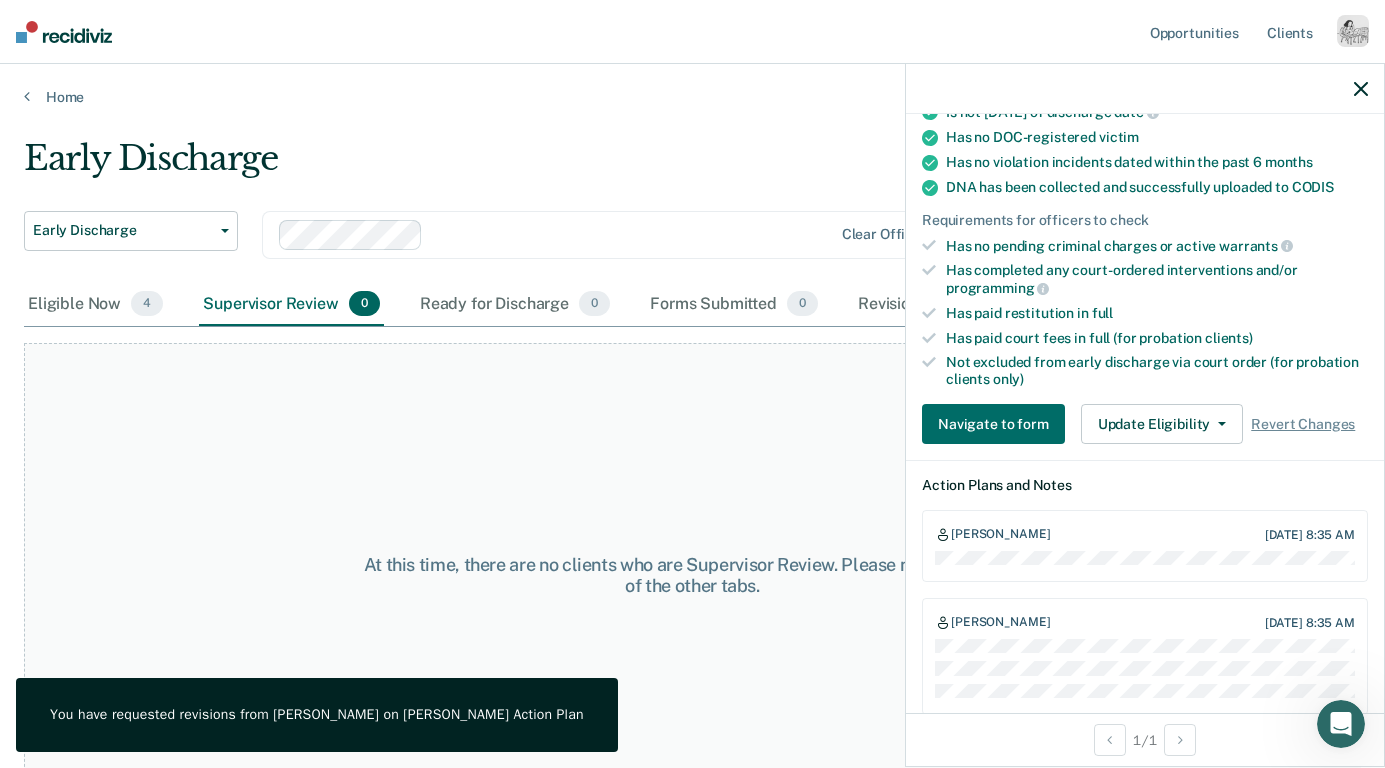 click 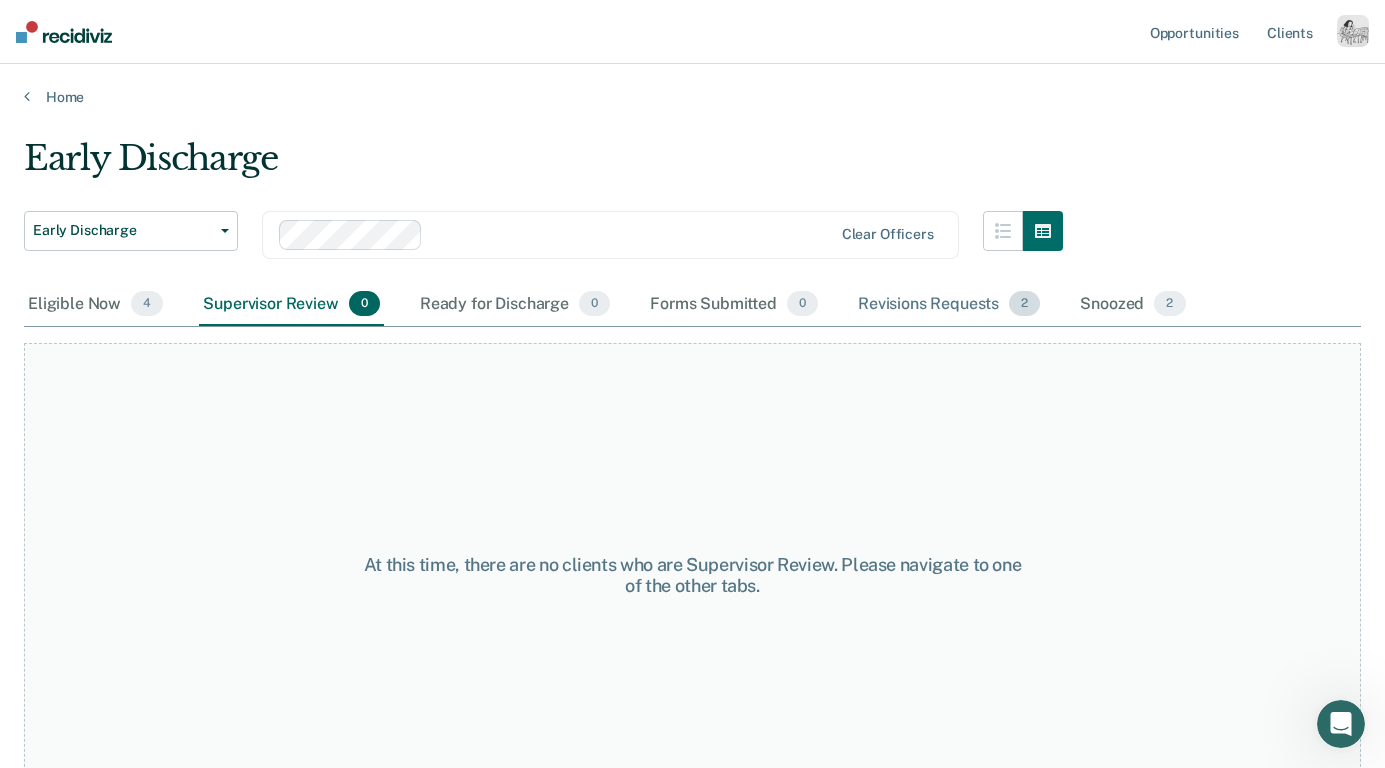 click on "Revisions Requests 2" at bounding box center (949, 305) 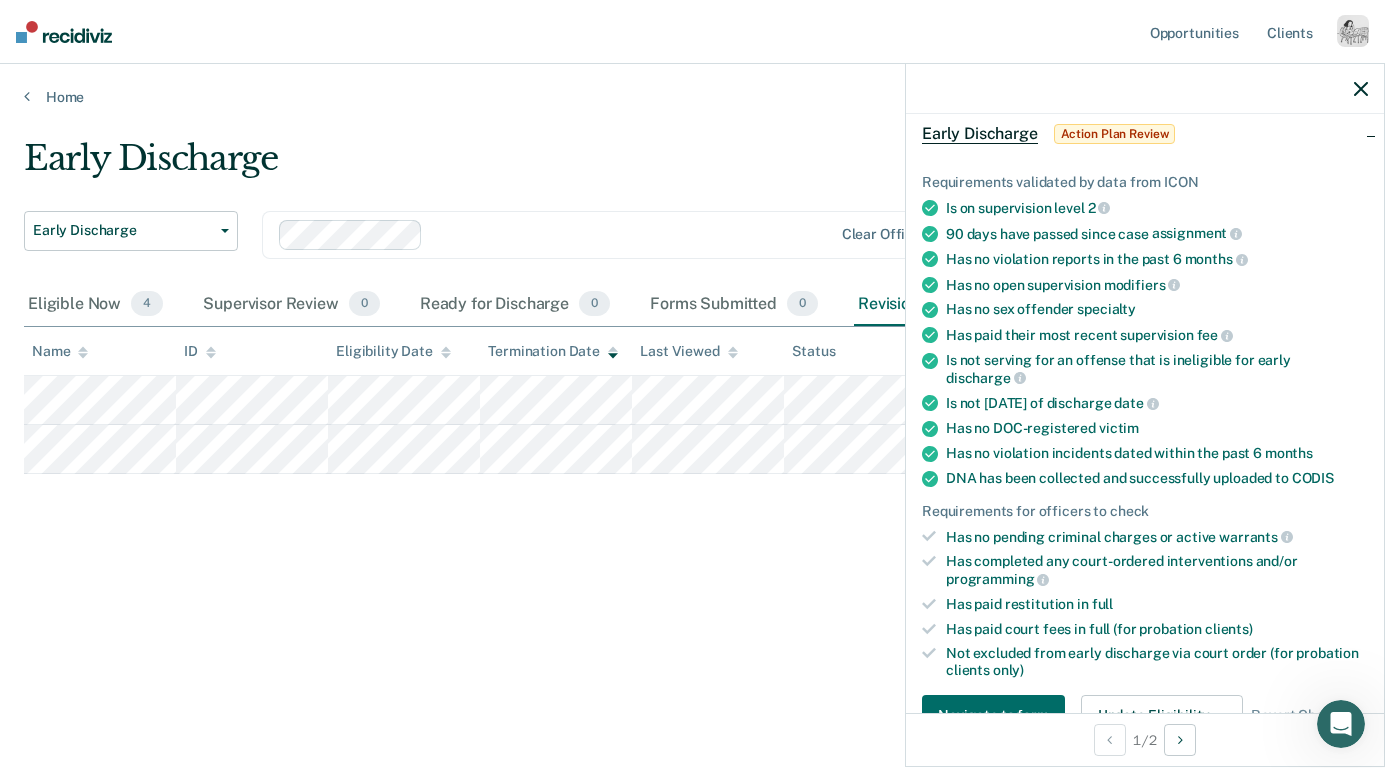 scroll, scrollTop: 85, scrollLeft: 0, axis: vertical 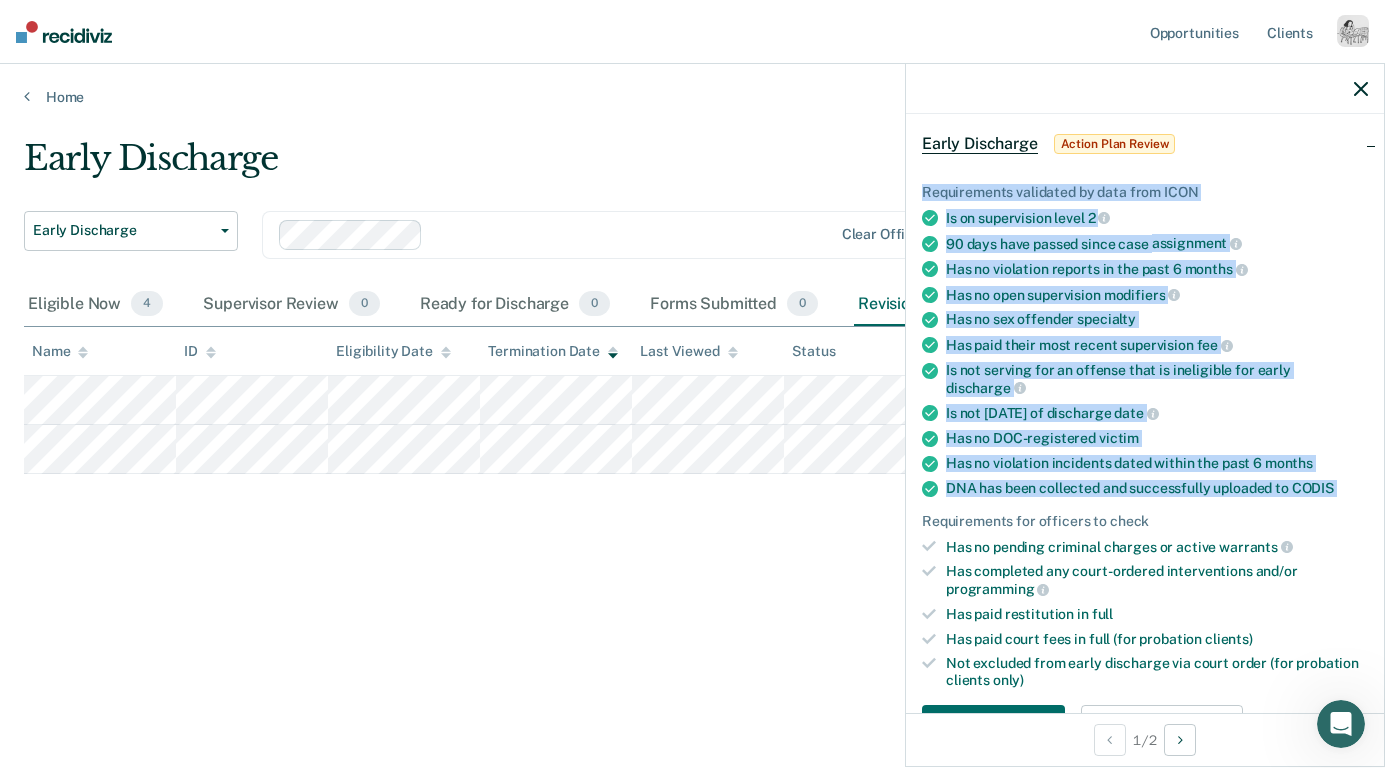 drag, startPoint x: 924, startPoint y: 187, endPoint x: 1355, endPoint y: 486, distance: 524.55884 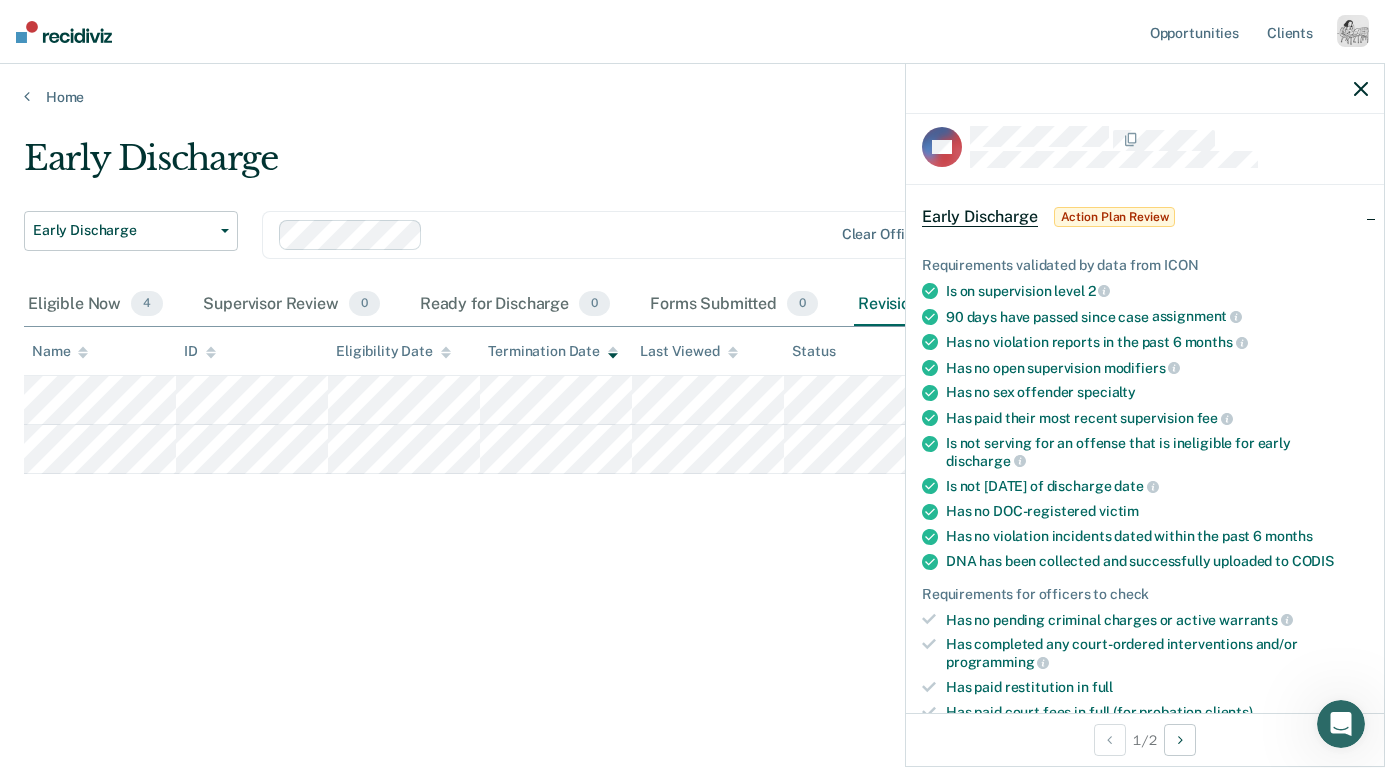 scroll, scrollTop: 9, scrollLeft: 0, axis: vertical 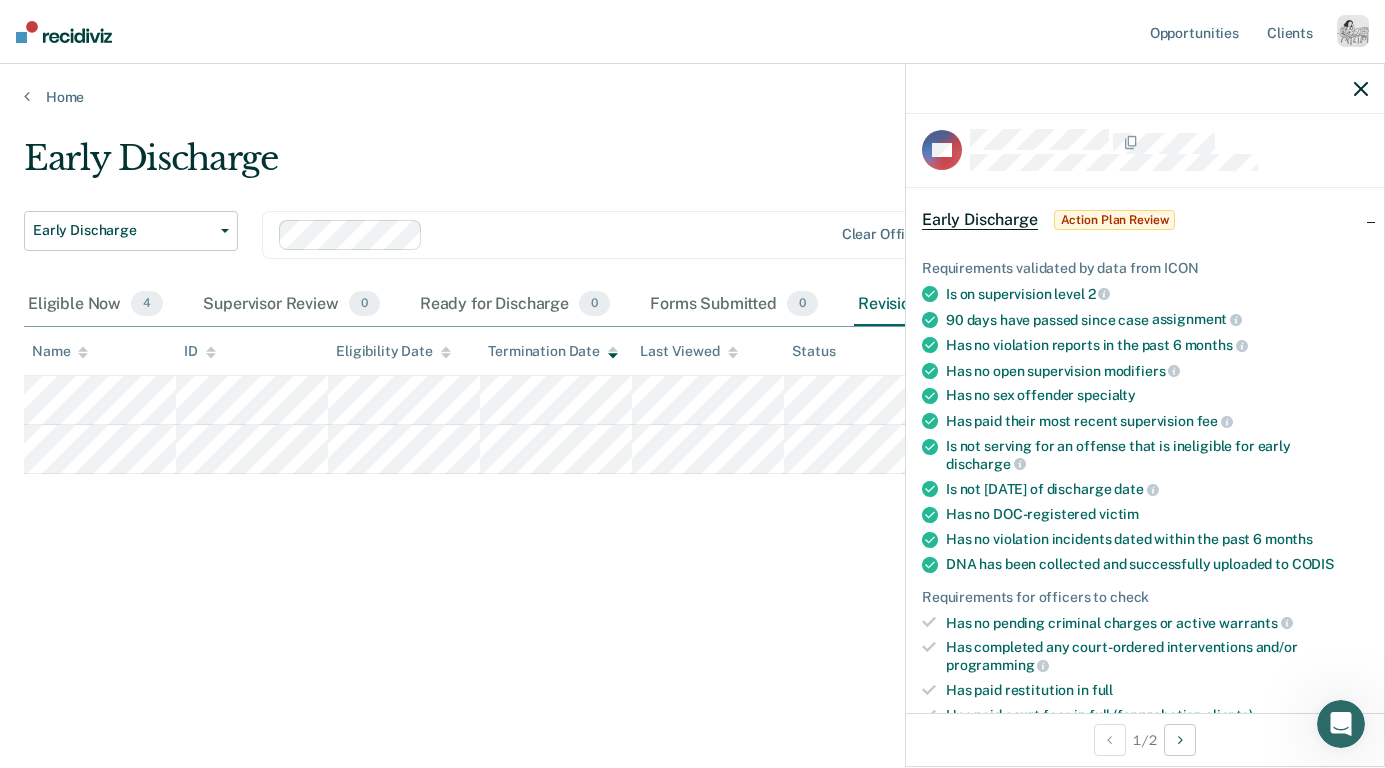 click at bounding box center [1145, 89] 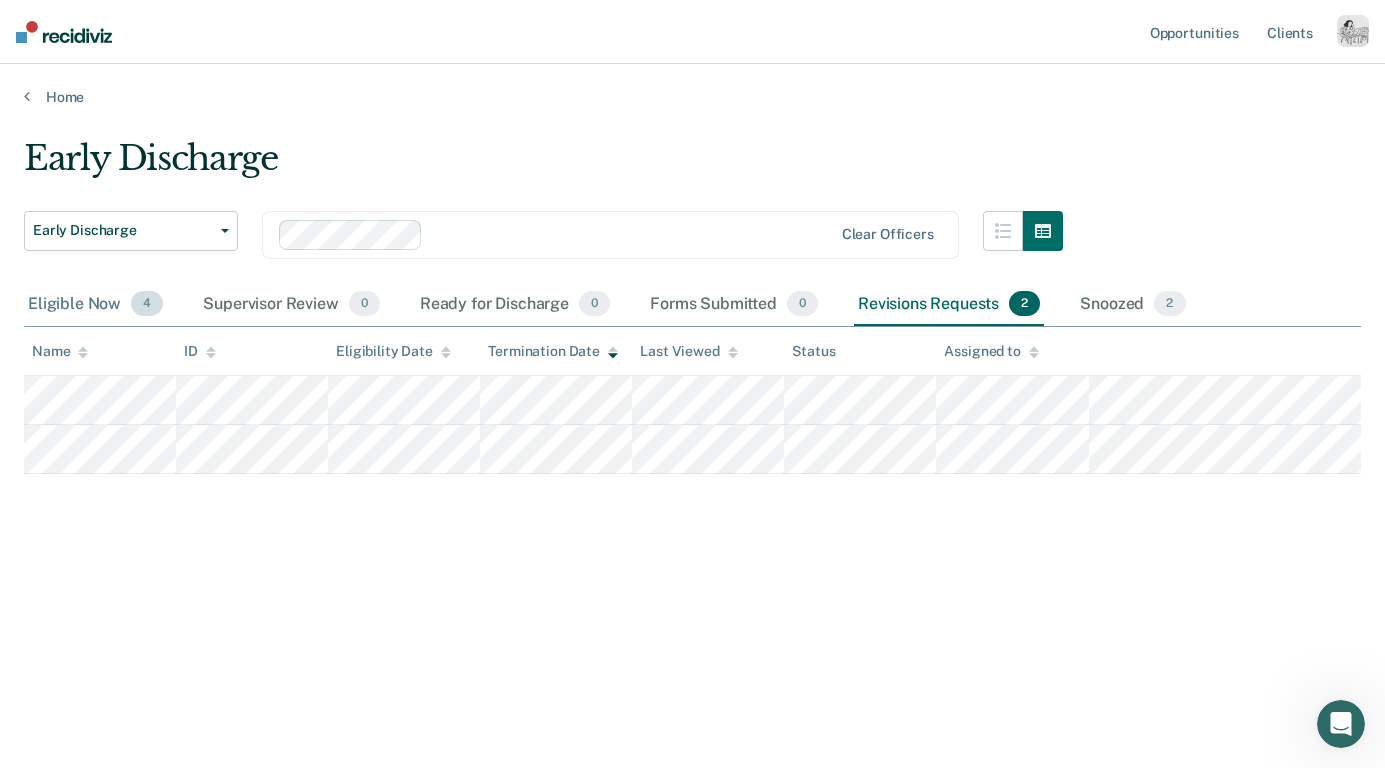 click on "Eligible Now 4" at bounding box center (95, 305) 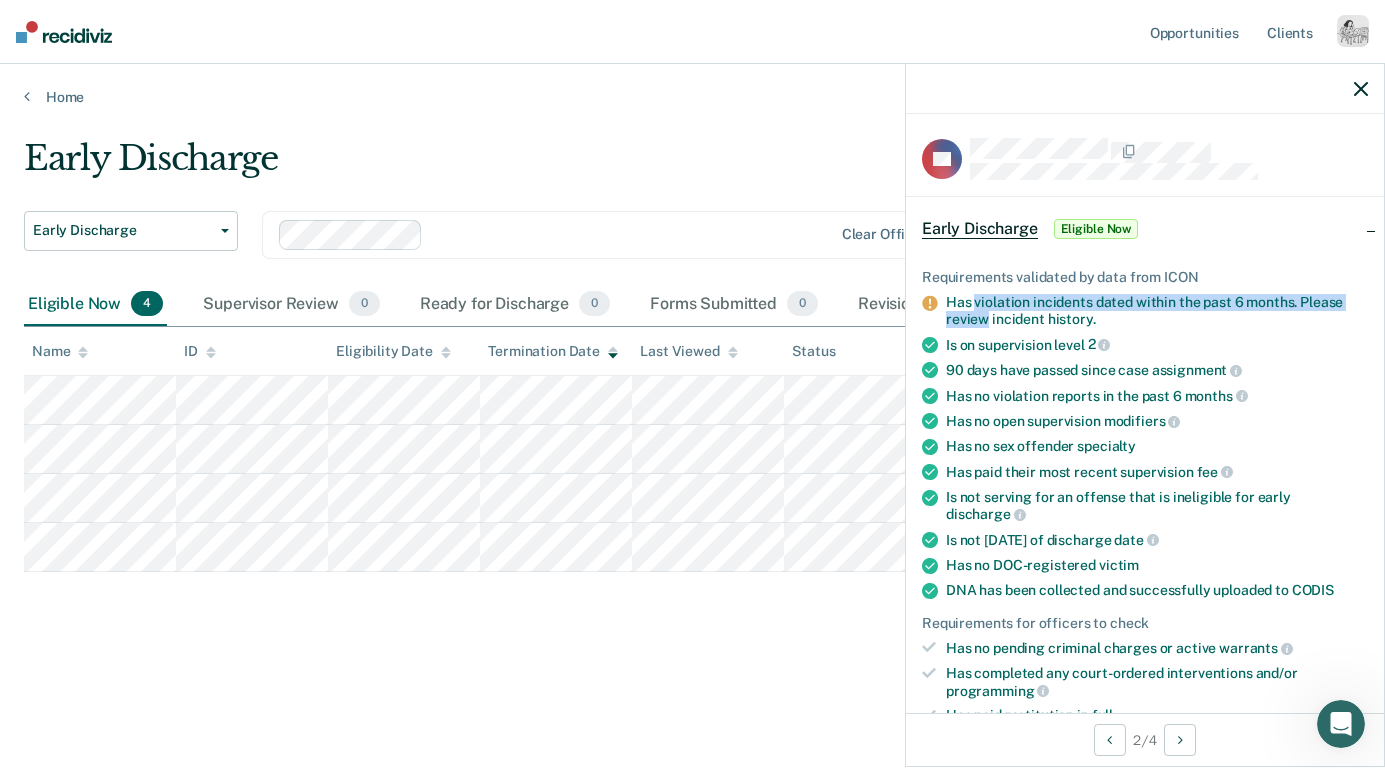 drag, startPoint x: 973, startPoint y: 299, endPoint x: 988, endPoint y: 313, distance: 20.518284 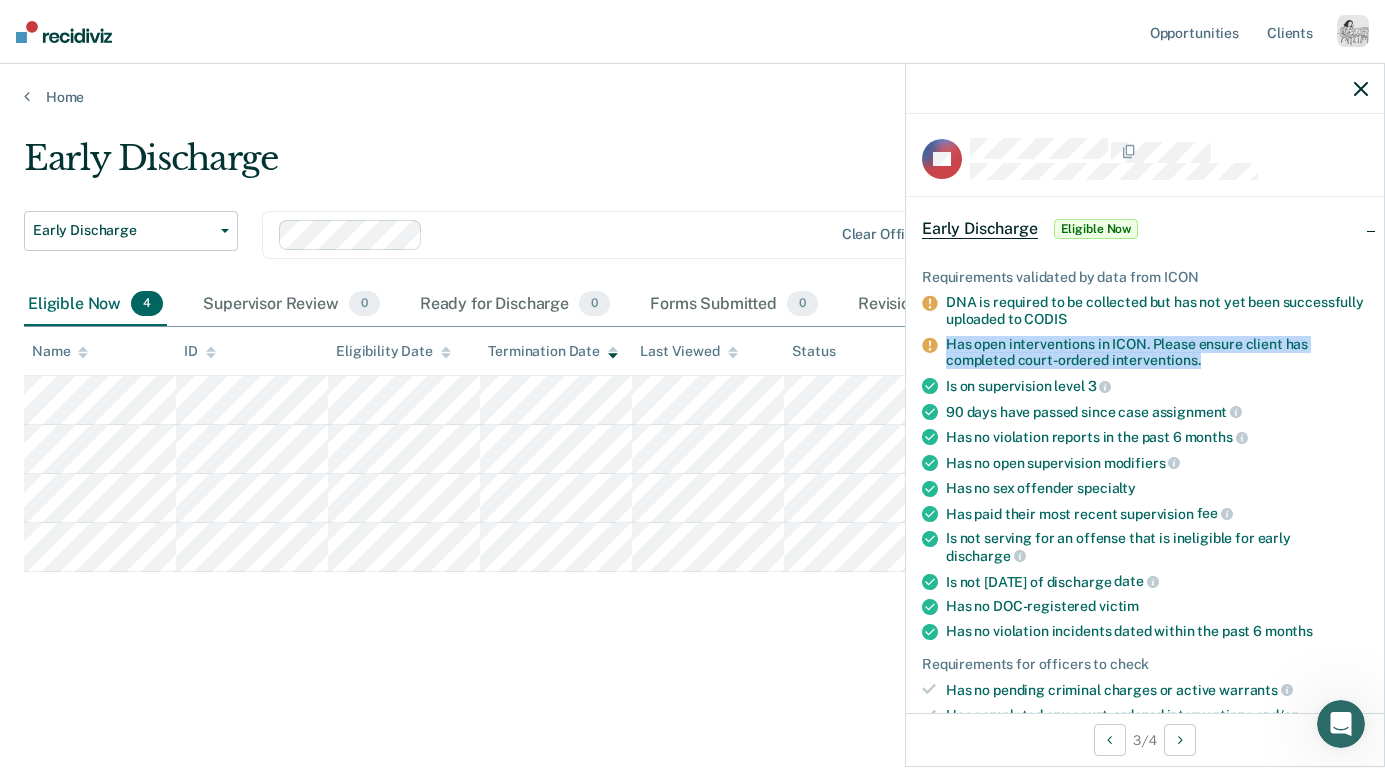 drag, startPoint x: 947, startPoint y: 341, endPoint x: 1241, endPoint y: 359, distance: 294.5505 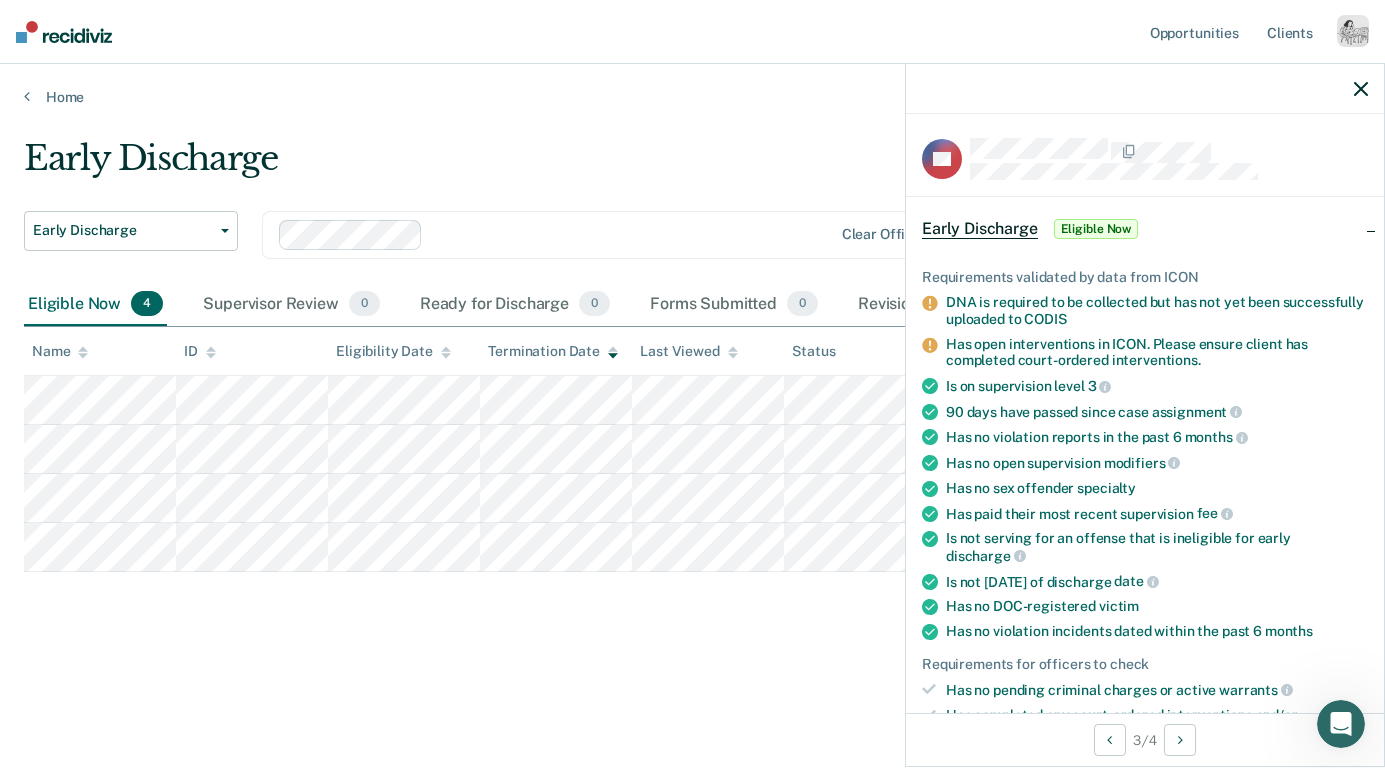 click on "Has open interventions in ICON. Please ensure client has completed court-ordered interventions." at bounding box center (1157, 353) 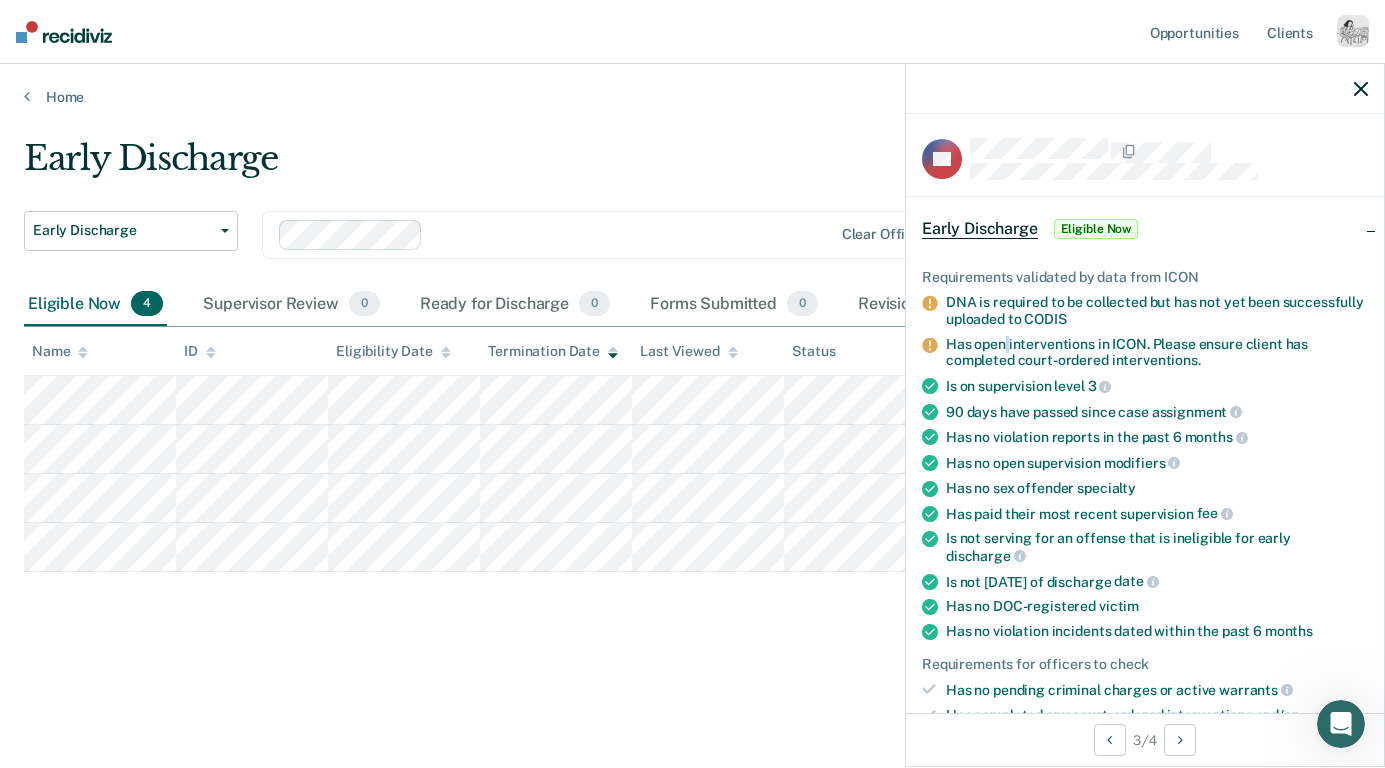 click on "Has open interventions in ICON. Please ensure client has completed court-ordered interventions." at bounding box center [1157, 353] 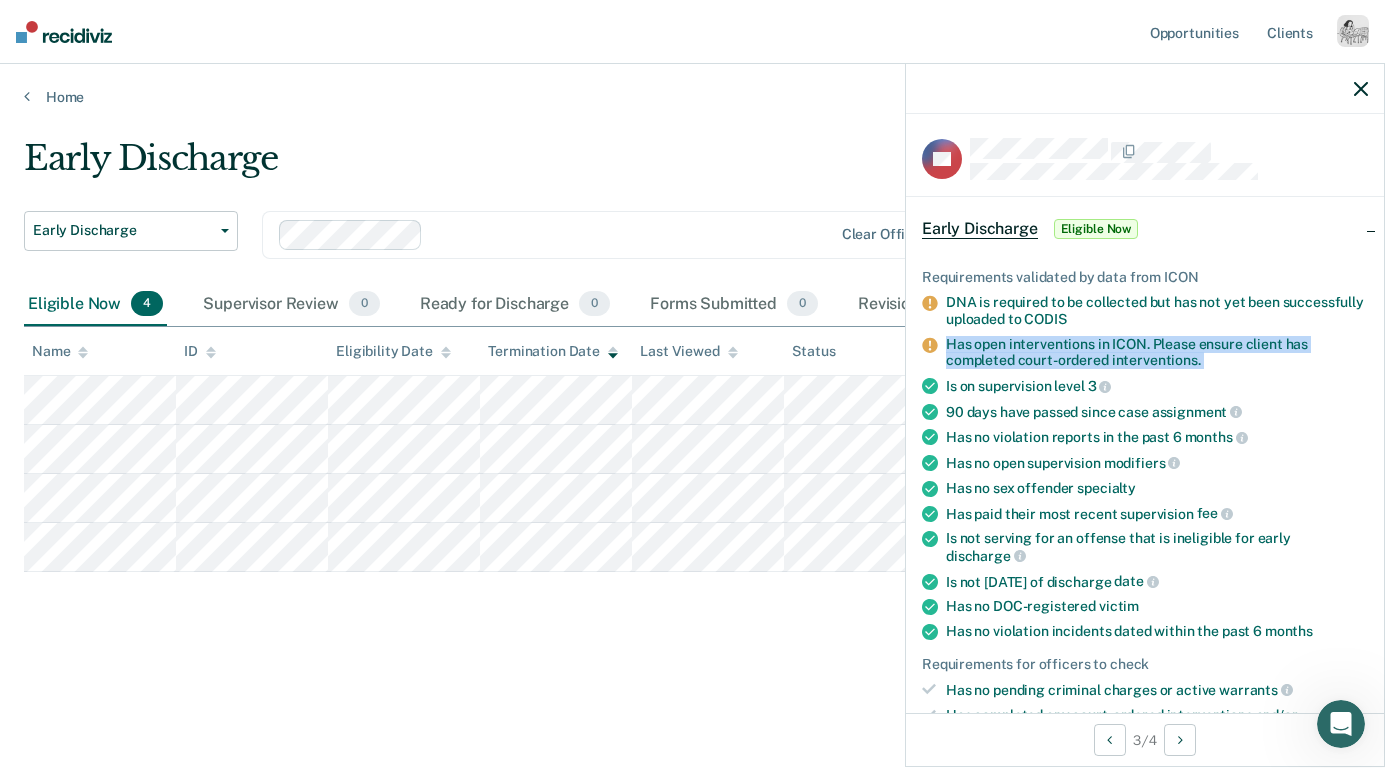 click on "Has open interventions in ICON. Please ensure client has completed court-ordered interventions." at bounding box center [1157, 353] 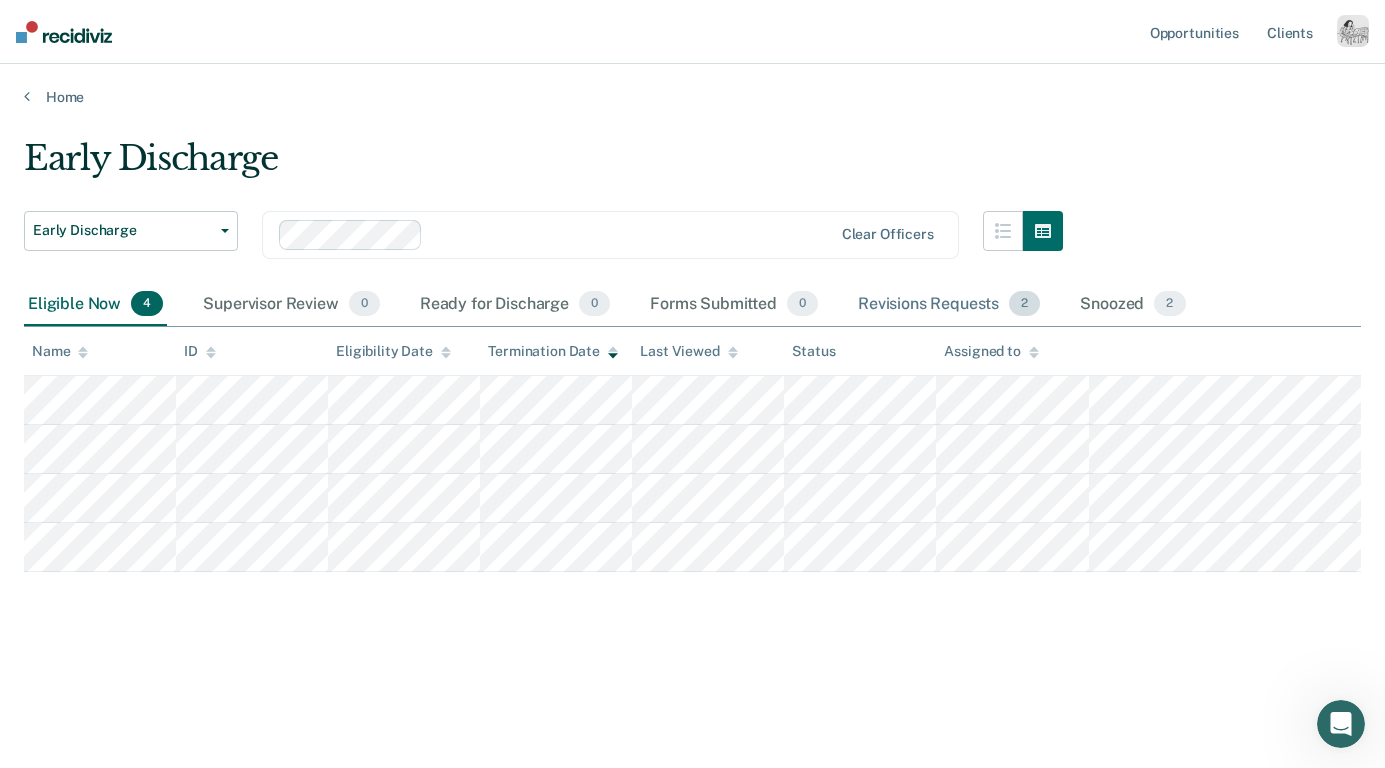 click on "Revisions Requests 2" at bounding box center (949, 305) 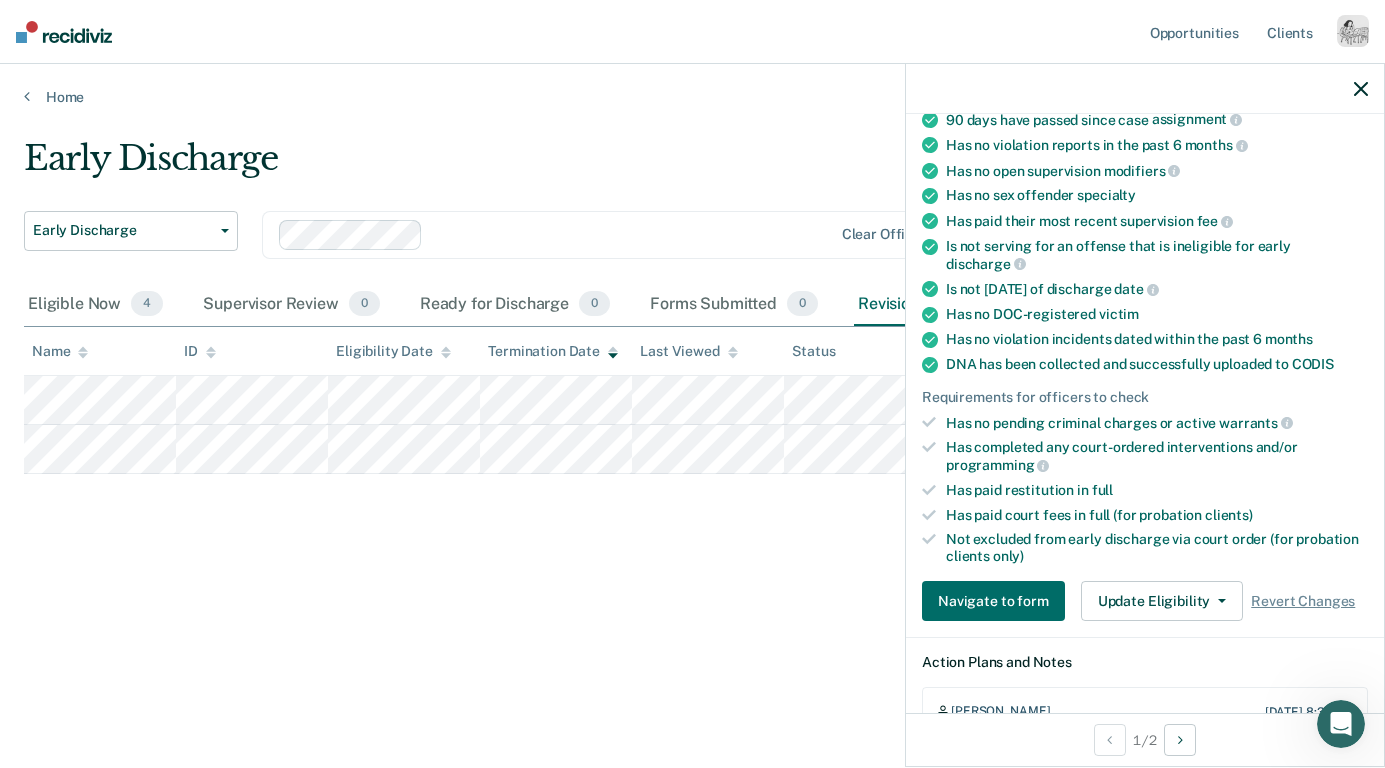 scroll, scrollTop: 0, scrollLeft: 0, axis: both 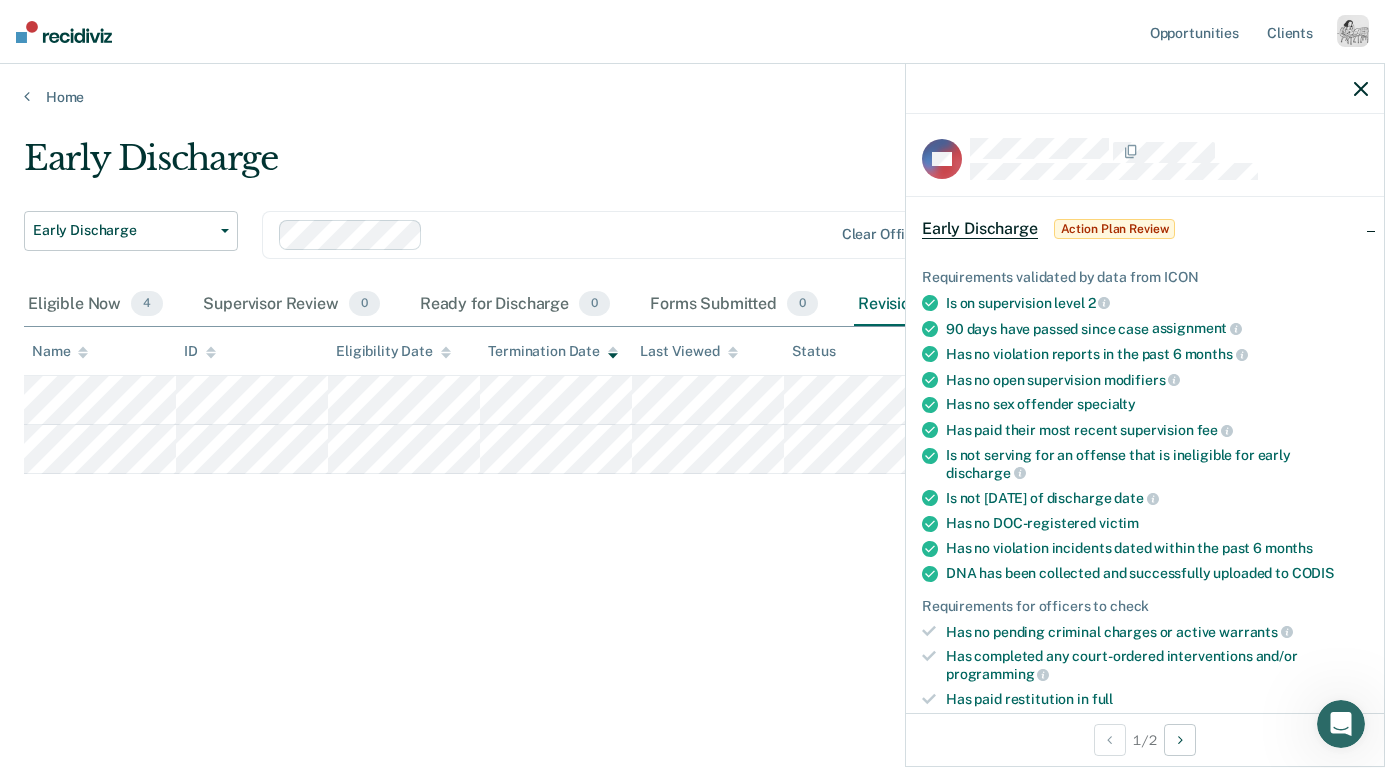 click 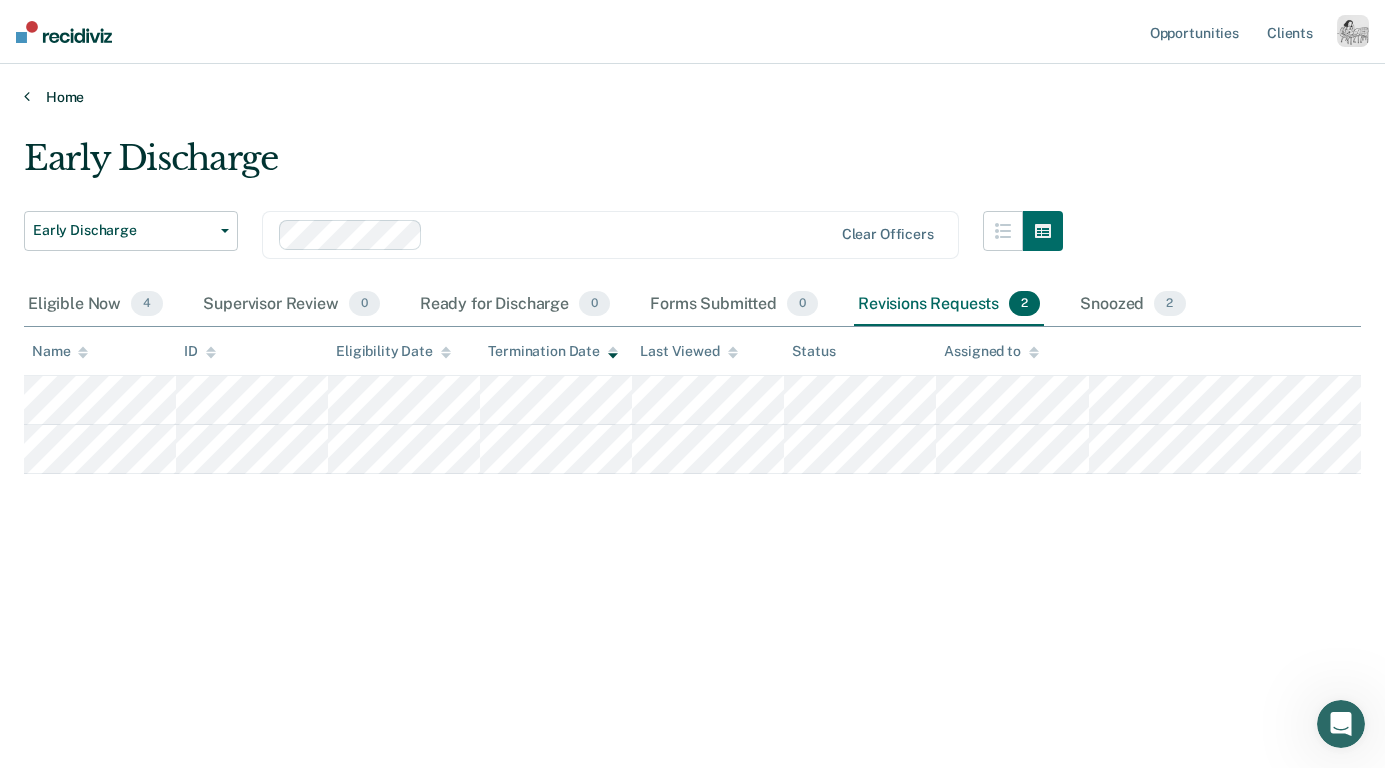 click on "Home" at bounding box center [692, 97] 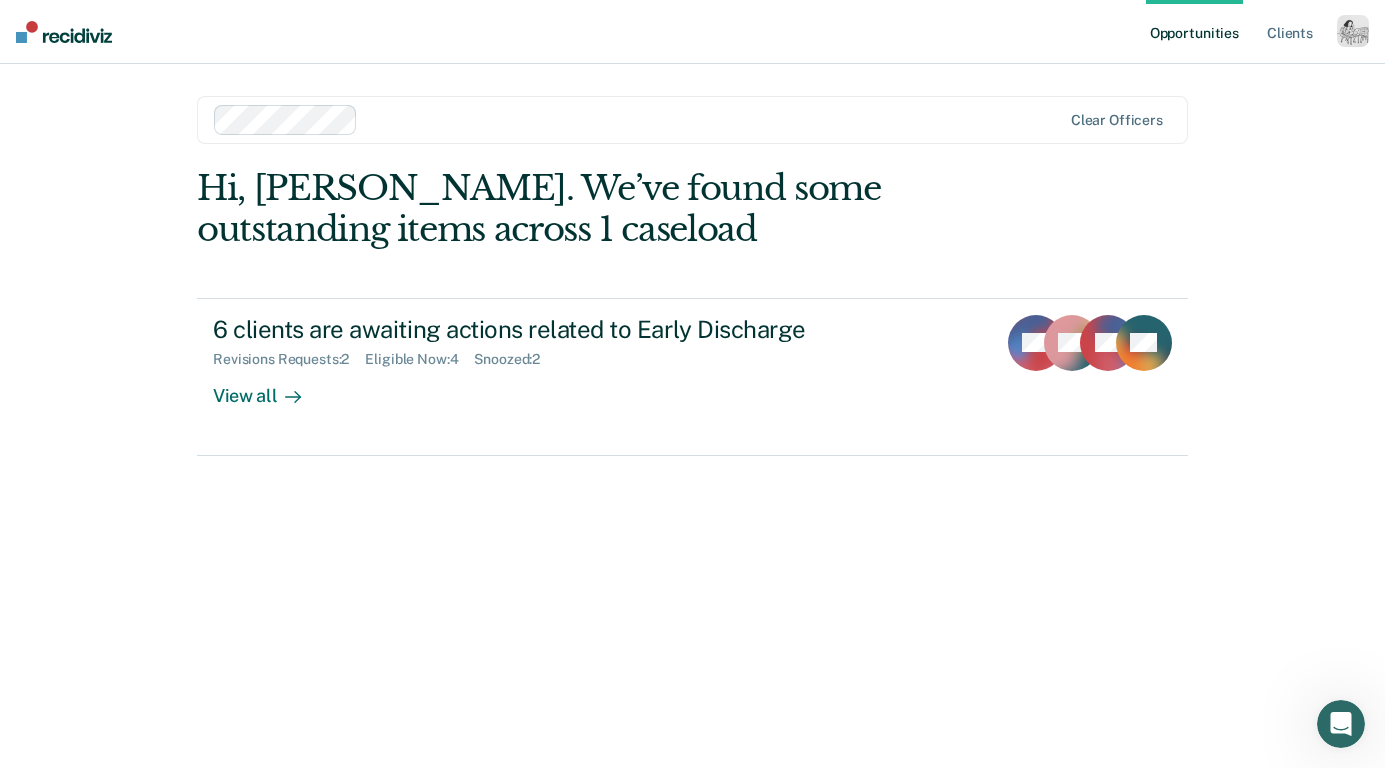 click at bounding box center (1353, 31) 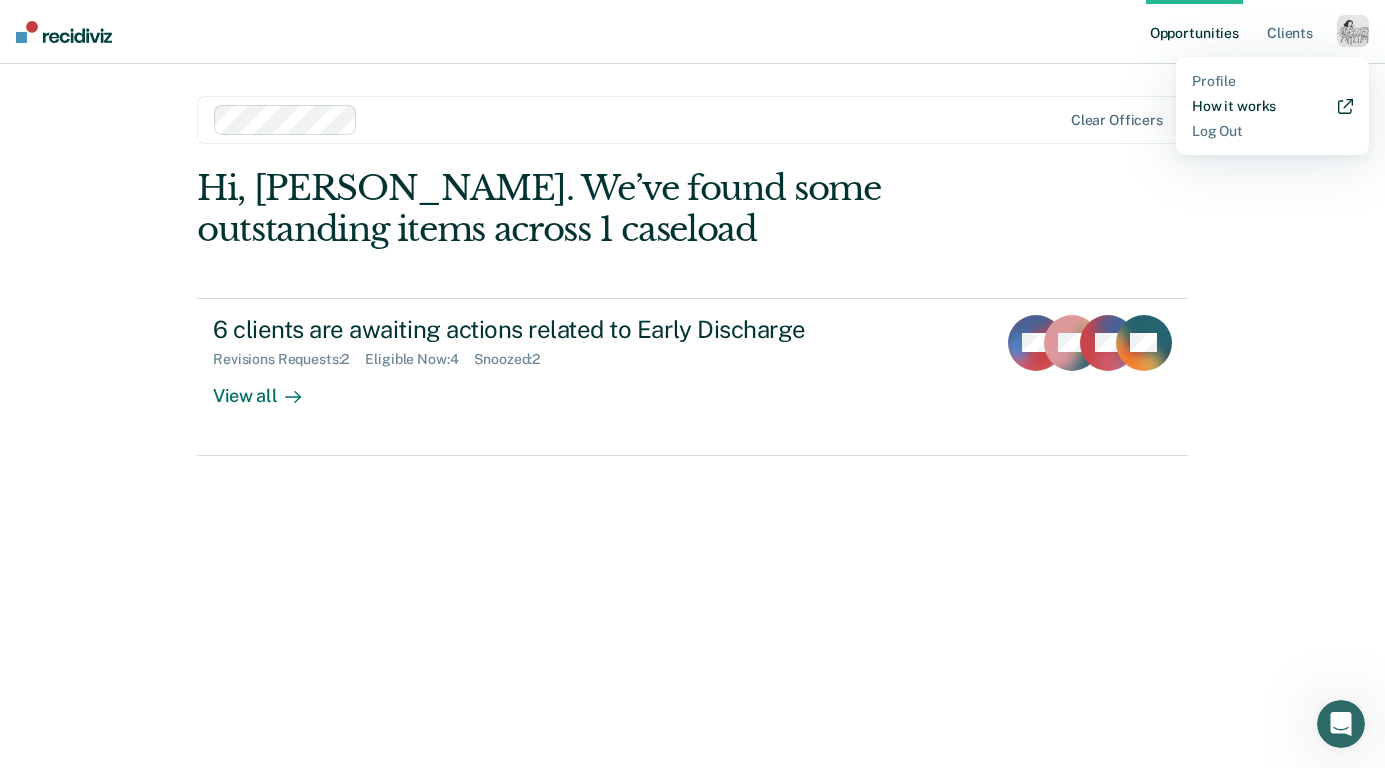 click on "How it works" at bounding box center [1272, 106] 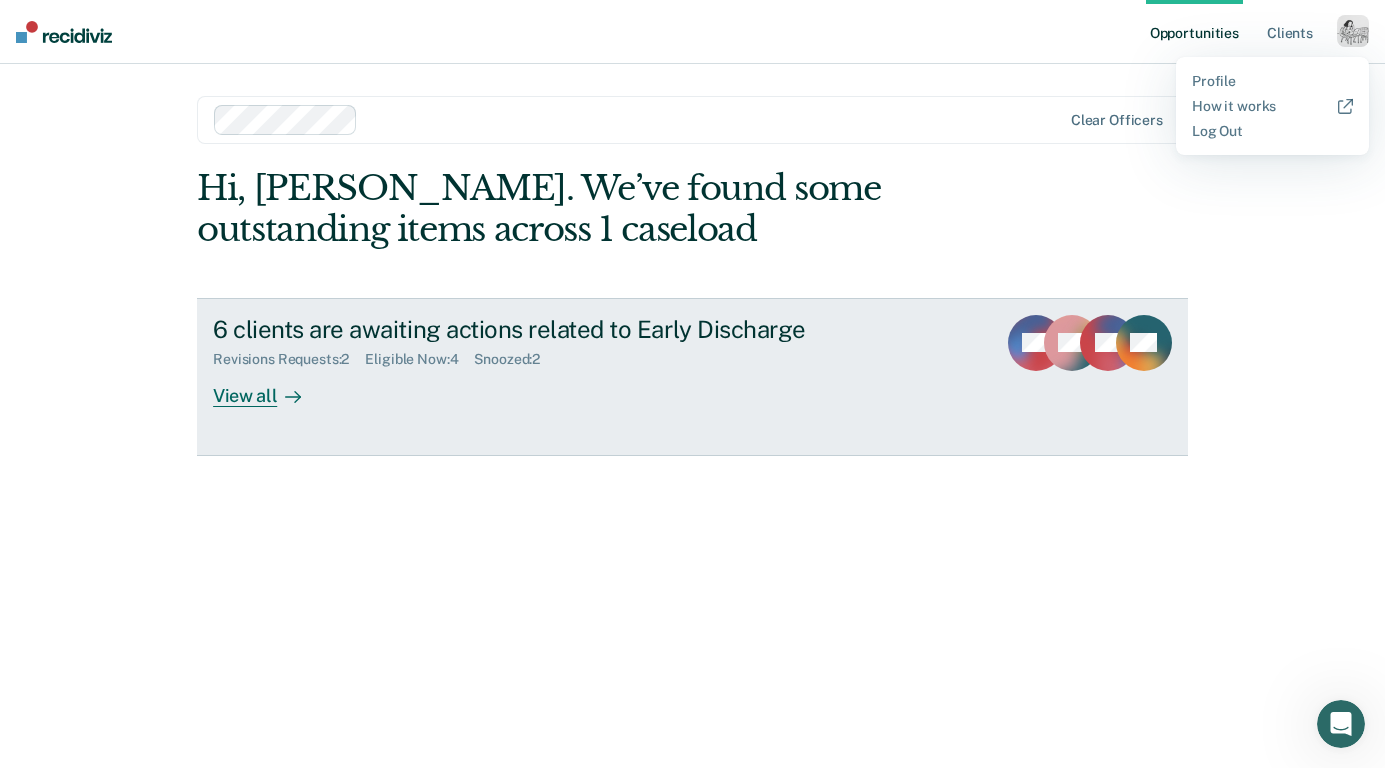 click on "View all" at bounding box center (269, 387) 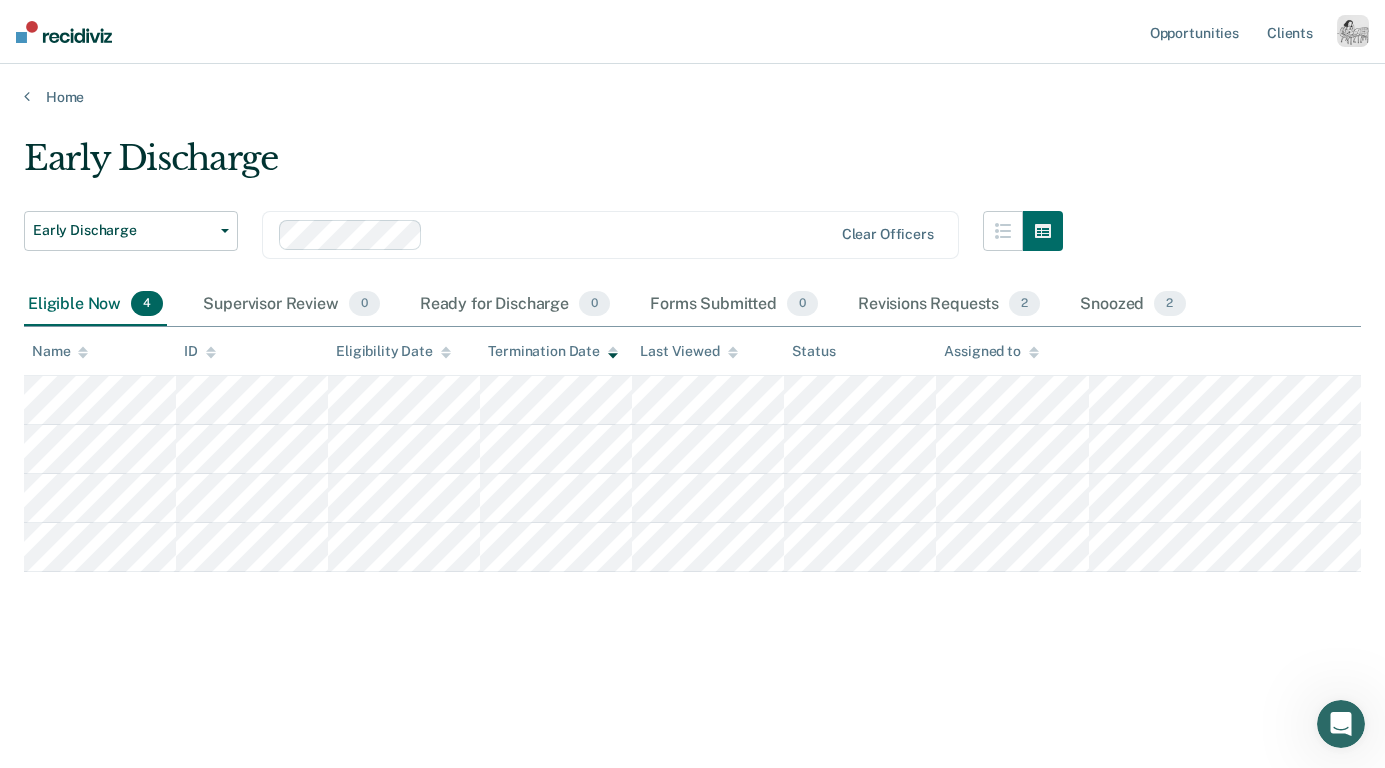 click at bounding box center [1341, 724] 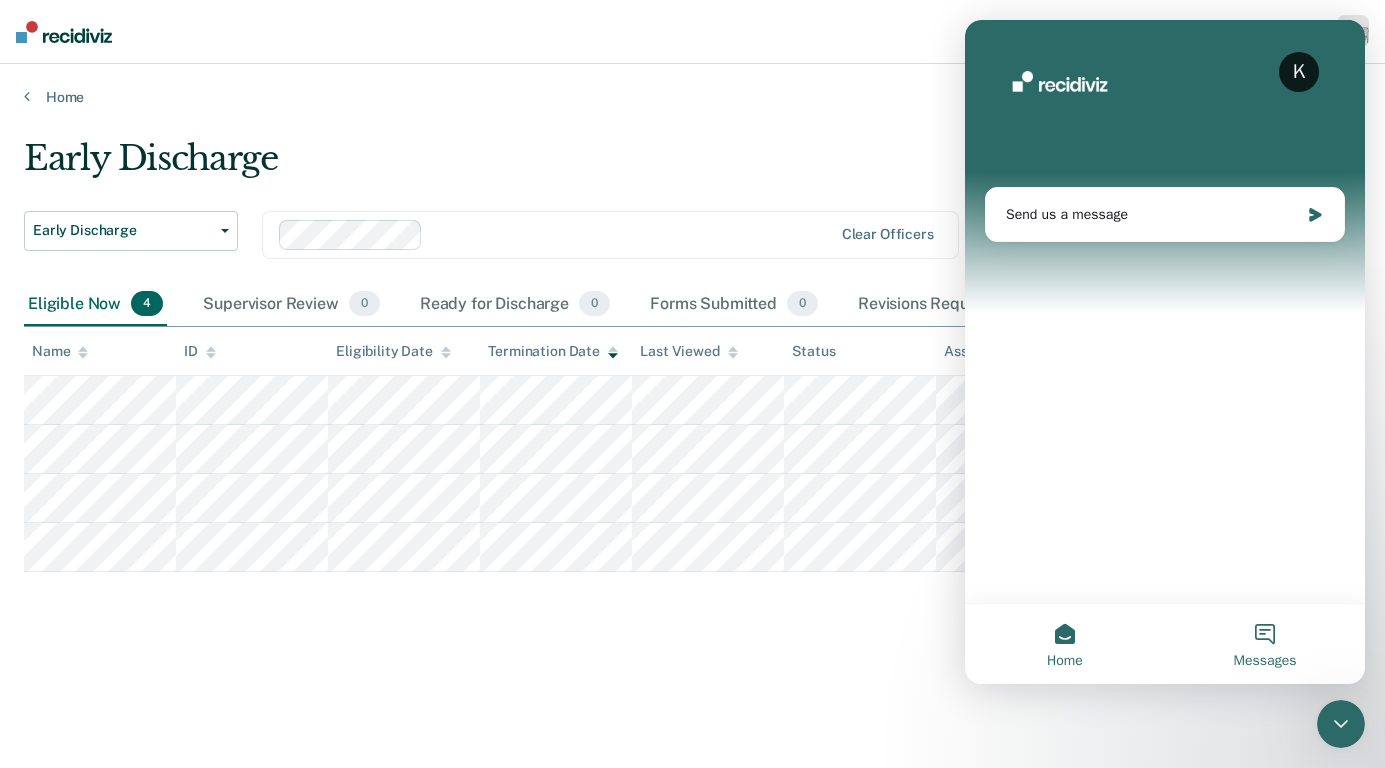 click on "Messages" at bounding box center [1265, 644] 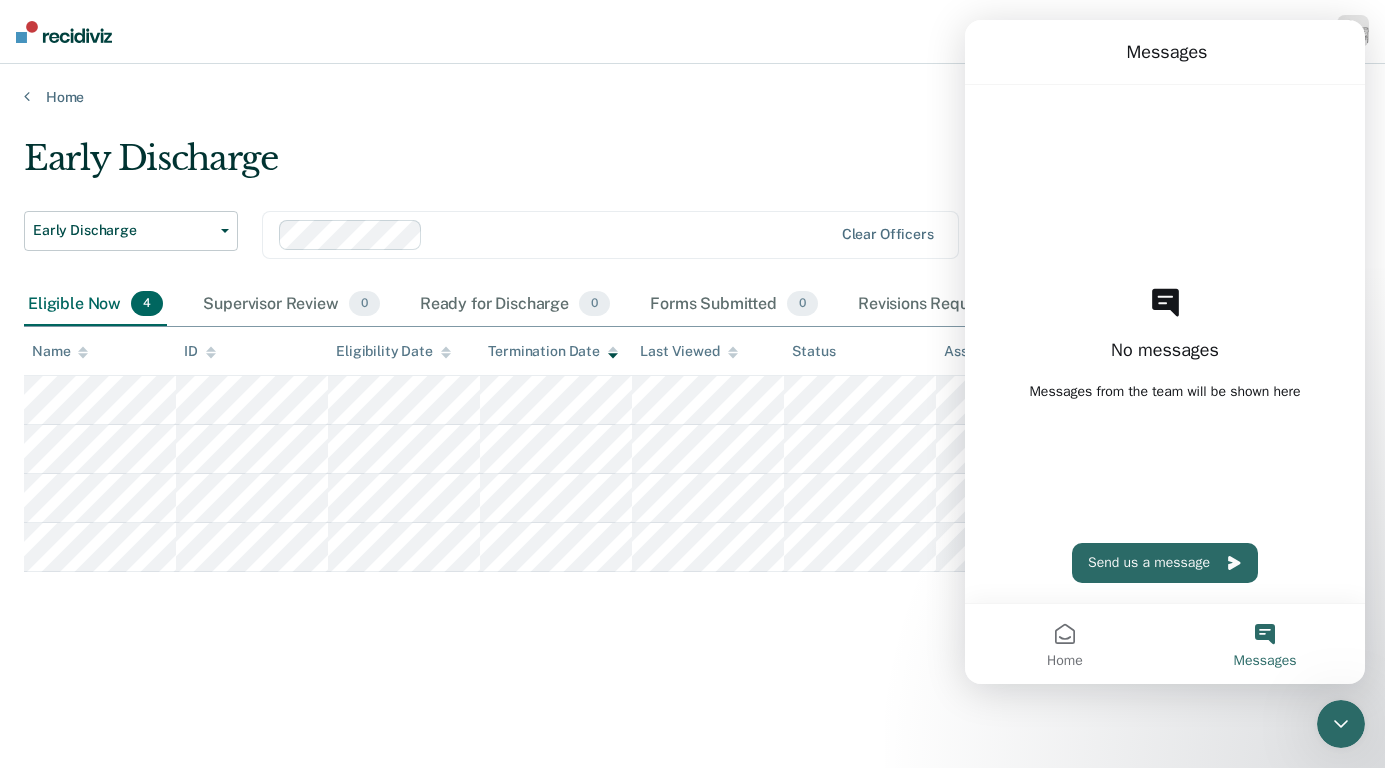 click on "Messages" at bounding box center (1265, 644) 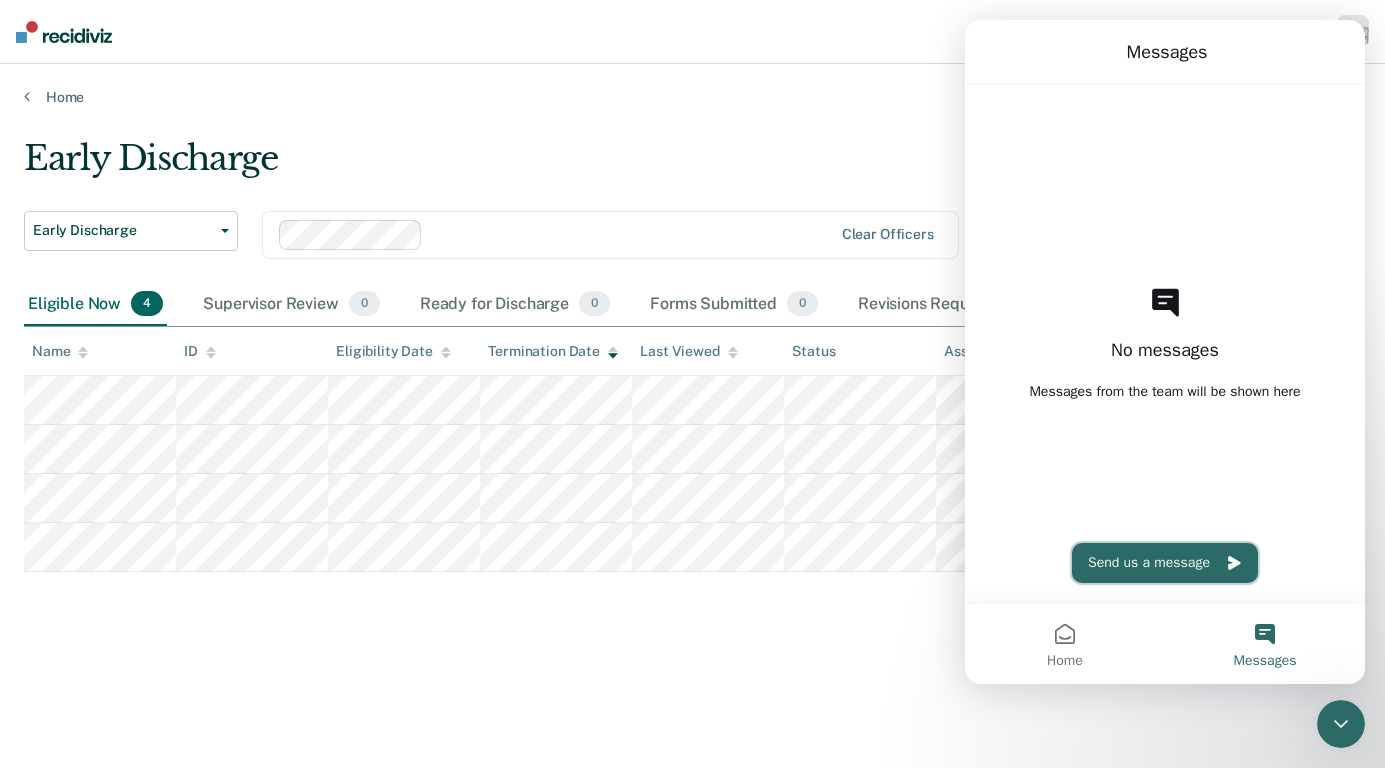 click on "Send us a message" at bounding box center (1165, 563) 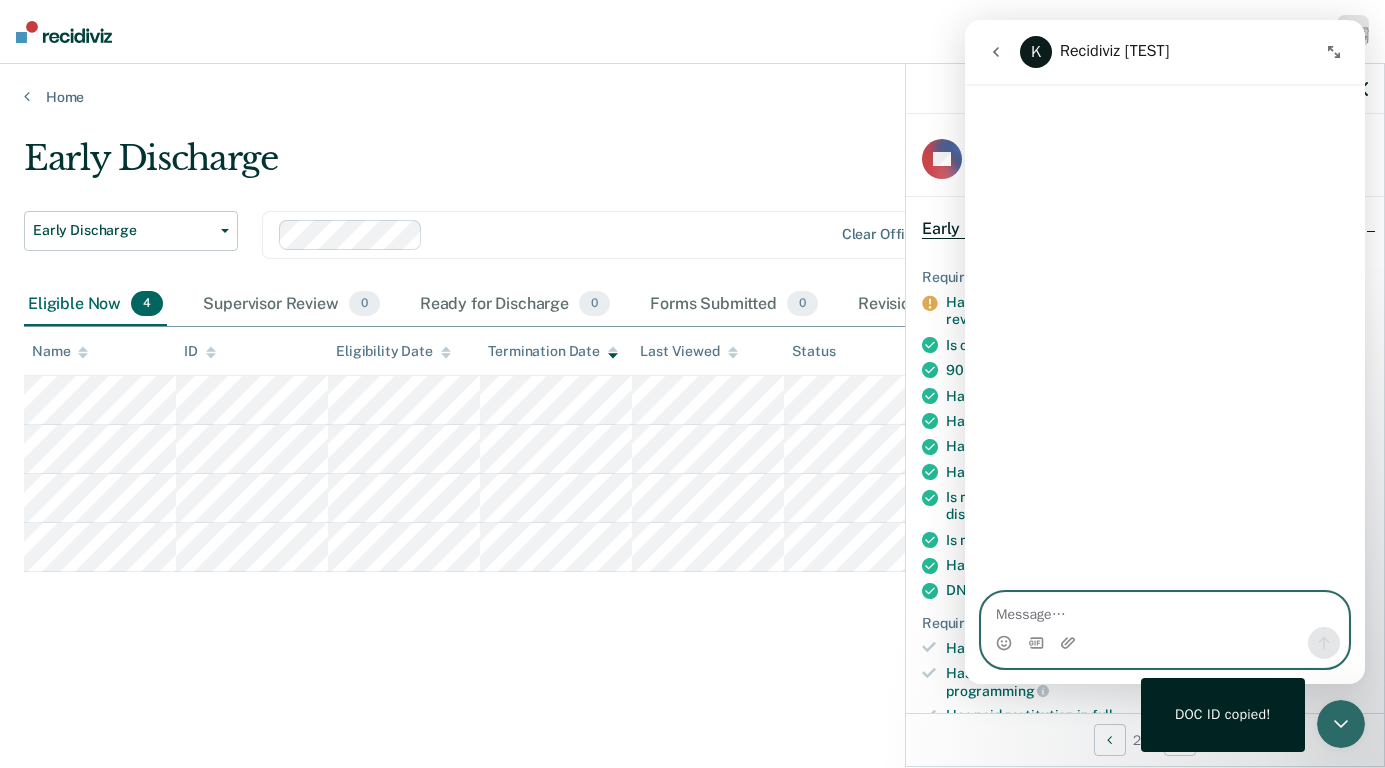 click at bounding box center (1165, 610) 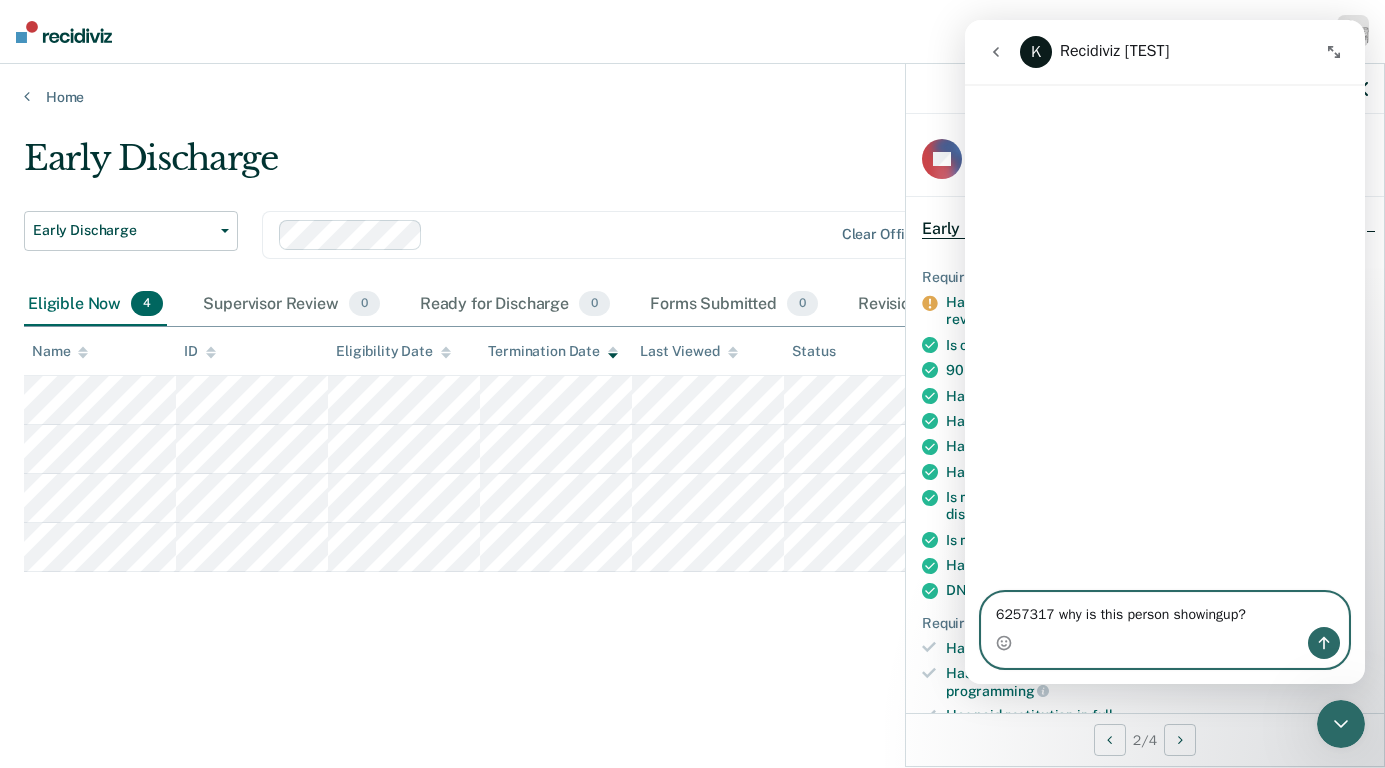 type on "6257317 why is this person showingup?" 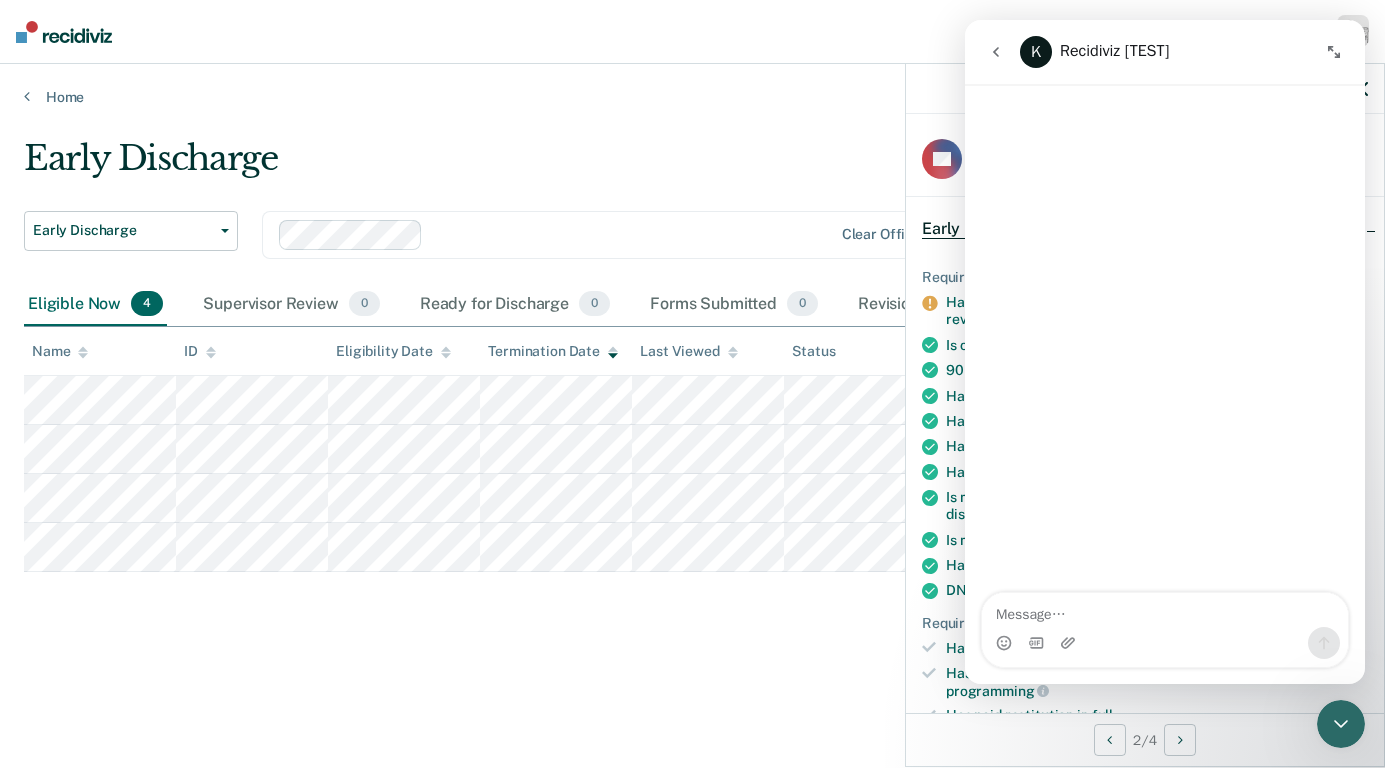 click 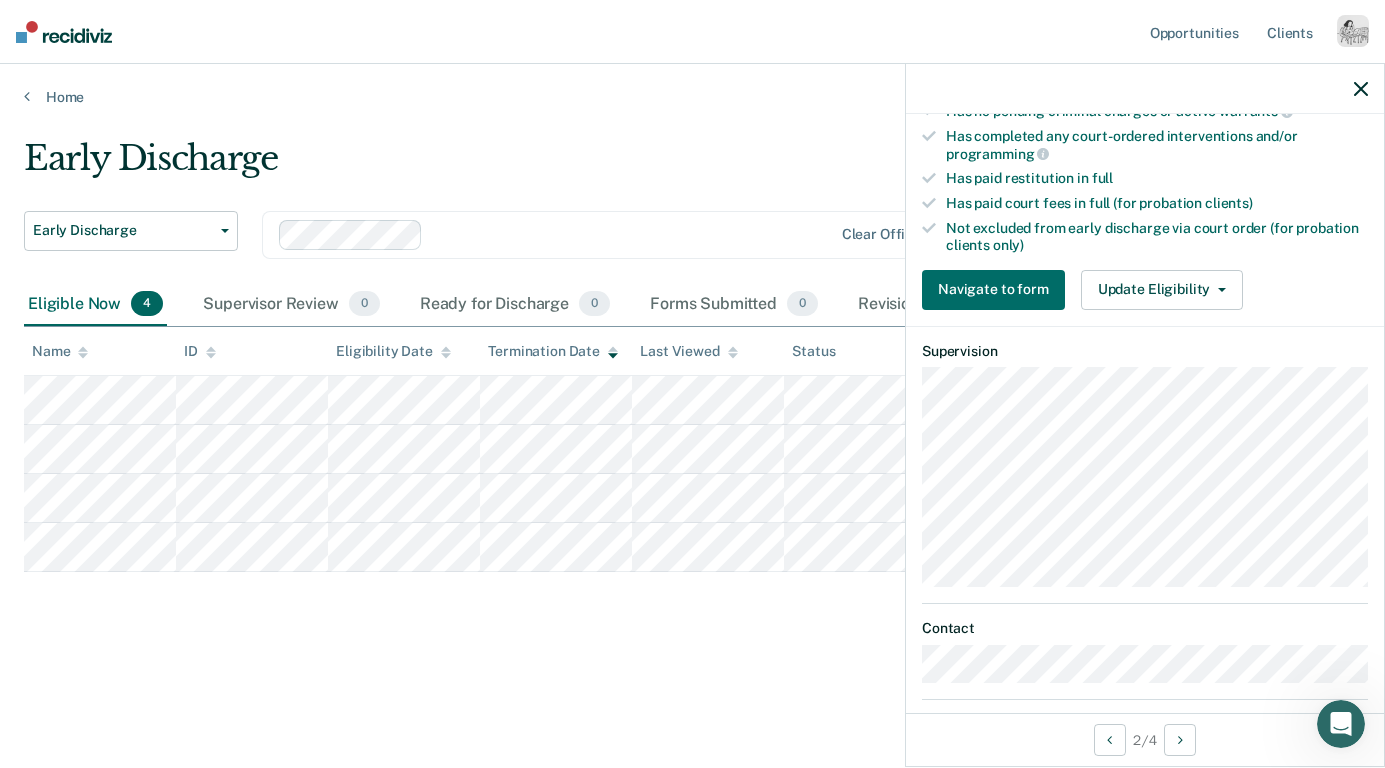 scroll, scrollTop: 0, scrollLeft: 0, axis: both 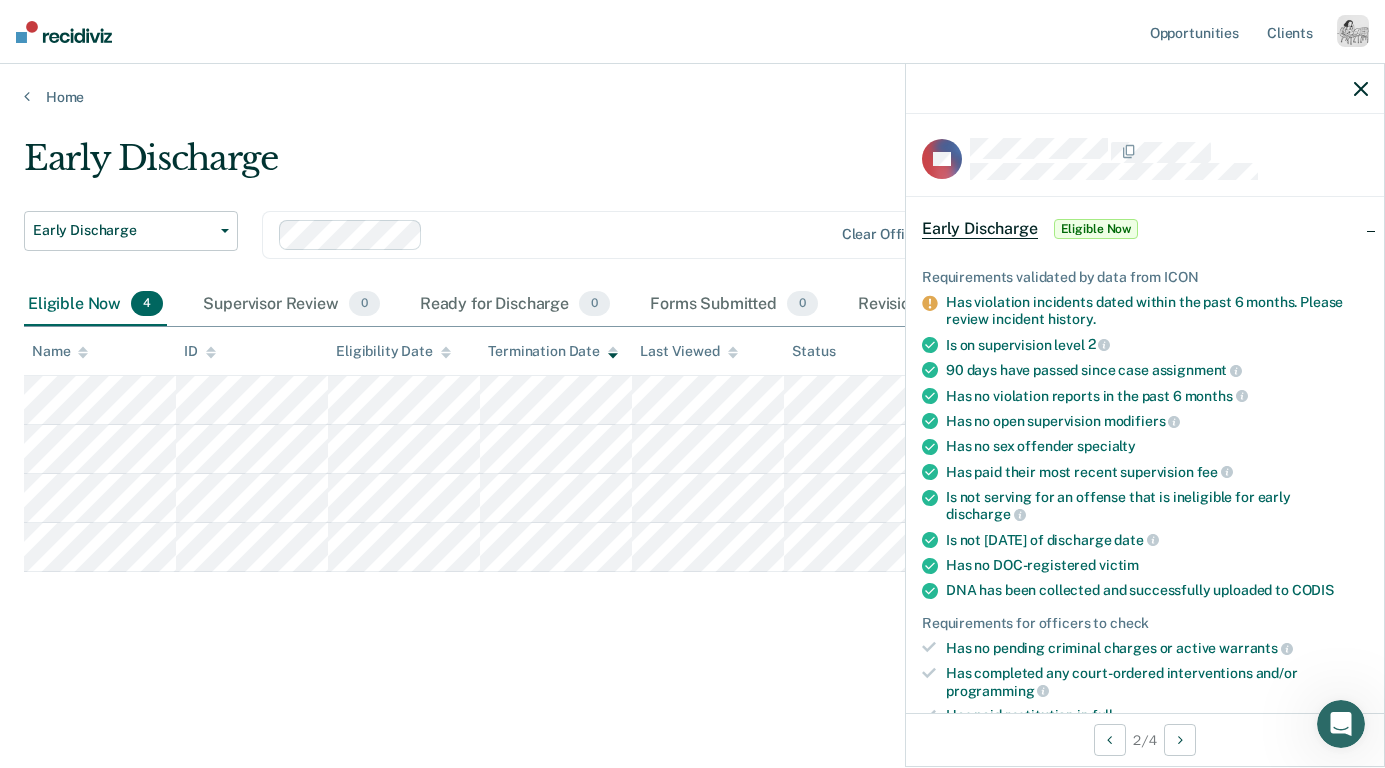 click 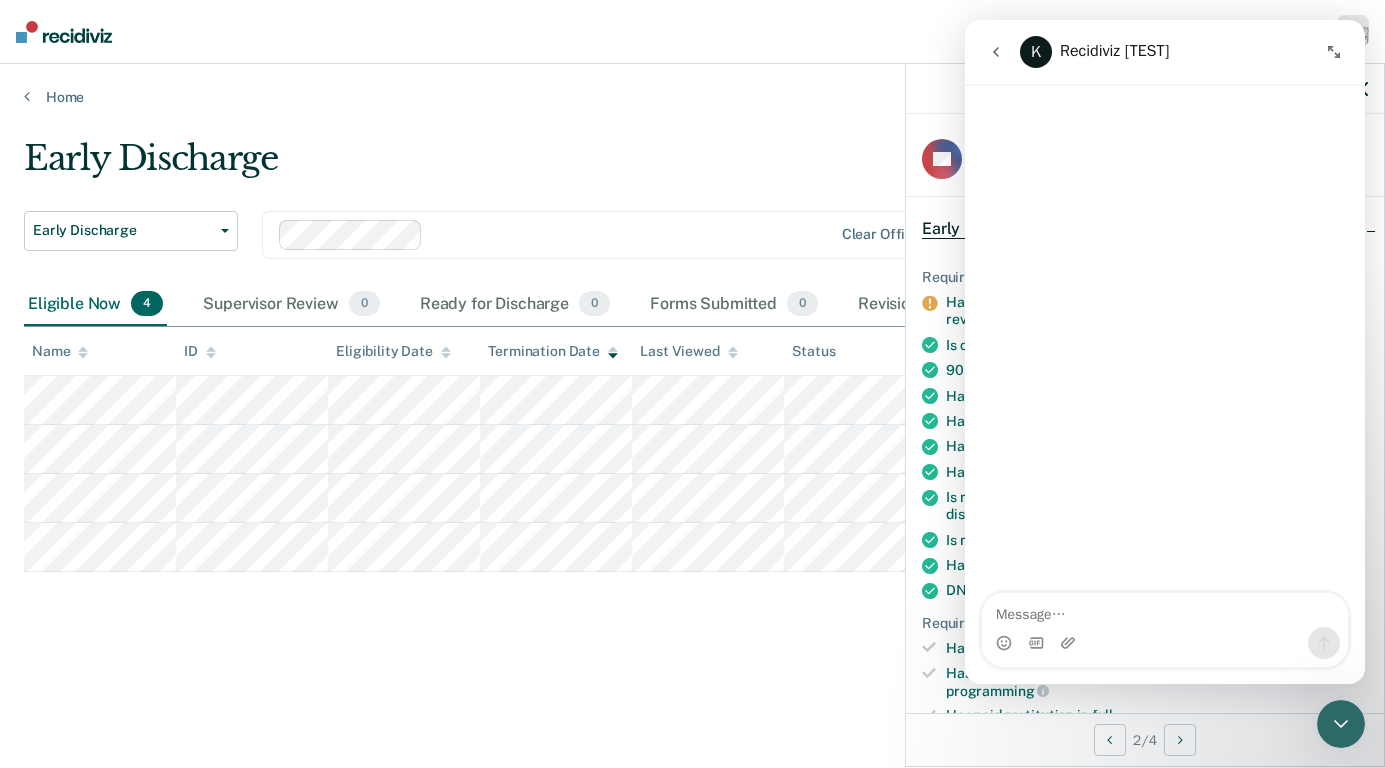 click 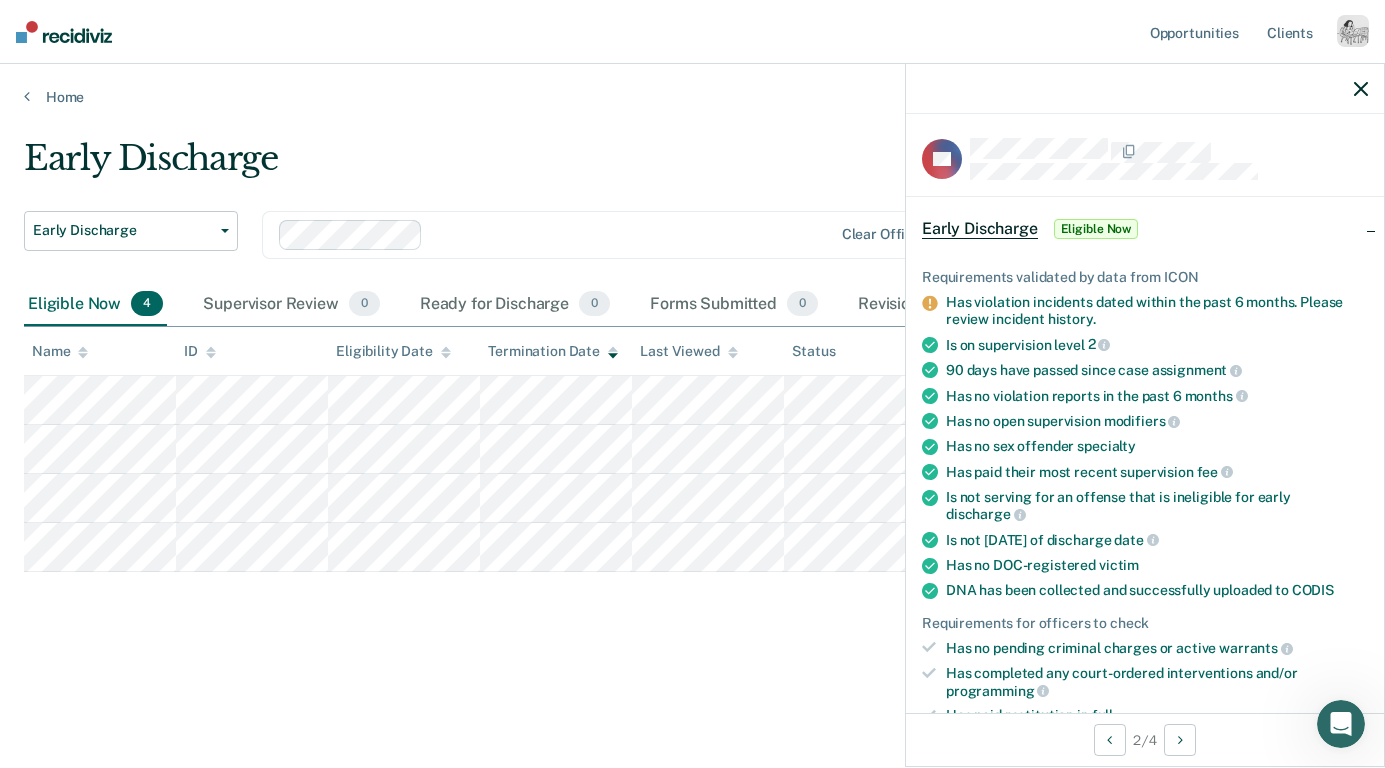 click 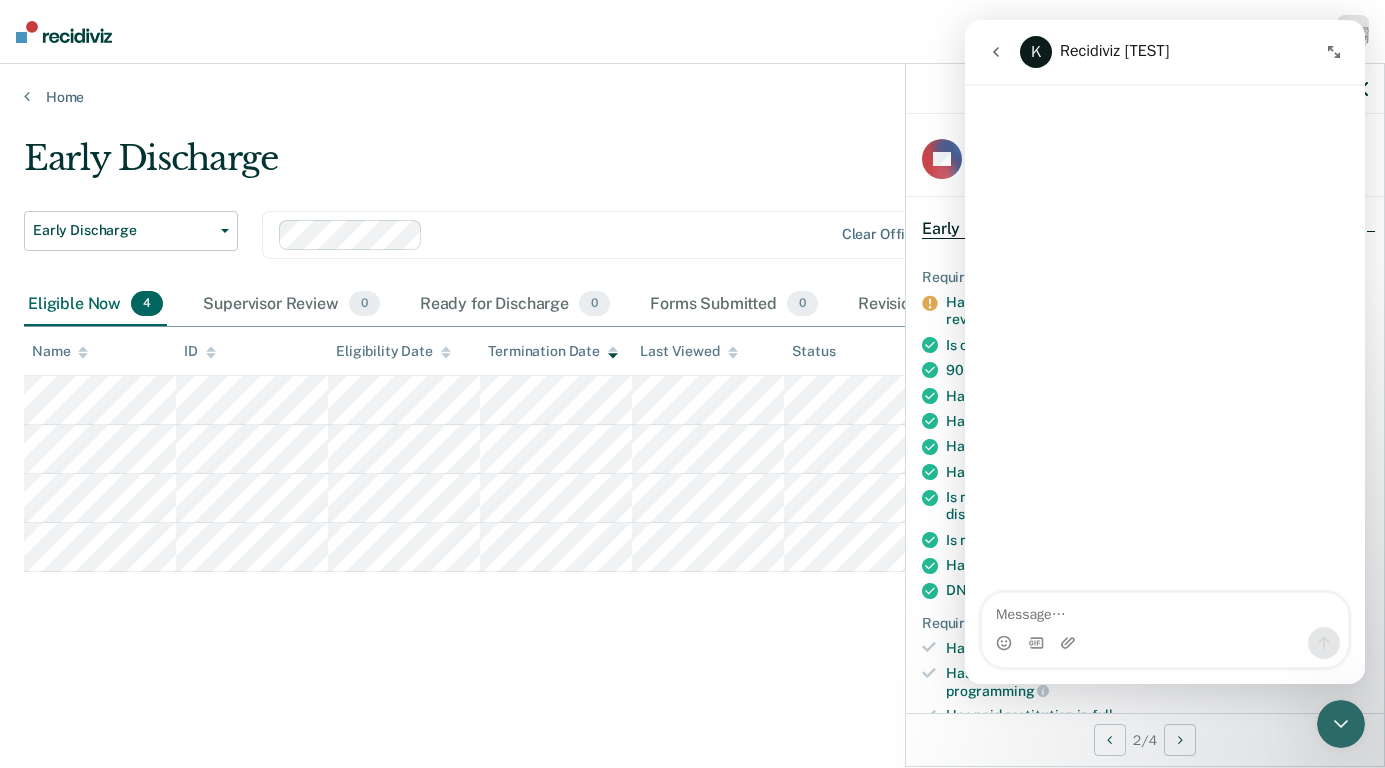 click 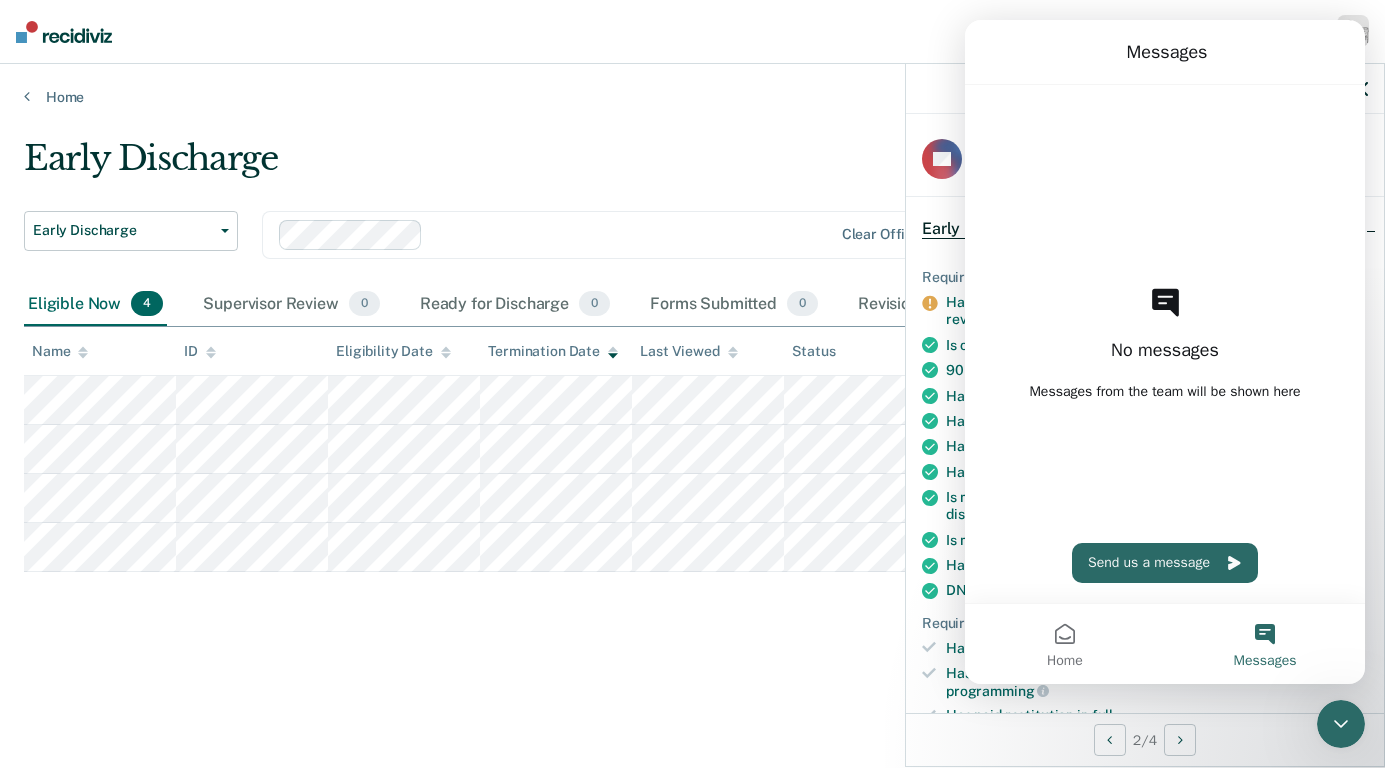click 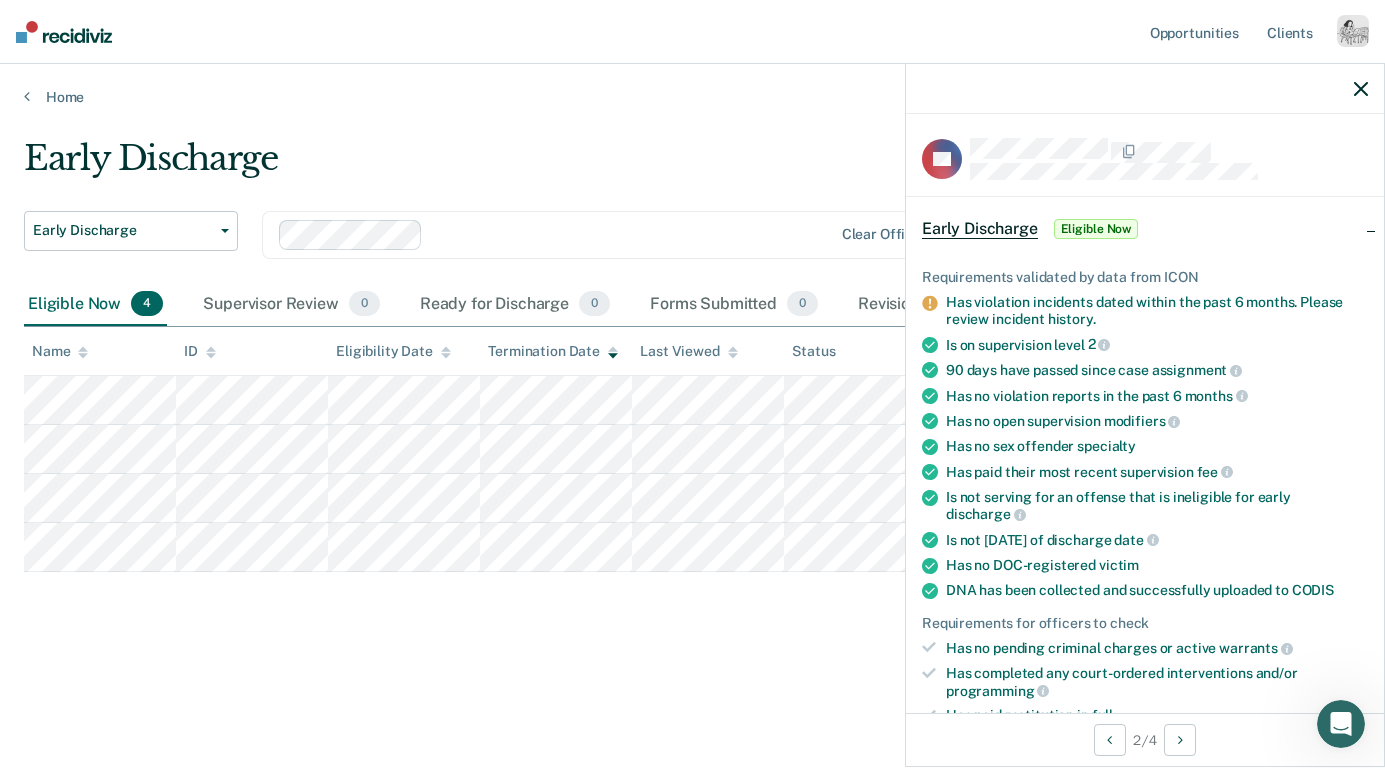 click 